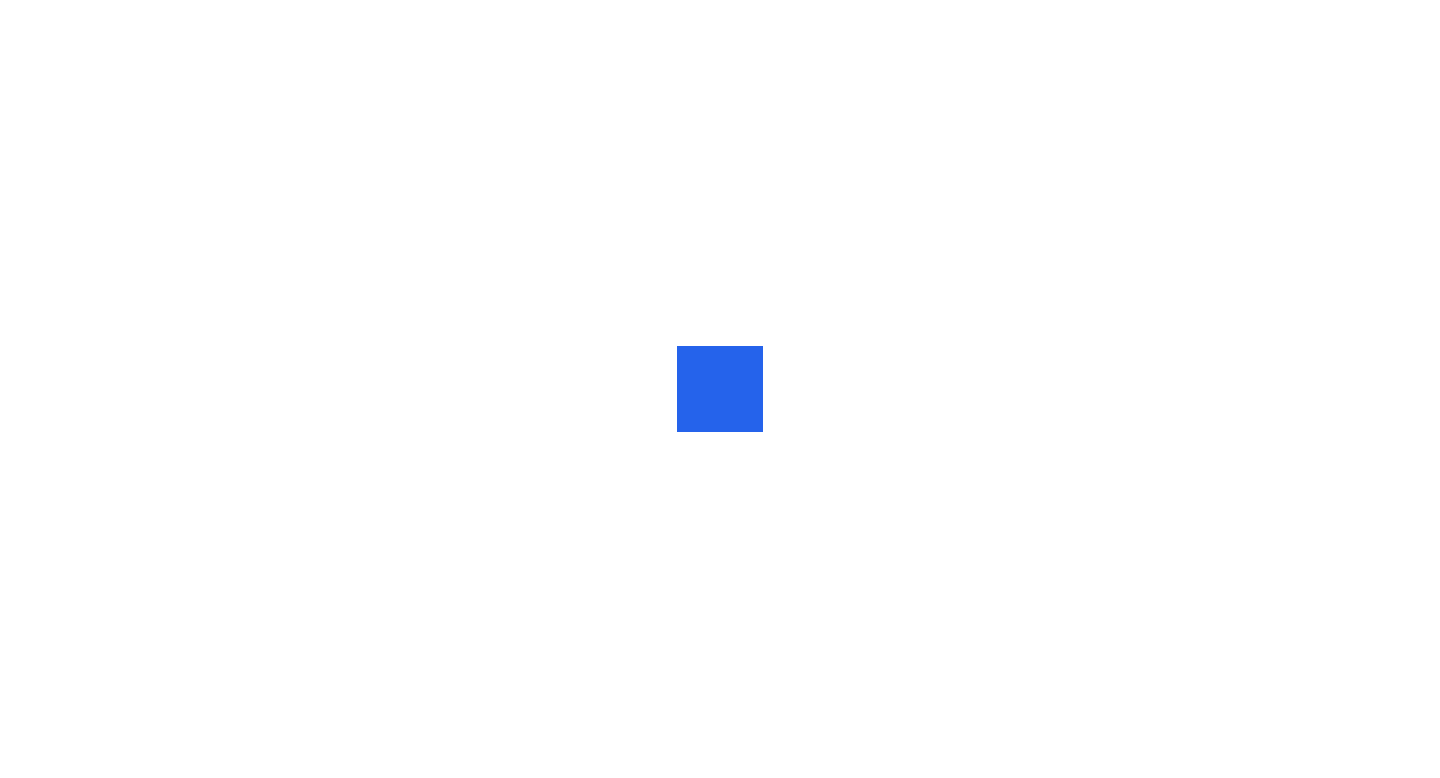 scroll, scrollTop: 0, scrollLeft: 0, axis: both 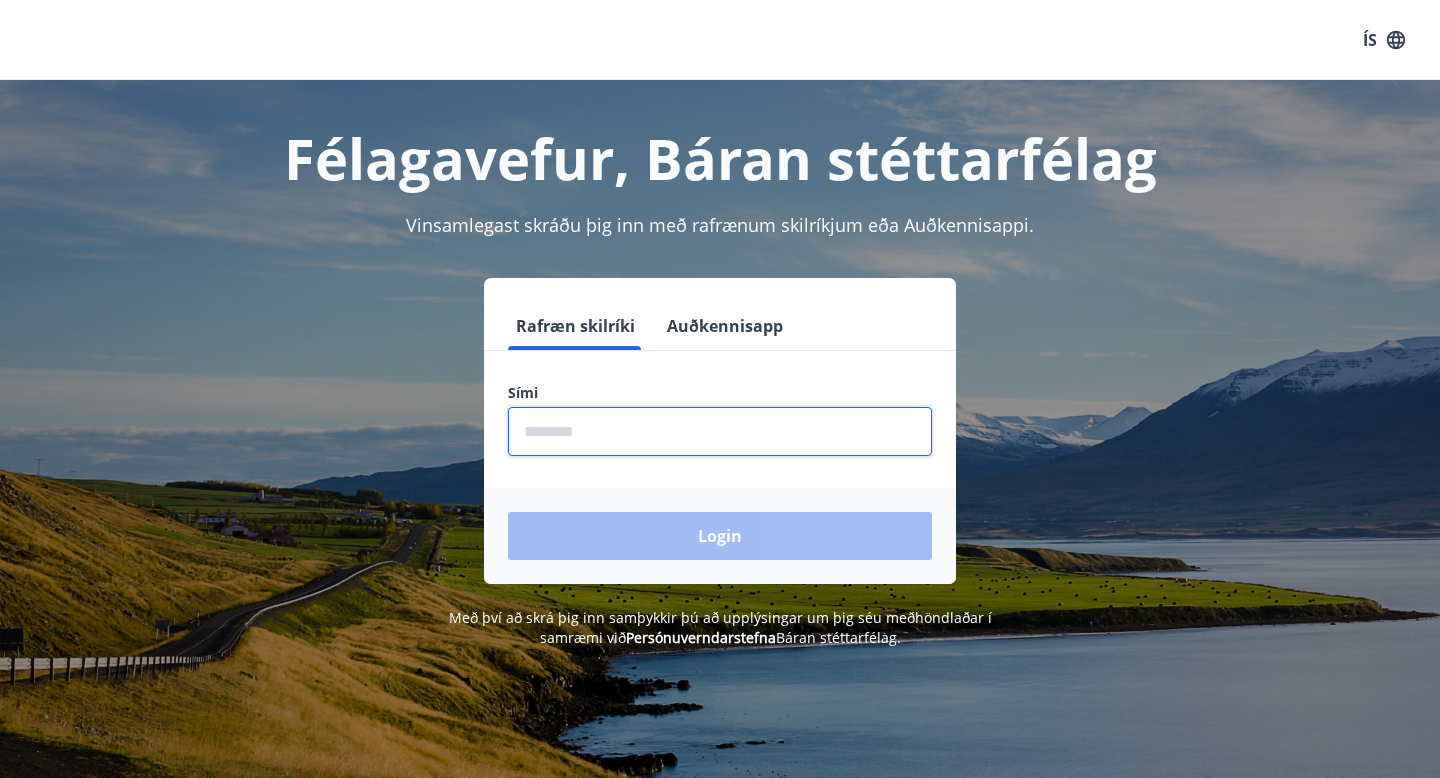 click at bounding box center (720, 431) 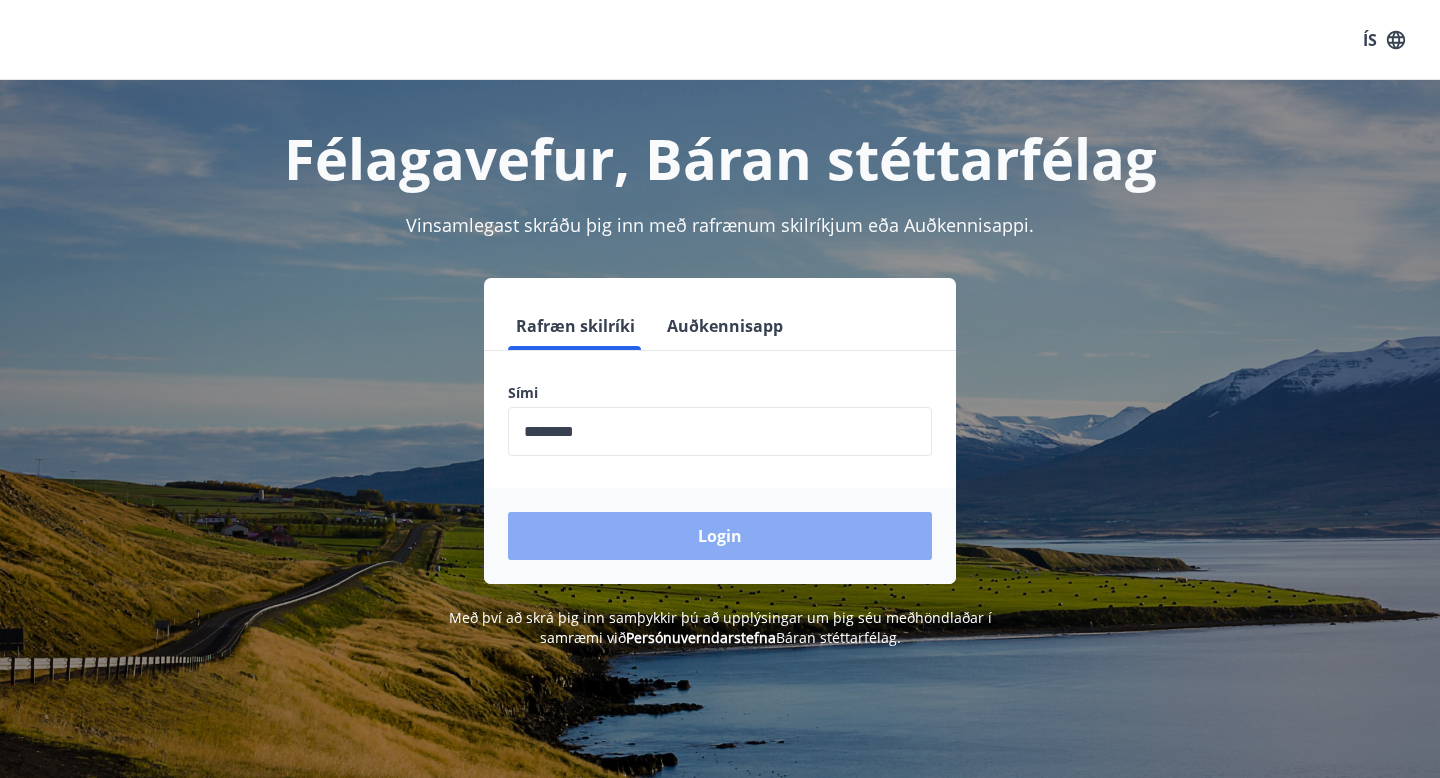 click on "Login" at bounding box center [720, 536] 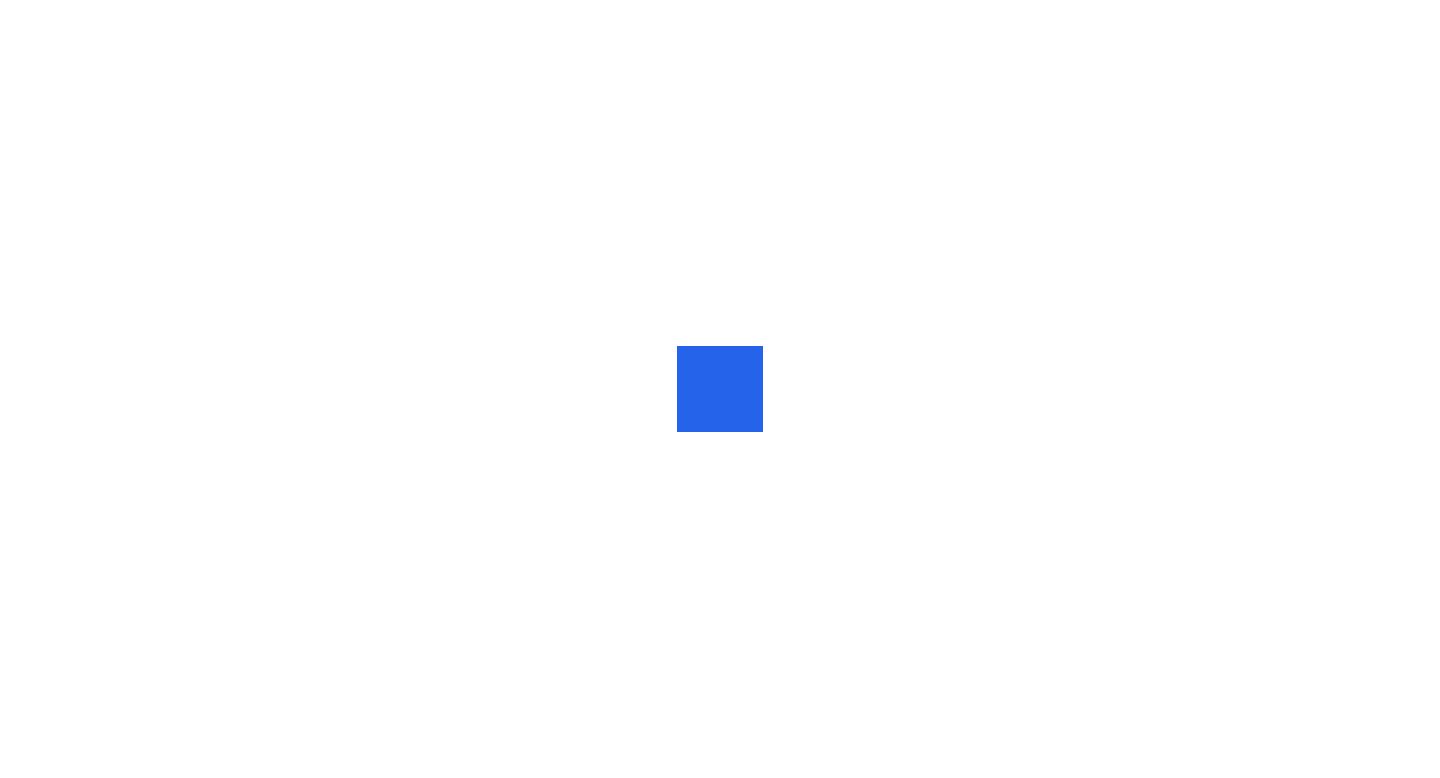 scroll, scrollTop: 0, scrollLeft: 0, axis: both 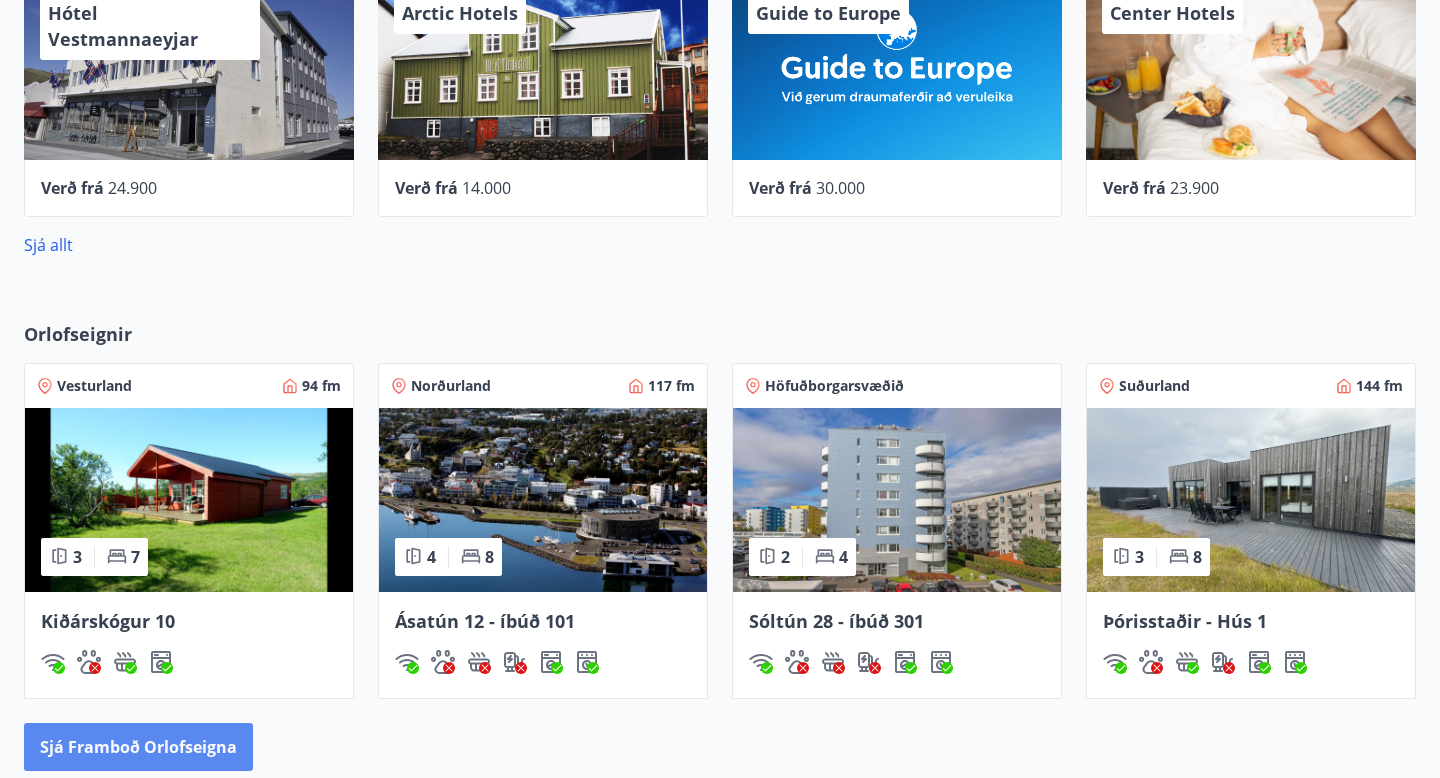 click on "Sjá framboð orlofseigna" at bounding box center (138, 747) 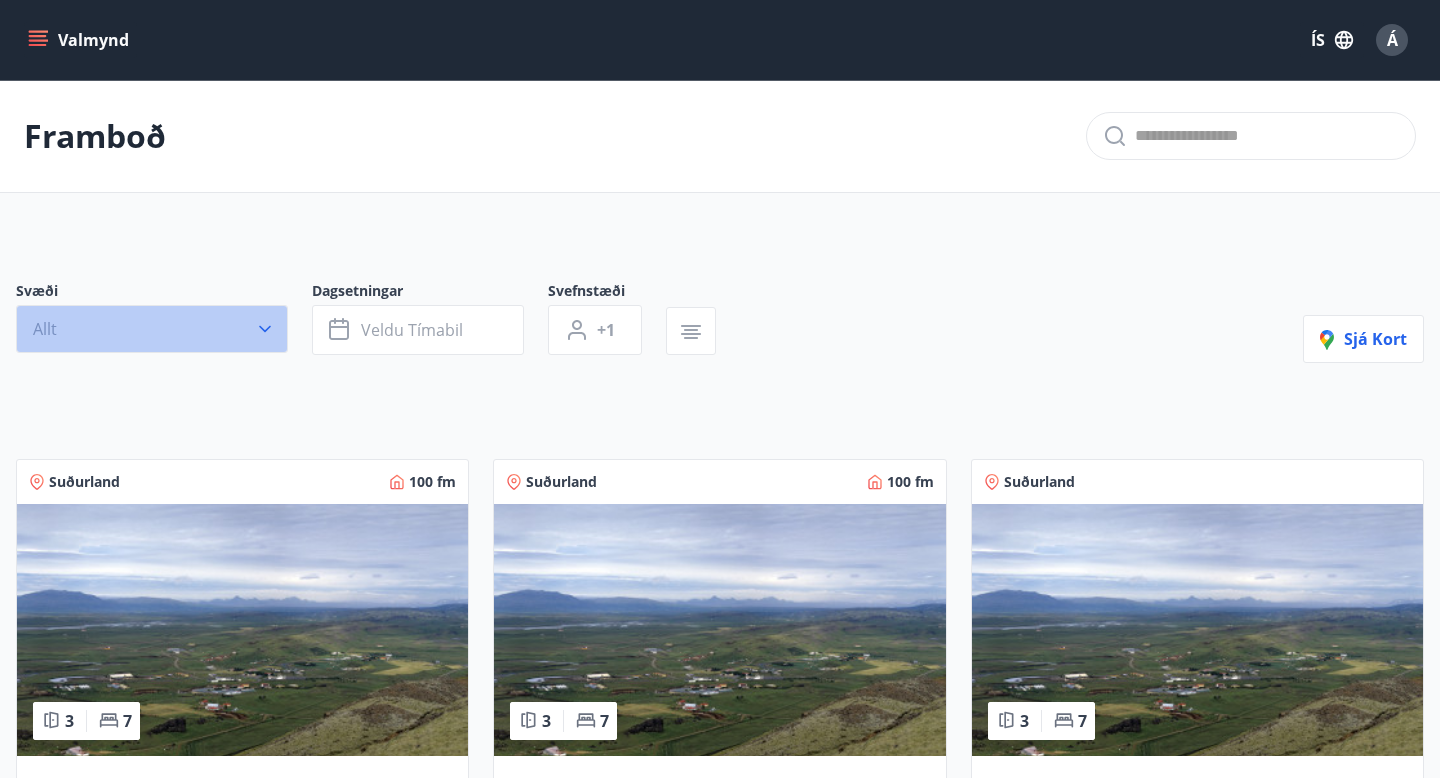 click on "Allt" at bounding box center [152, 329] 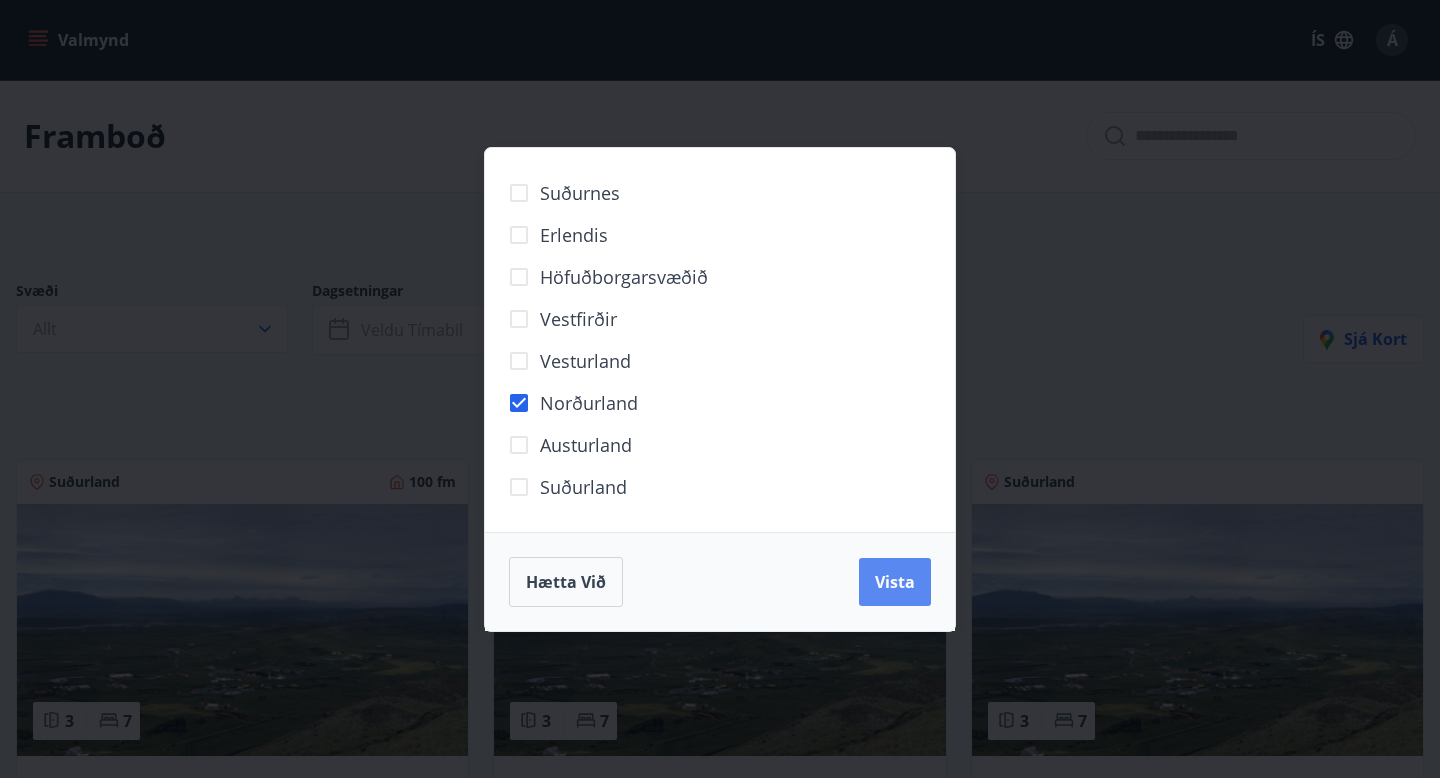 click on "Vista" at bounding box center (895, 582) 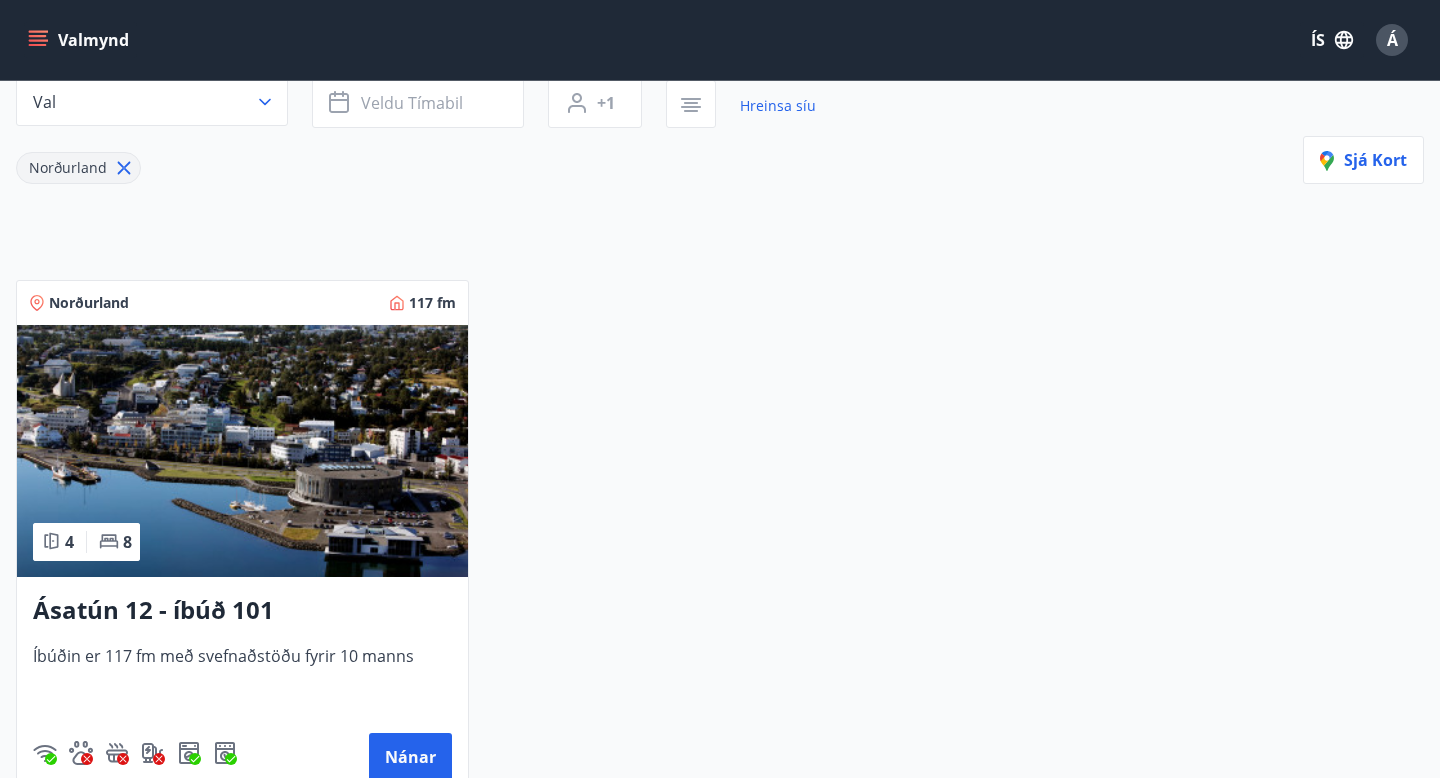 scroll, scrollTop: 313, scrollLeft: 0, axis: vertical 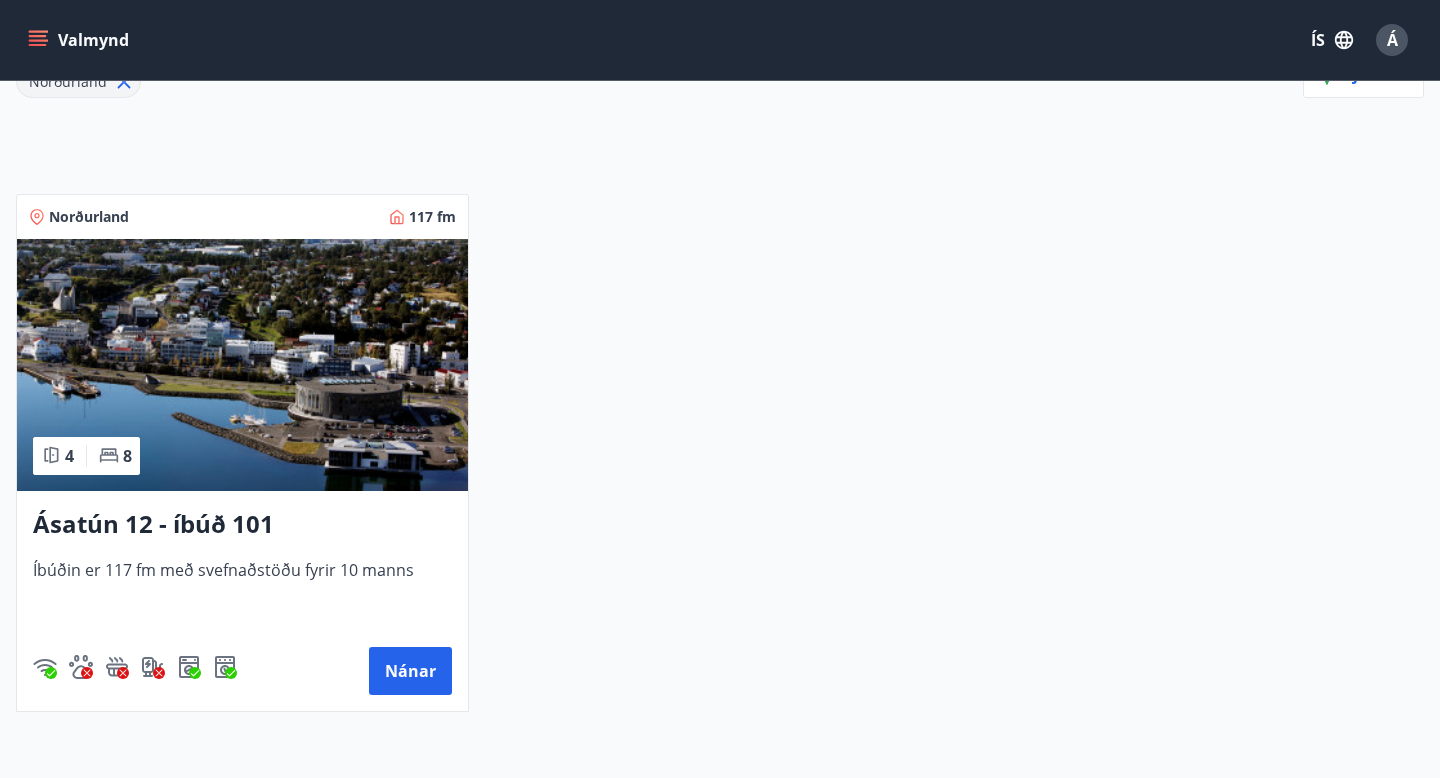 click at bounding box center (242, 365) 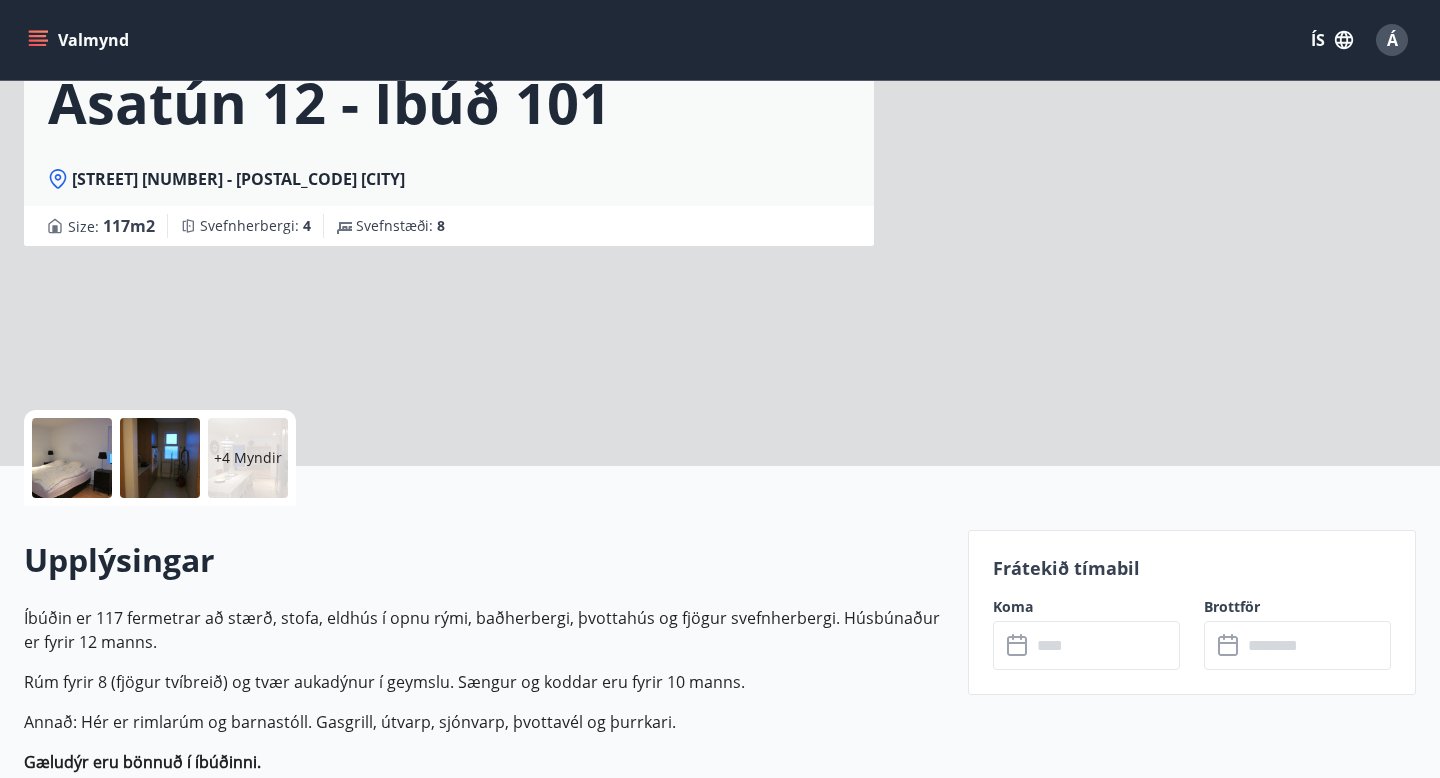scroll, scrollTop: 0, scrollLeft: 0, axis: both 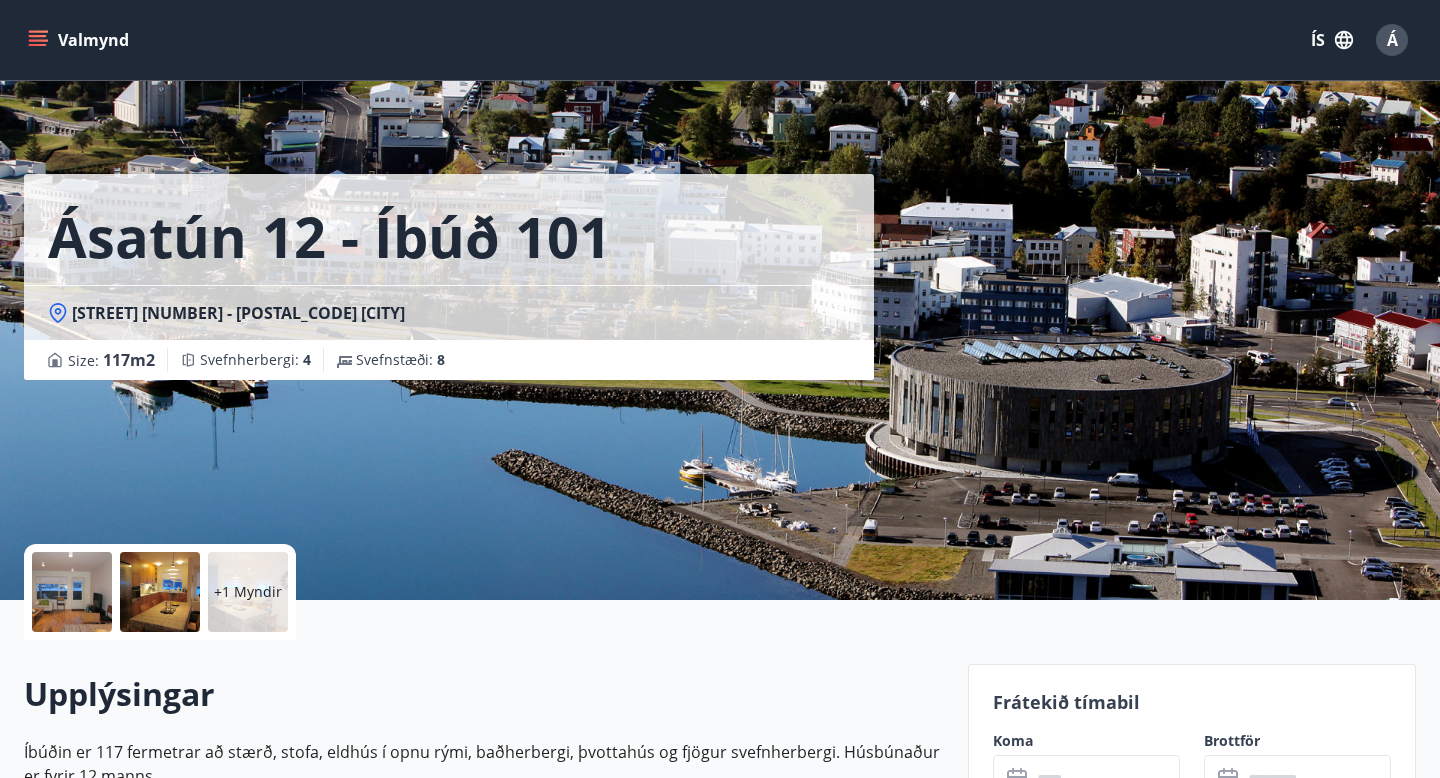 click at bounding box center [72, 592] 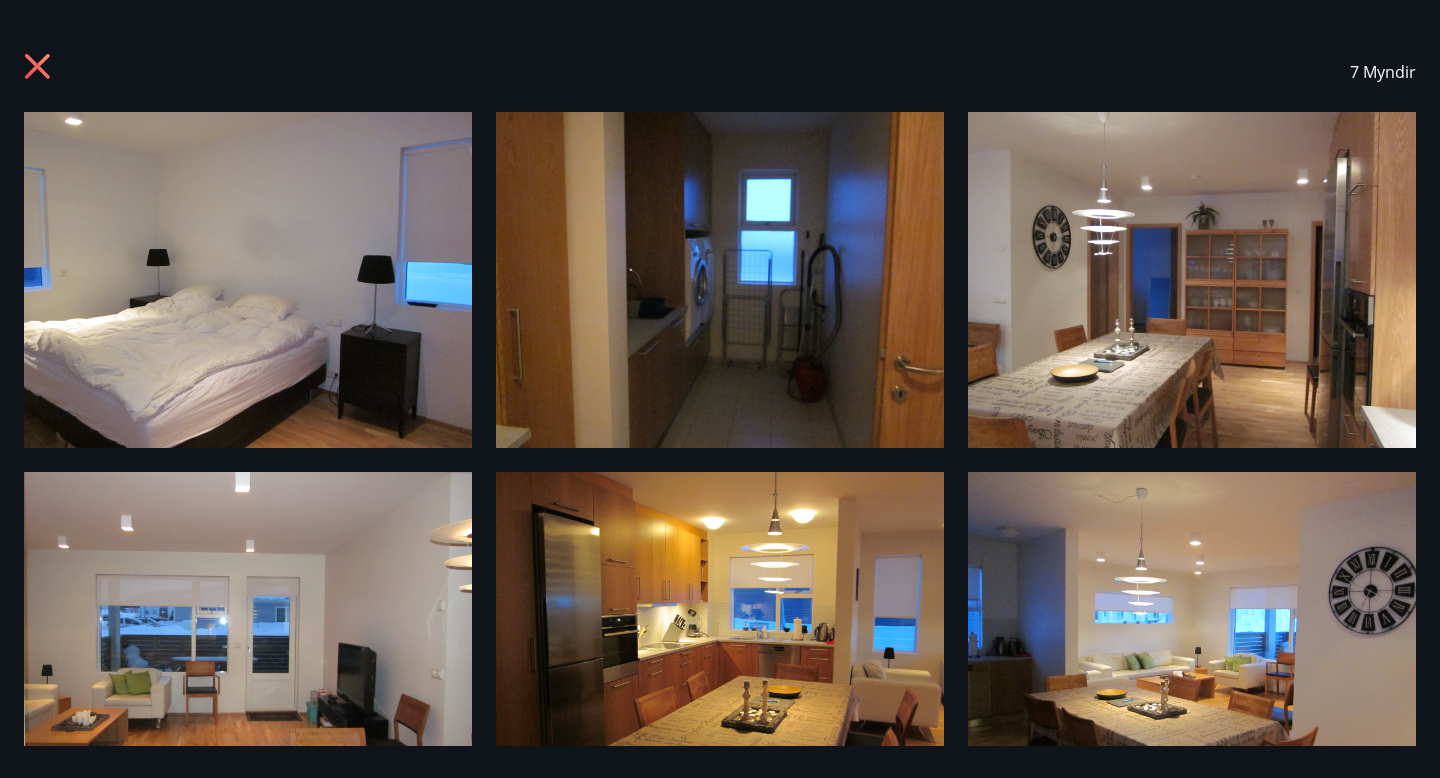 click at bounding box center (37, 66) 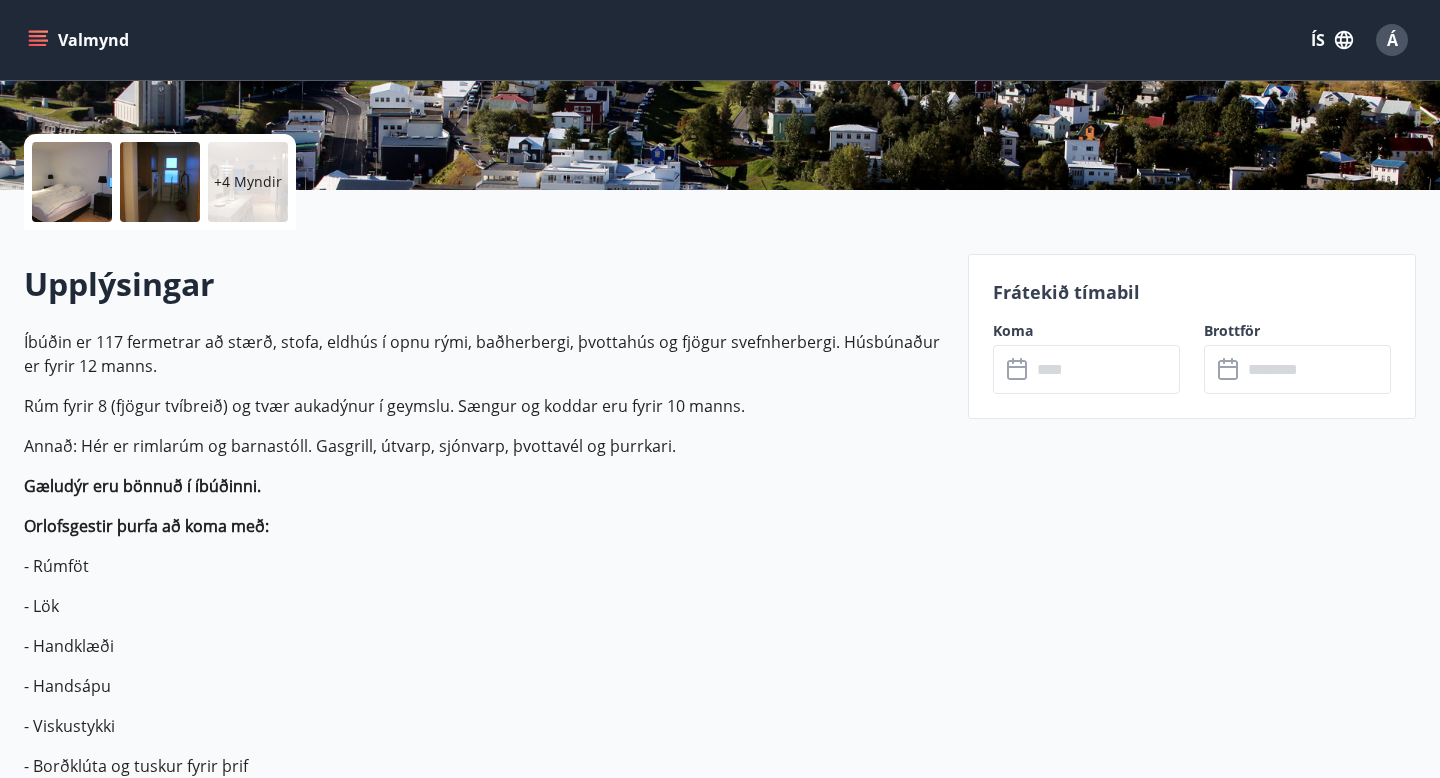 scroll, scrollTop: 416, scrollLeft: 0, axis: vertical 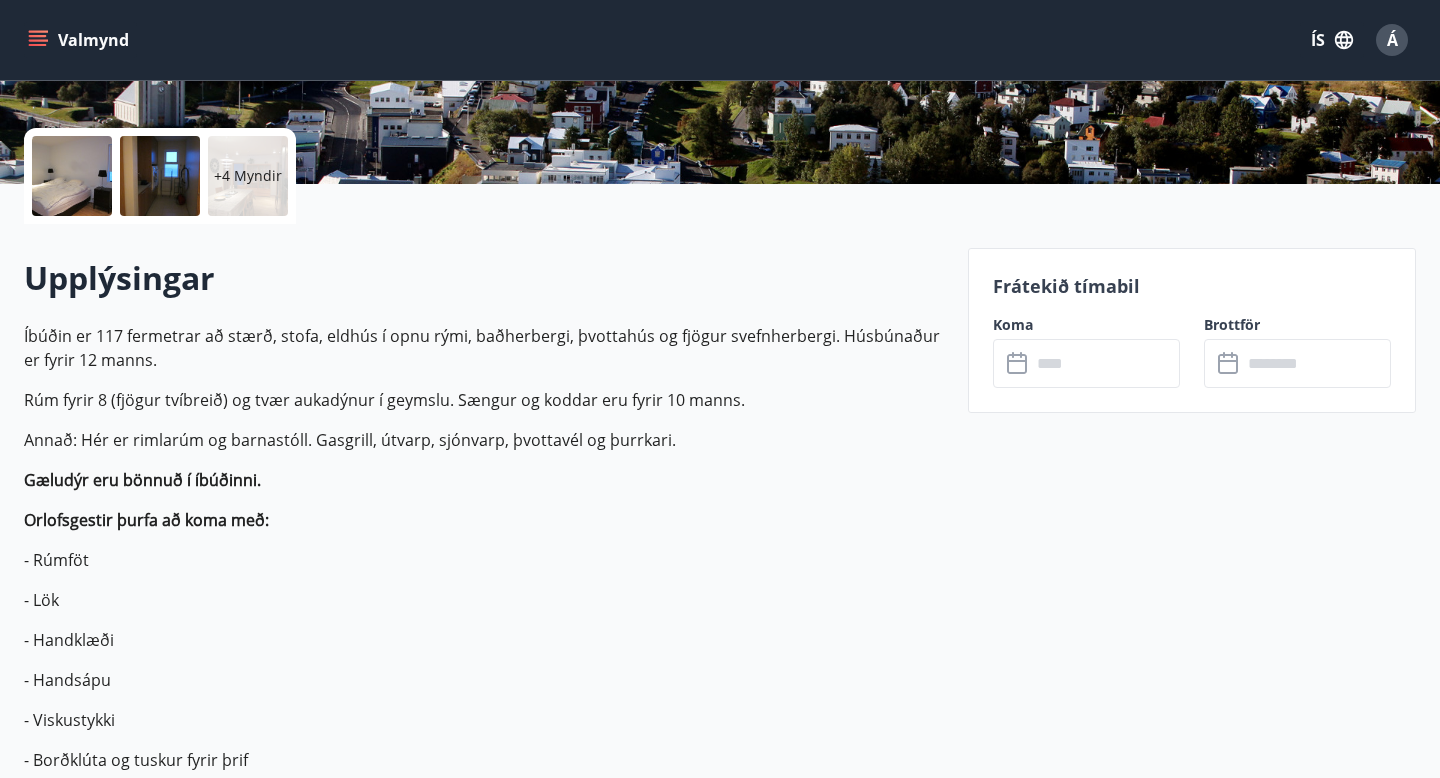 click at bounding box center [1105, 363] 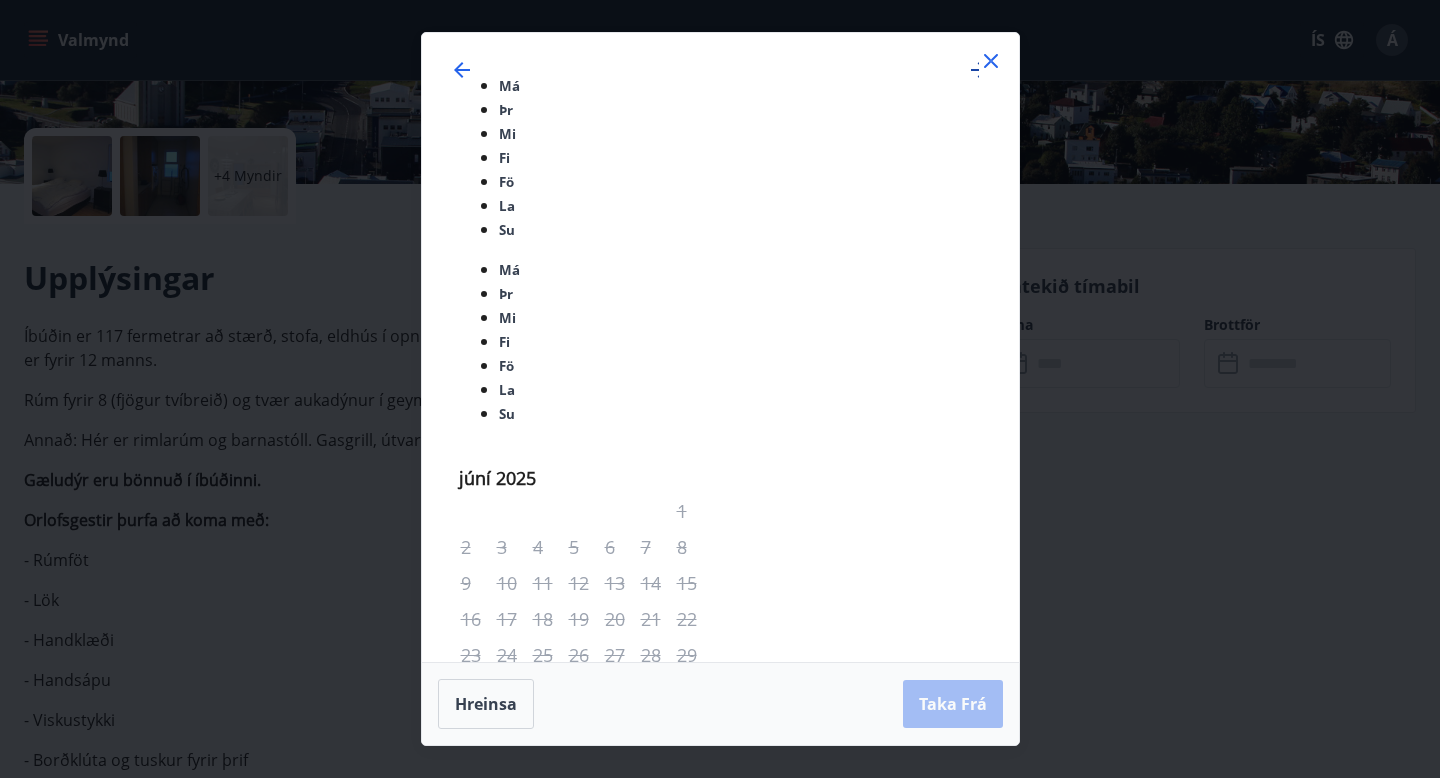 click at bounding box center (979, 70) 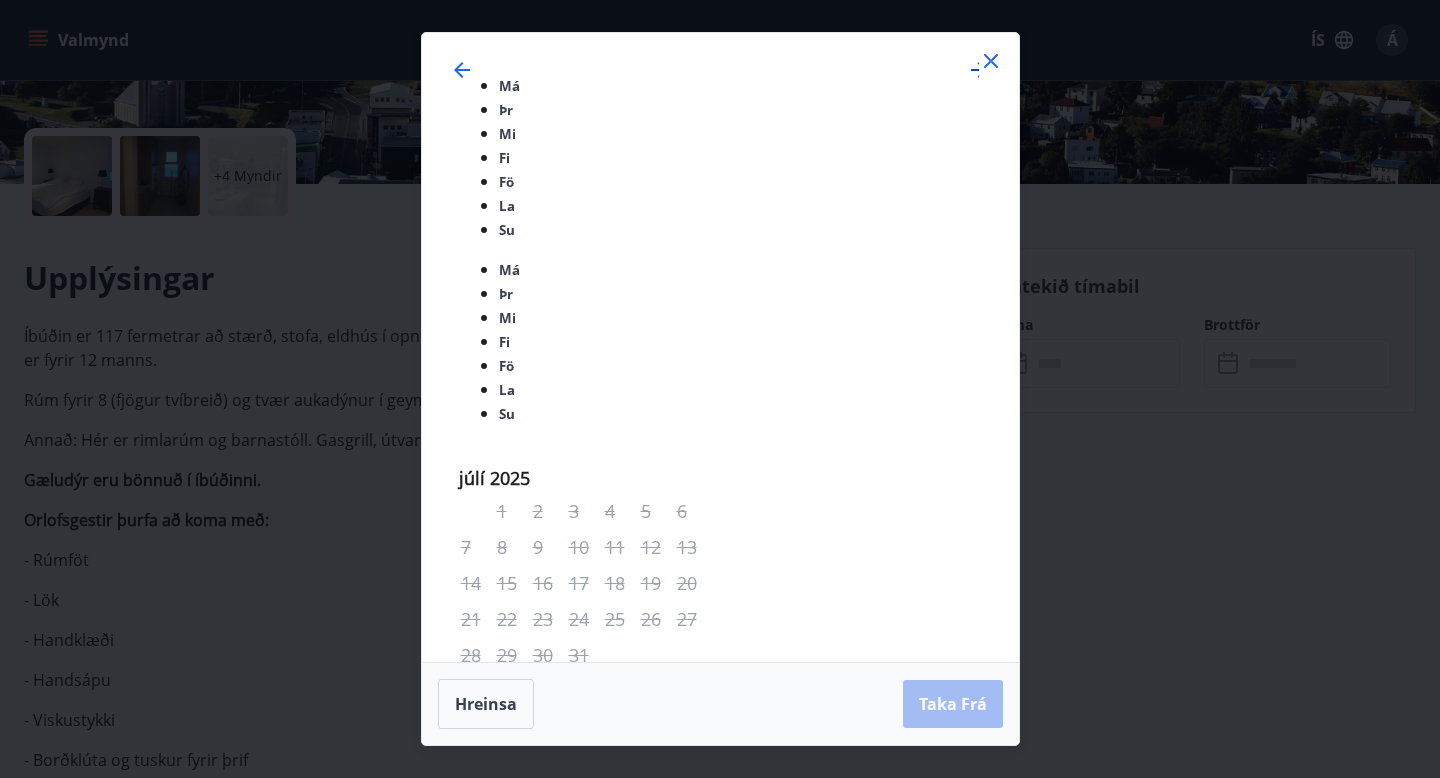 click at bounding box center [979, 70] 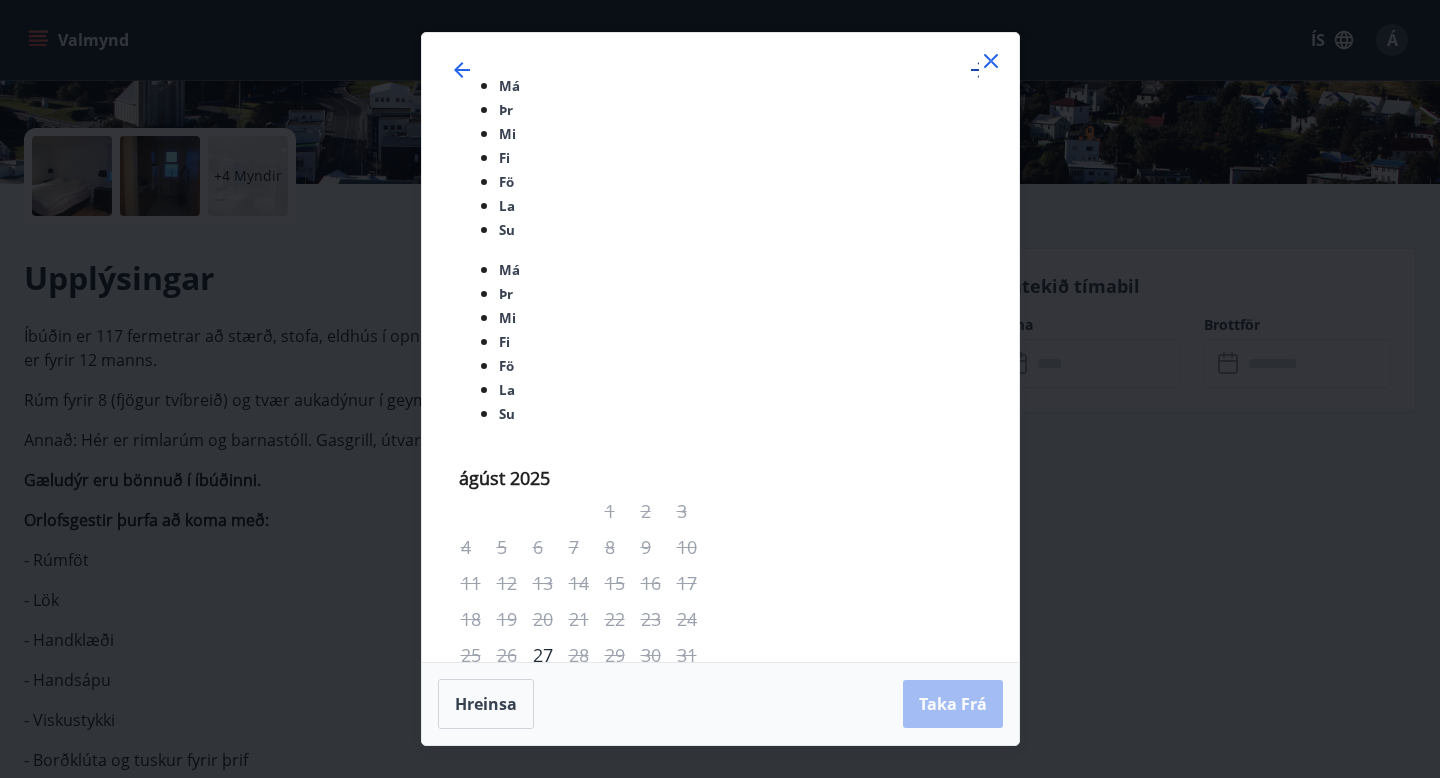 click at bounding box center (979, 70) 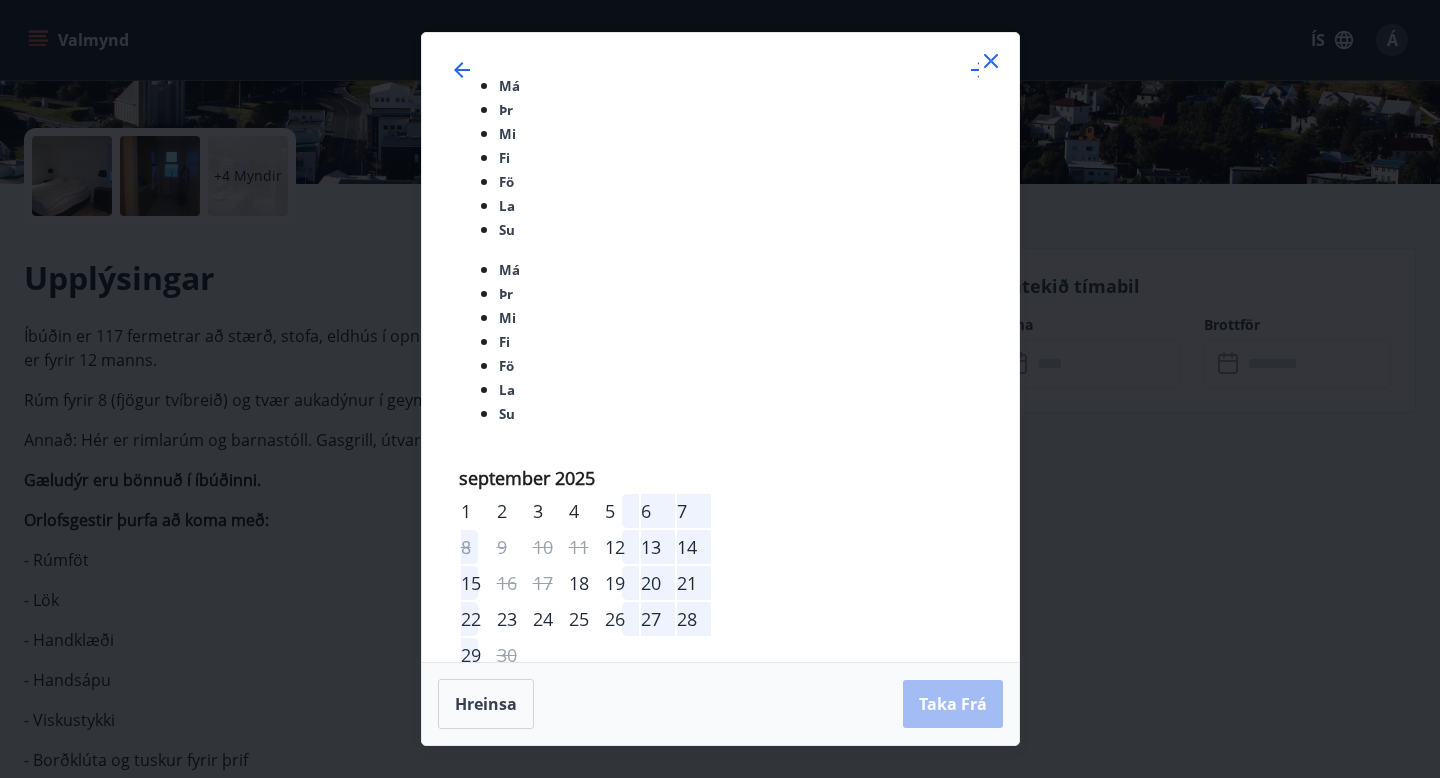 click at bounding box center (991, 61) 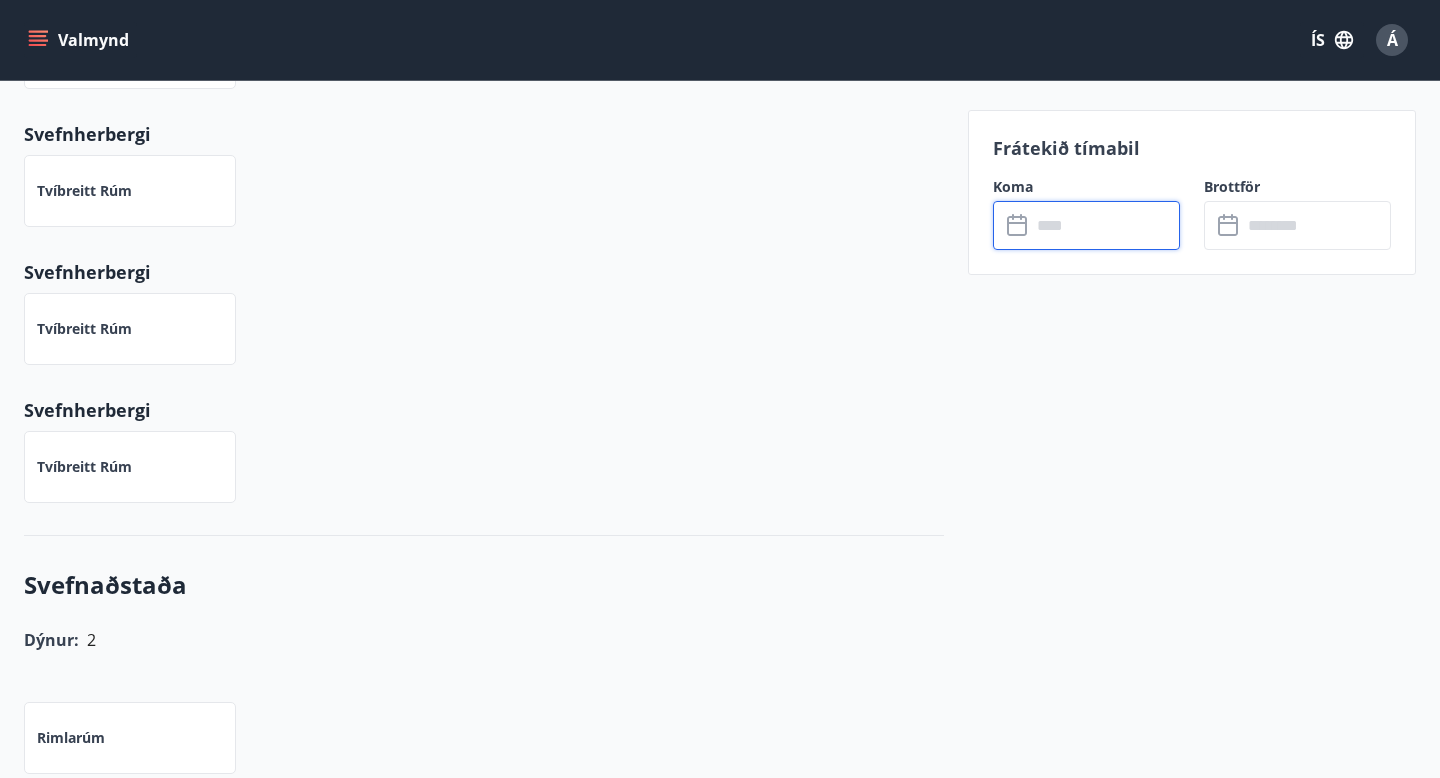 scroll, scrollTop: 3361, scrollLeft: 0, axis: vertical 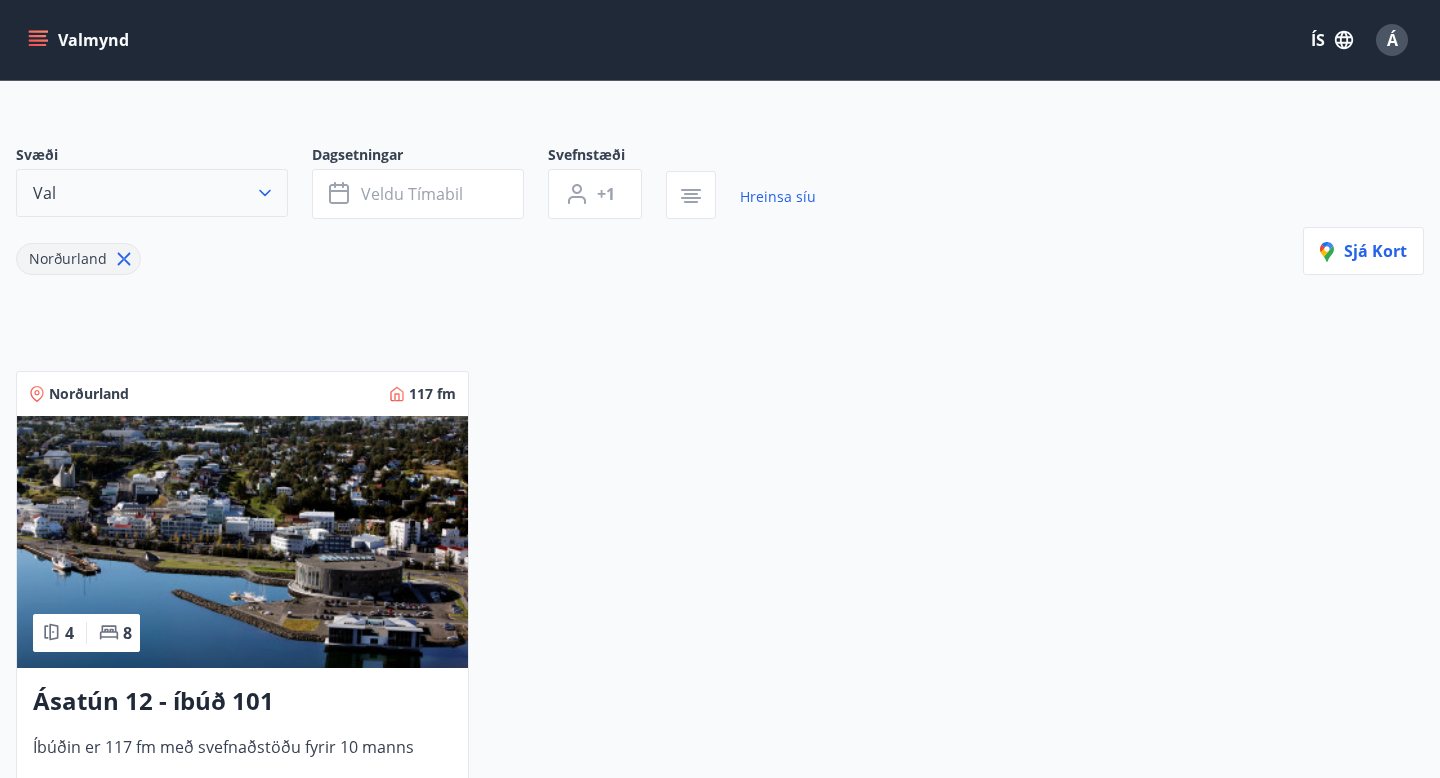 click at bounding box center [265, 193] 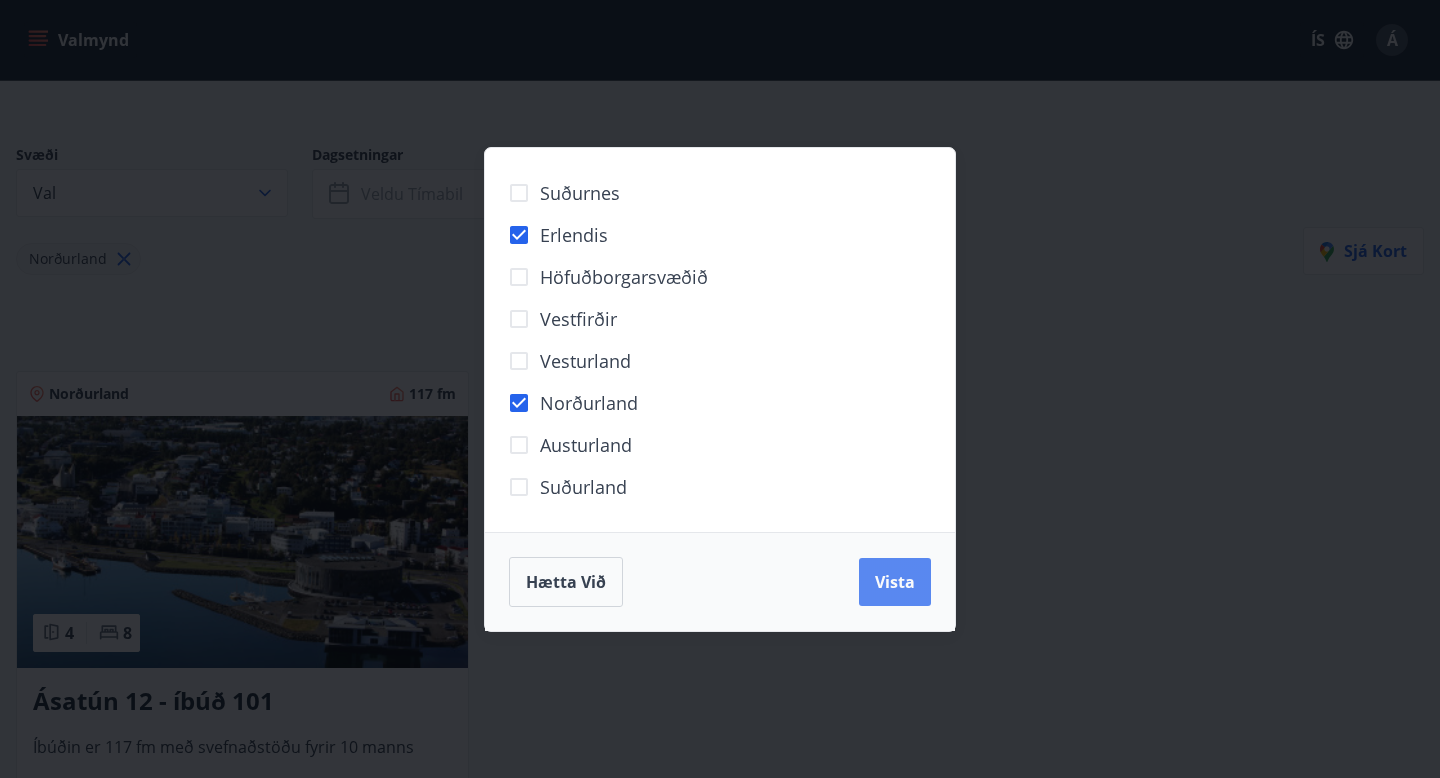 click on "Vista" at bounding box center [895, 582] 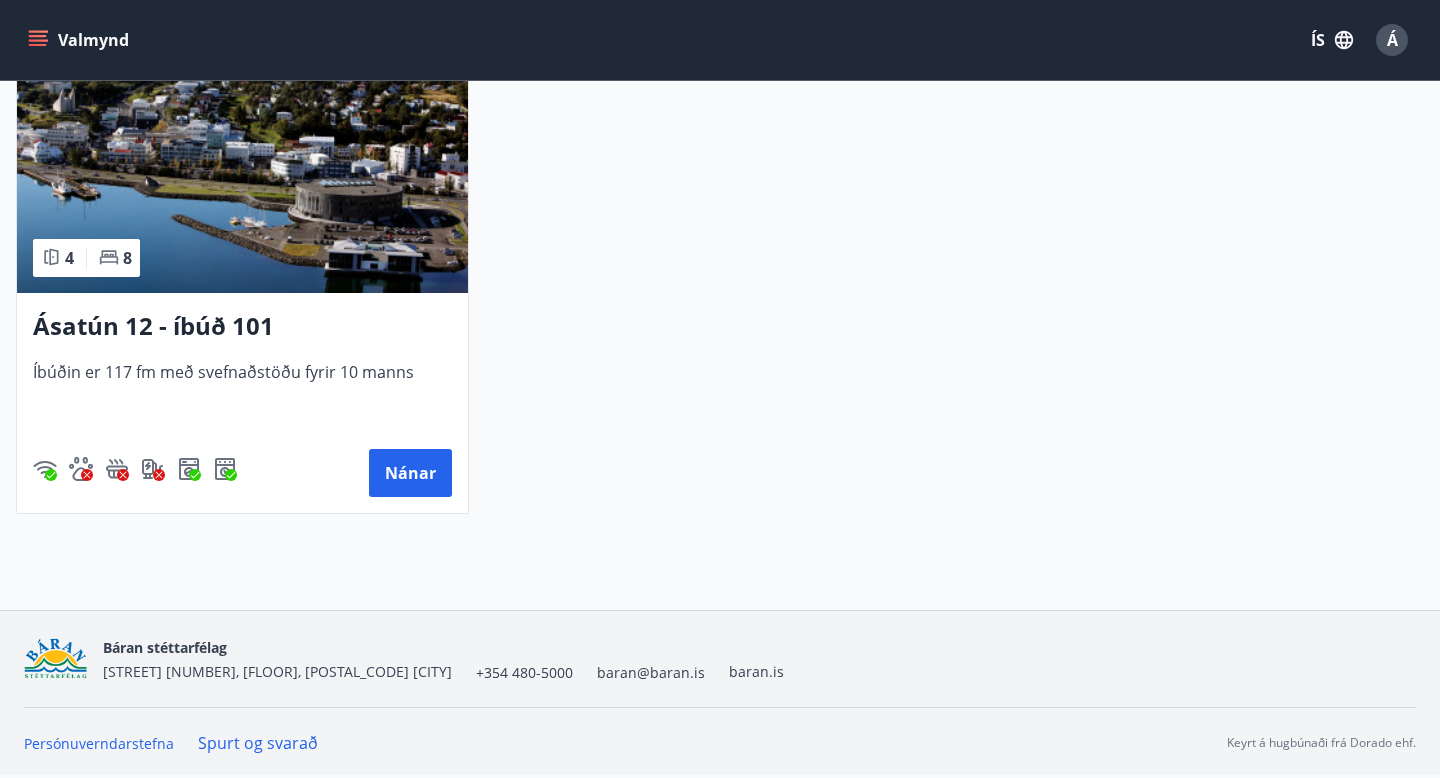 scroll, scrollTop: 0, scrollLeft: 0, axis: both 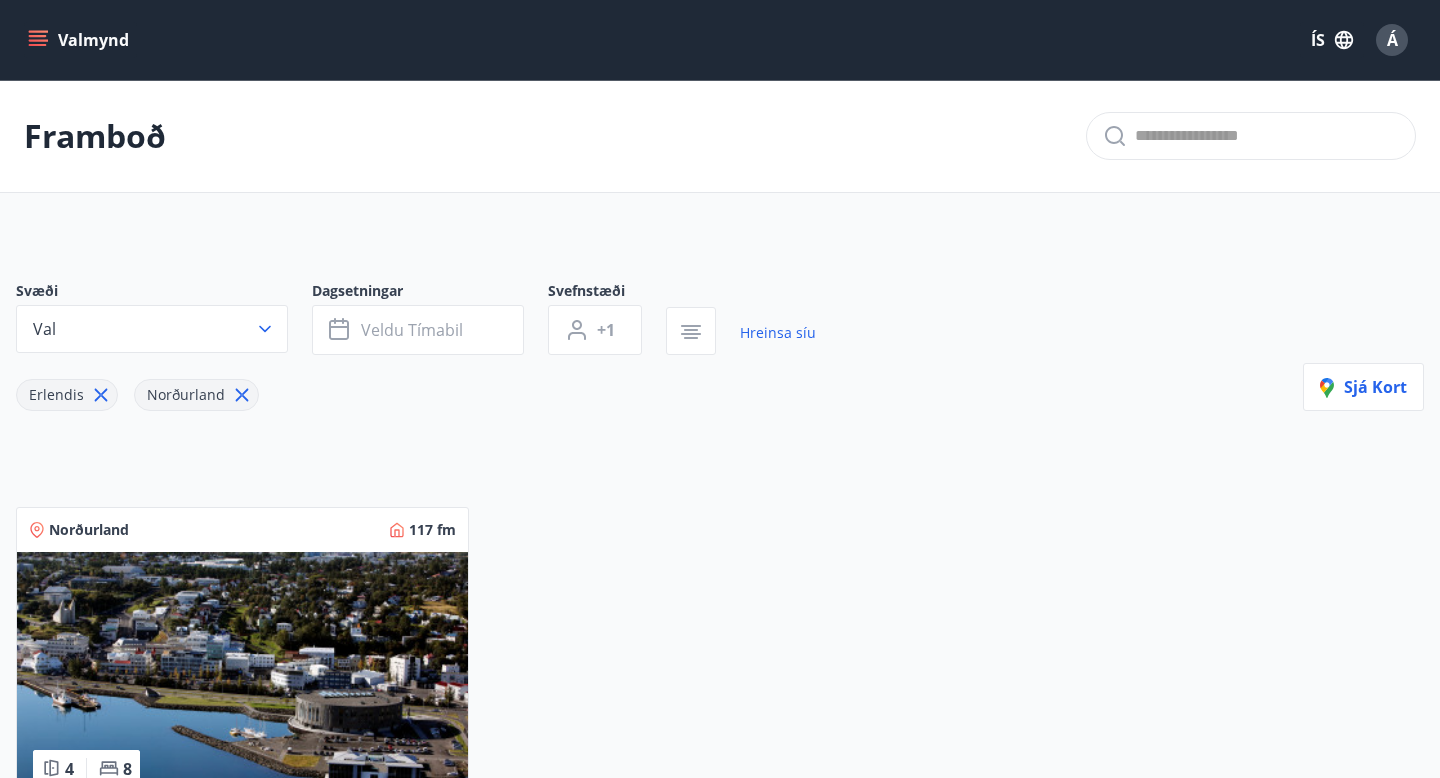 click at bounding box center (38, 36) 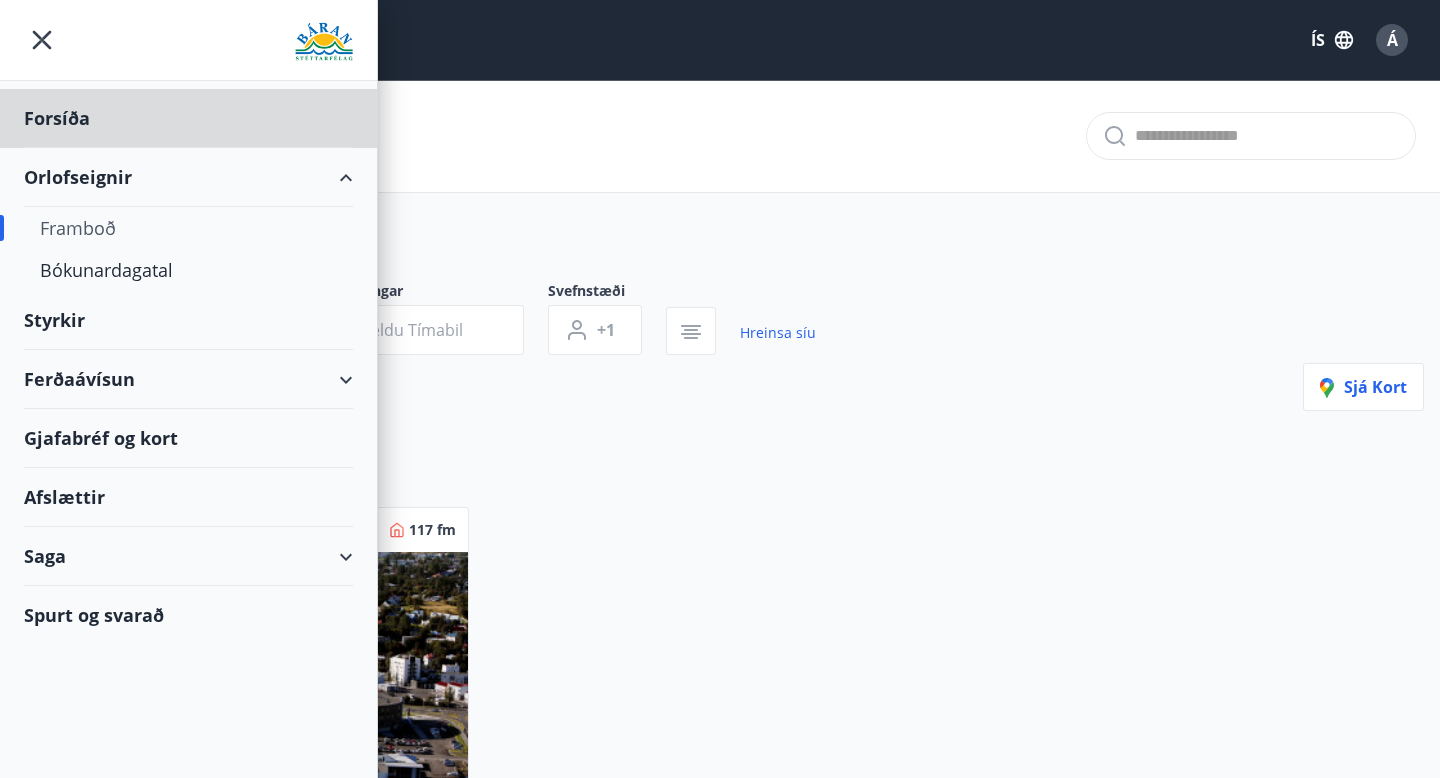 click on "Styrkir" at bounding box center (188, 118) 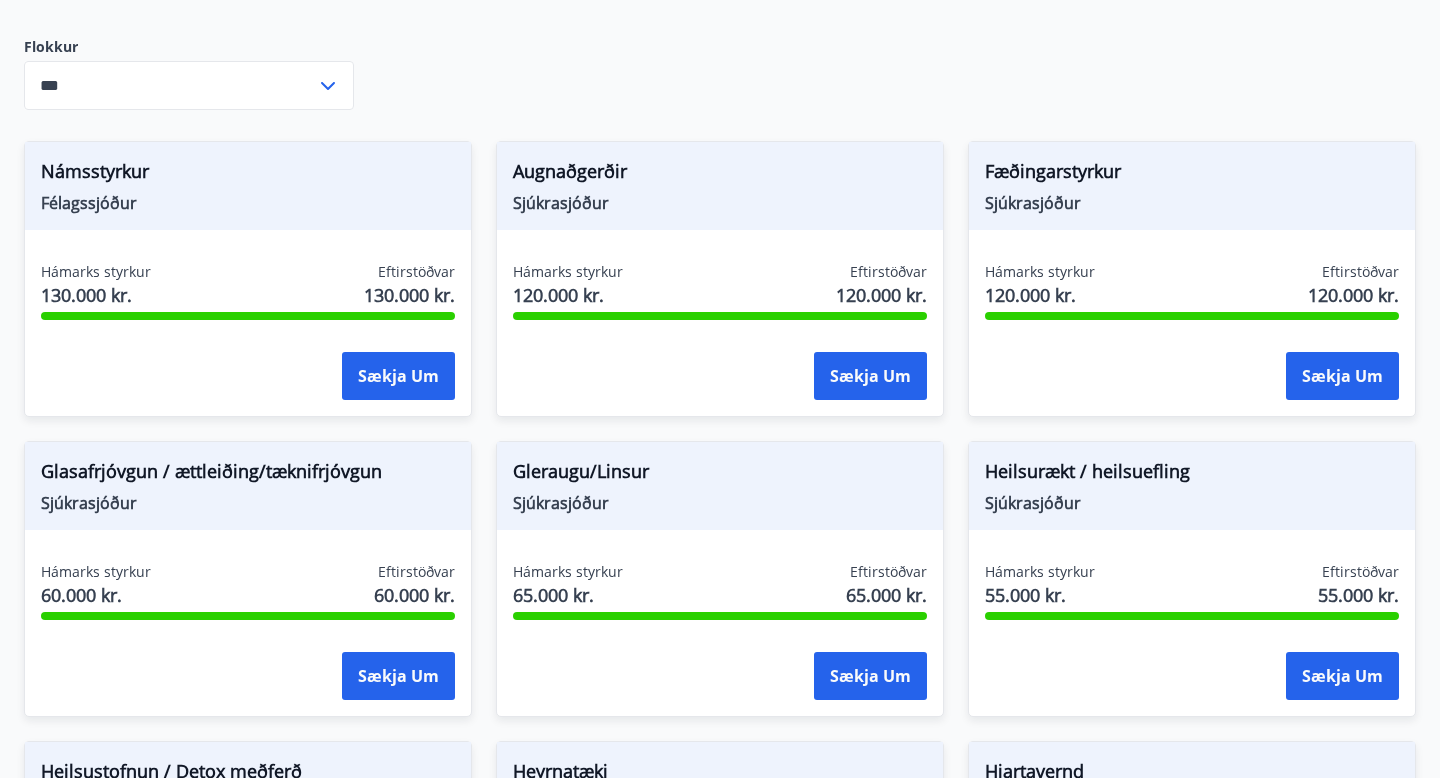 scroll, scrollTop: 541, scrollLeft: 0, axis: vertical 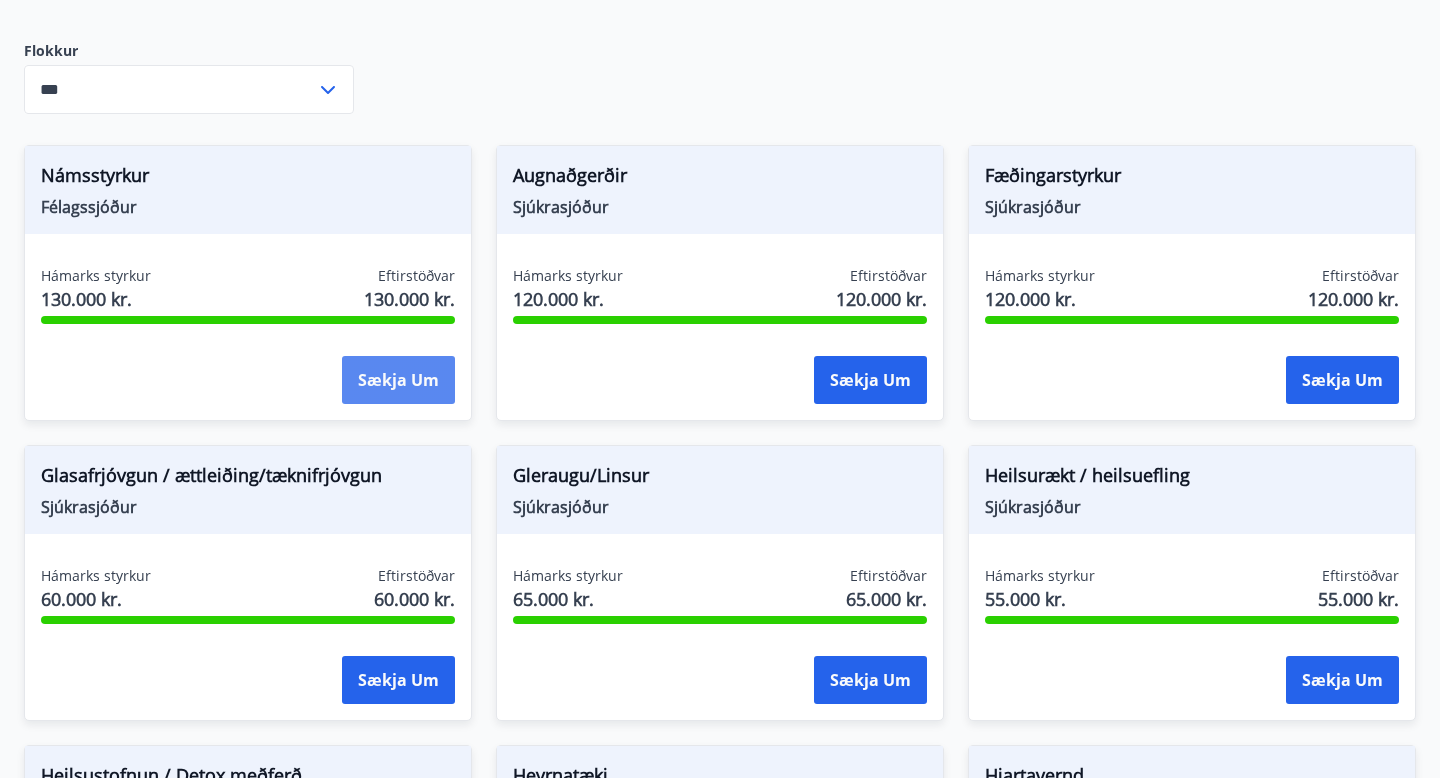 click on "Sækja um" at bounding box center (398, 380) 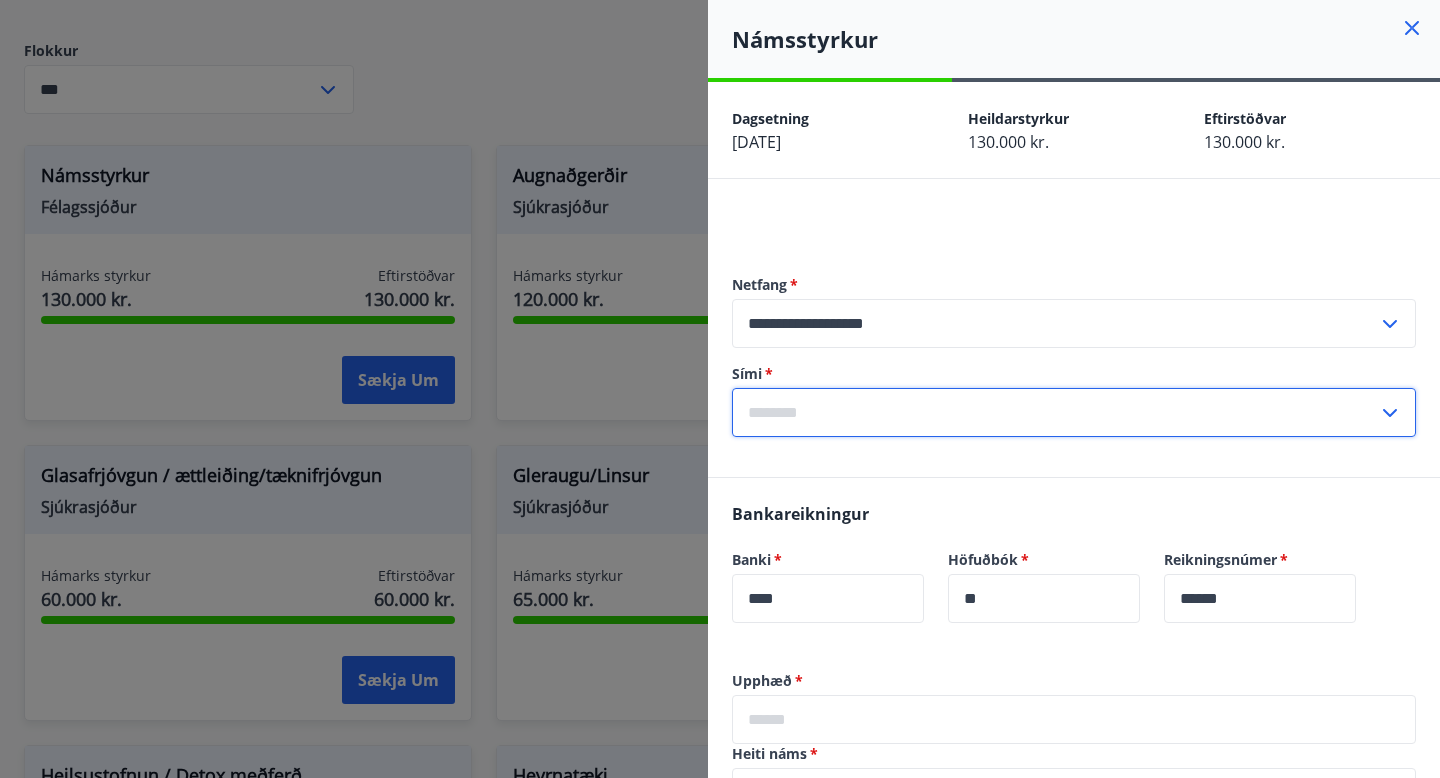 click at bounding box center (1055, 412) 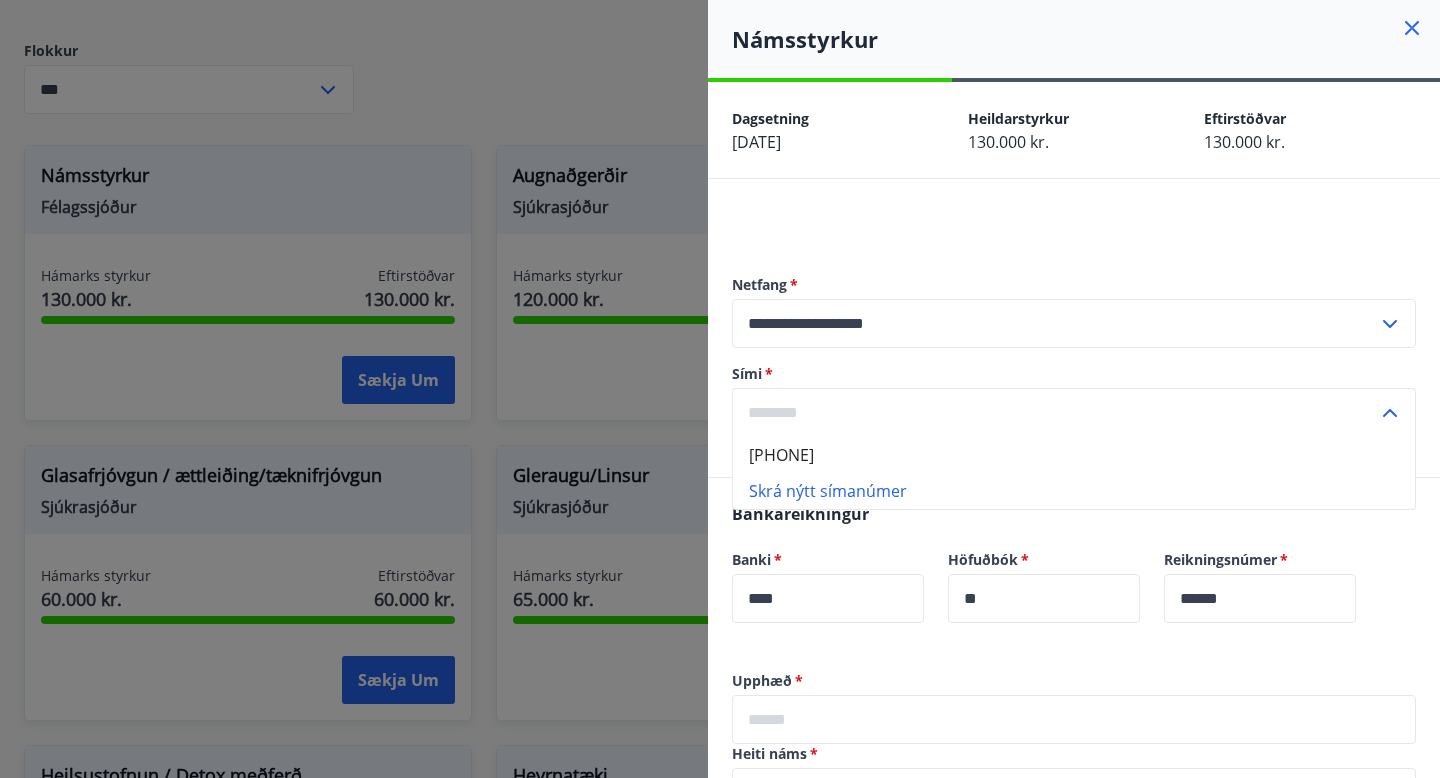 click on "[PHONE]" at bounding box center (1074, 455) 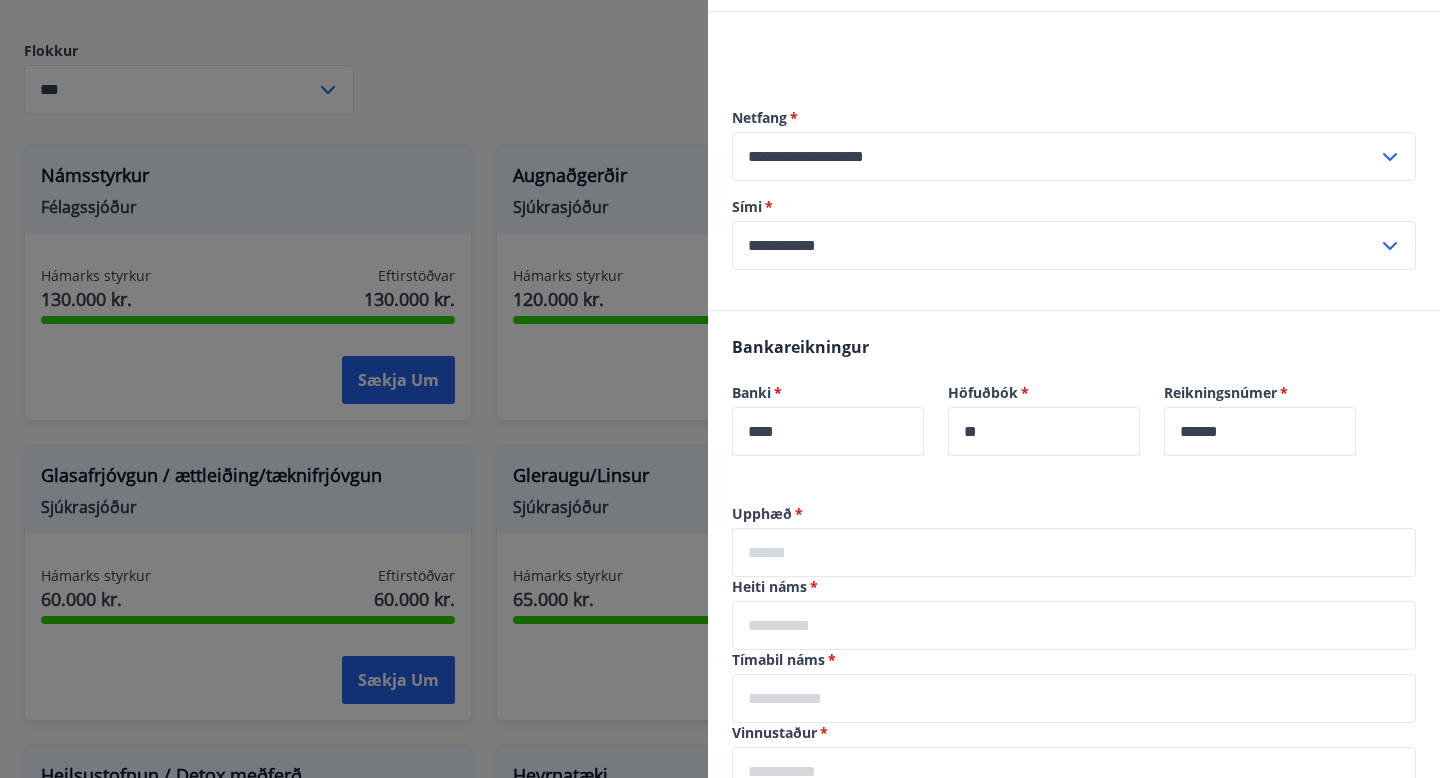 scroll, scrollTop: 183, scrollLeft: 0, axis: vertical 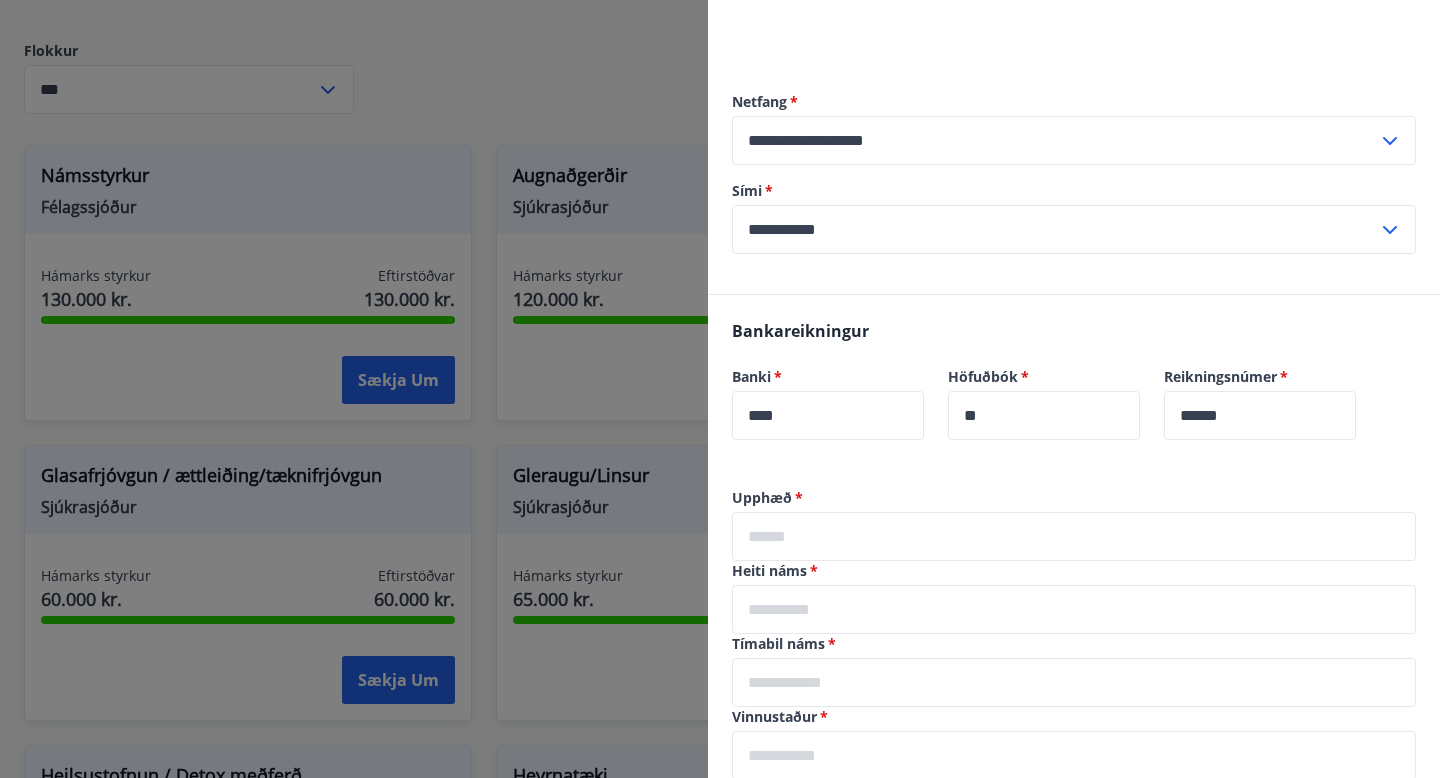 click at bounding box center [1074, 536] 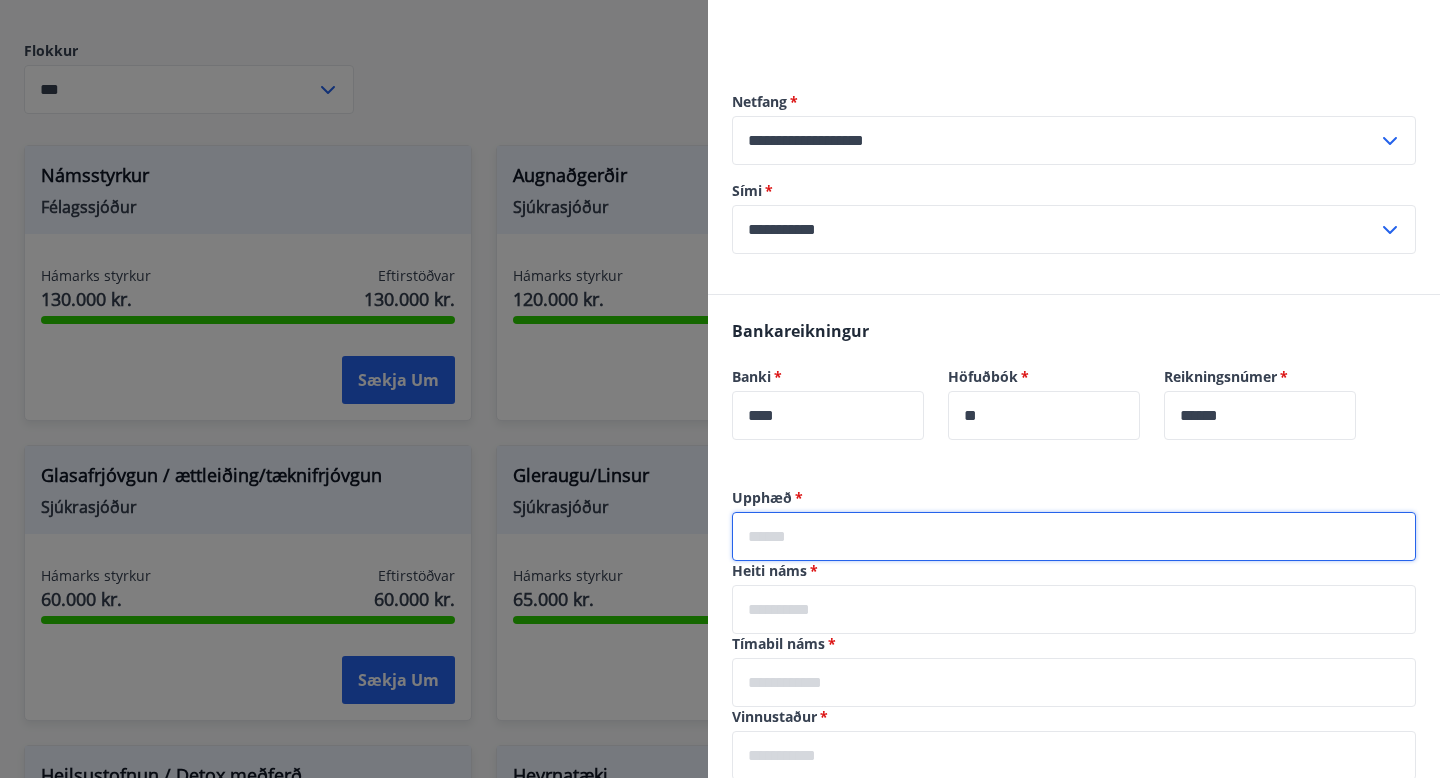 type on "*****" 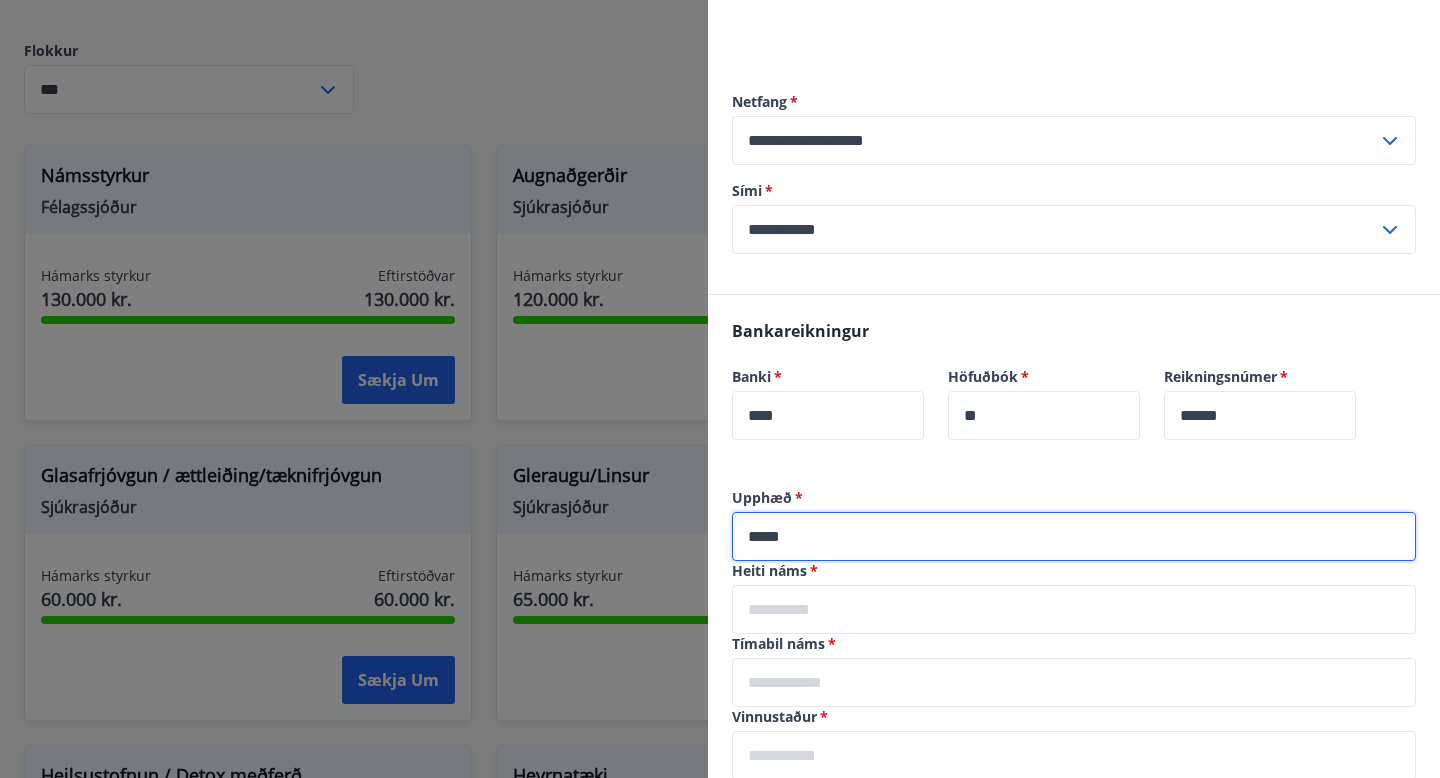 click at bounding box center [1074, 609] 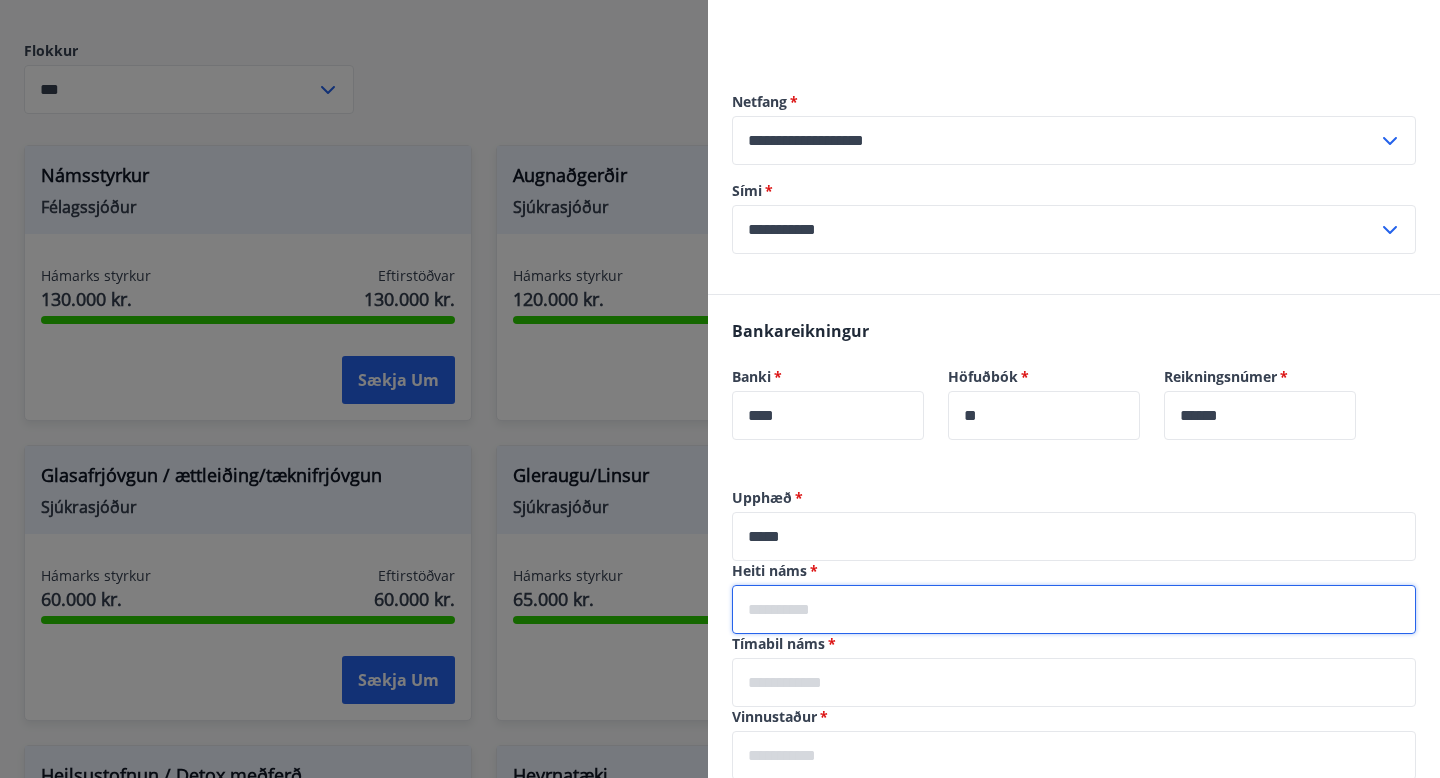 type on "**********" 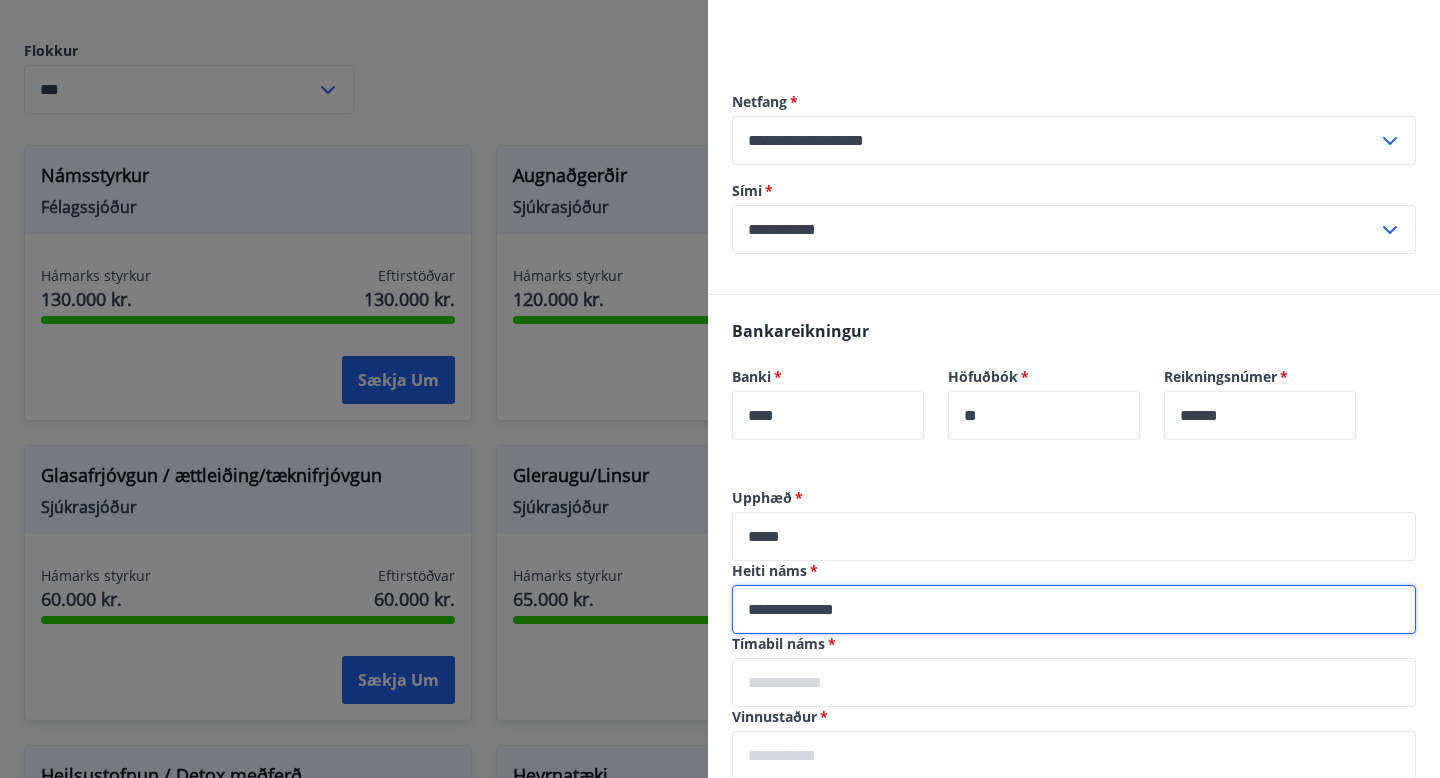 click at bounding box center [1074, 682] 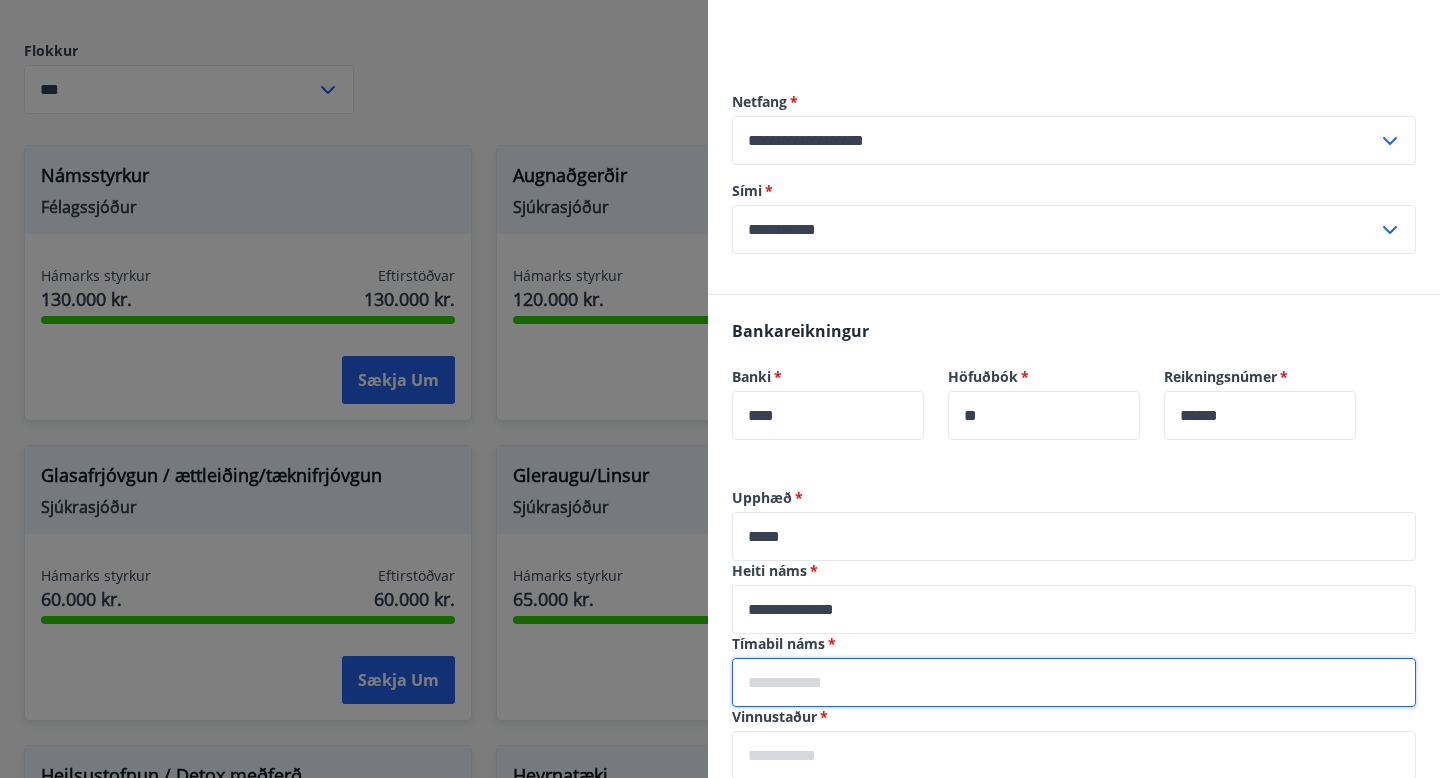 type on "*****" 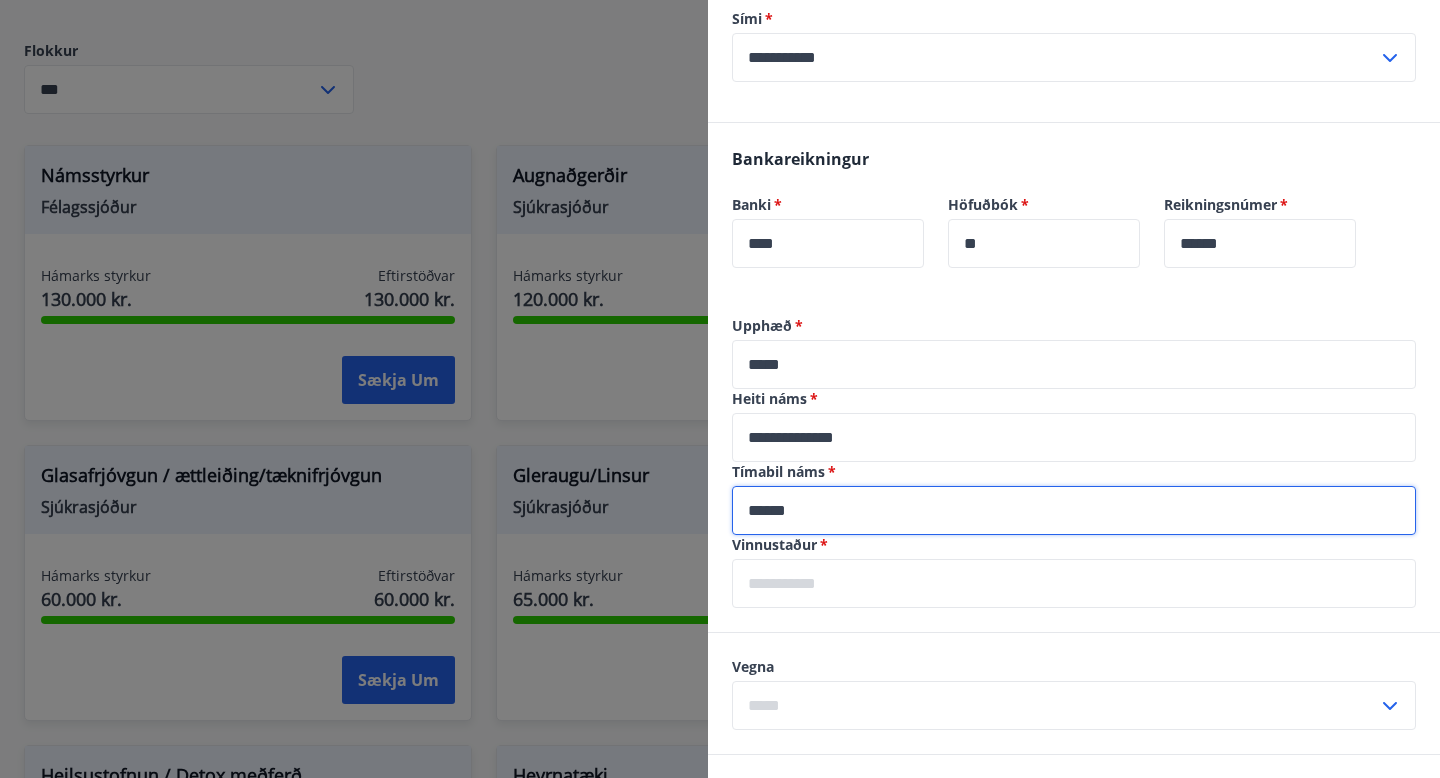 scroll, scrollTop: 357, scrollLeft: 0, axis: vertical 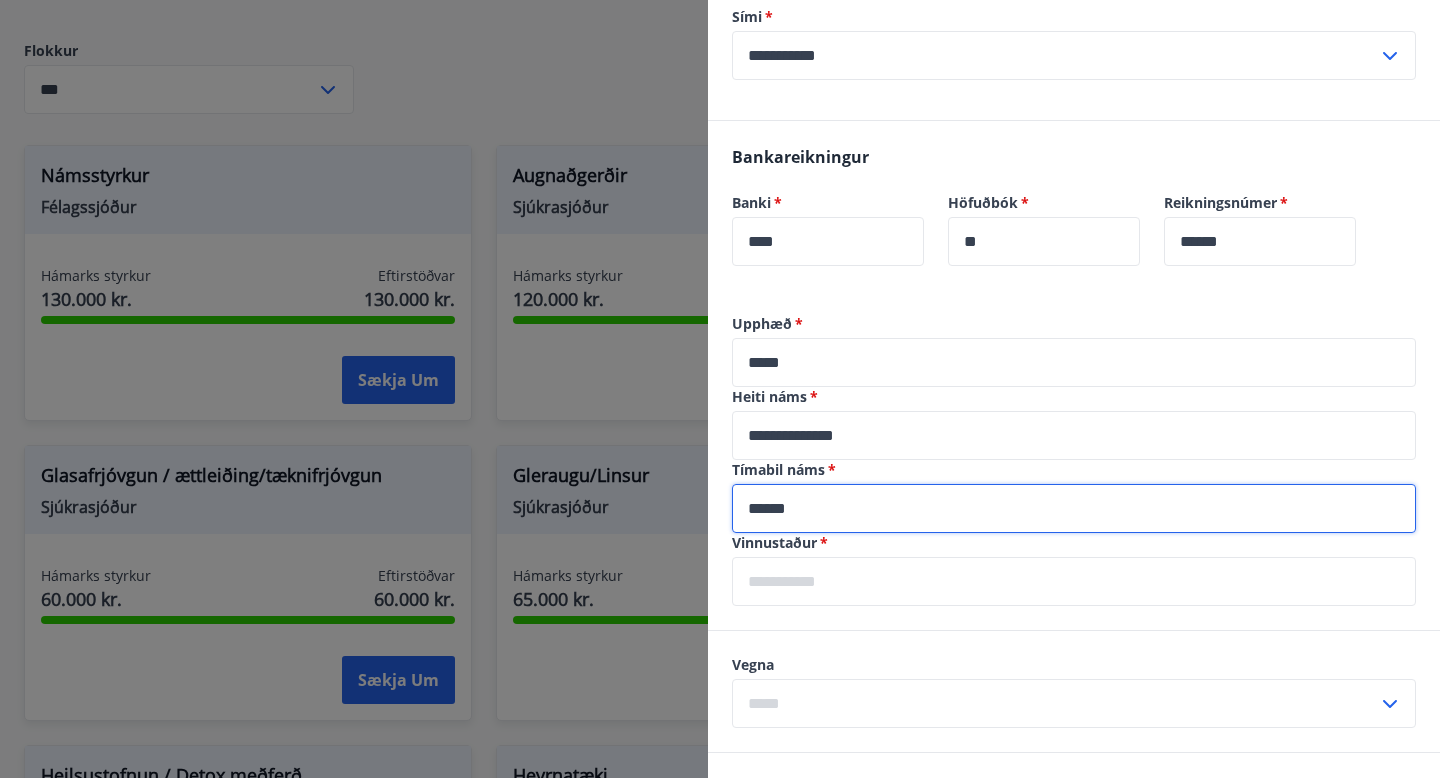 click at bounding box center (1074, 581) 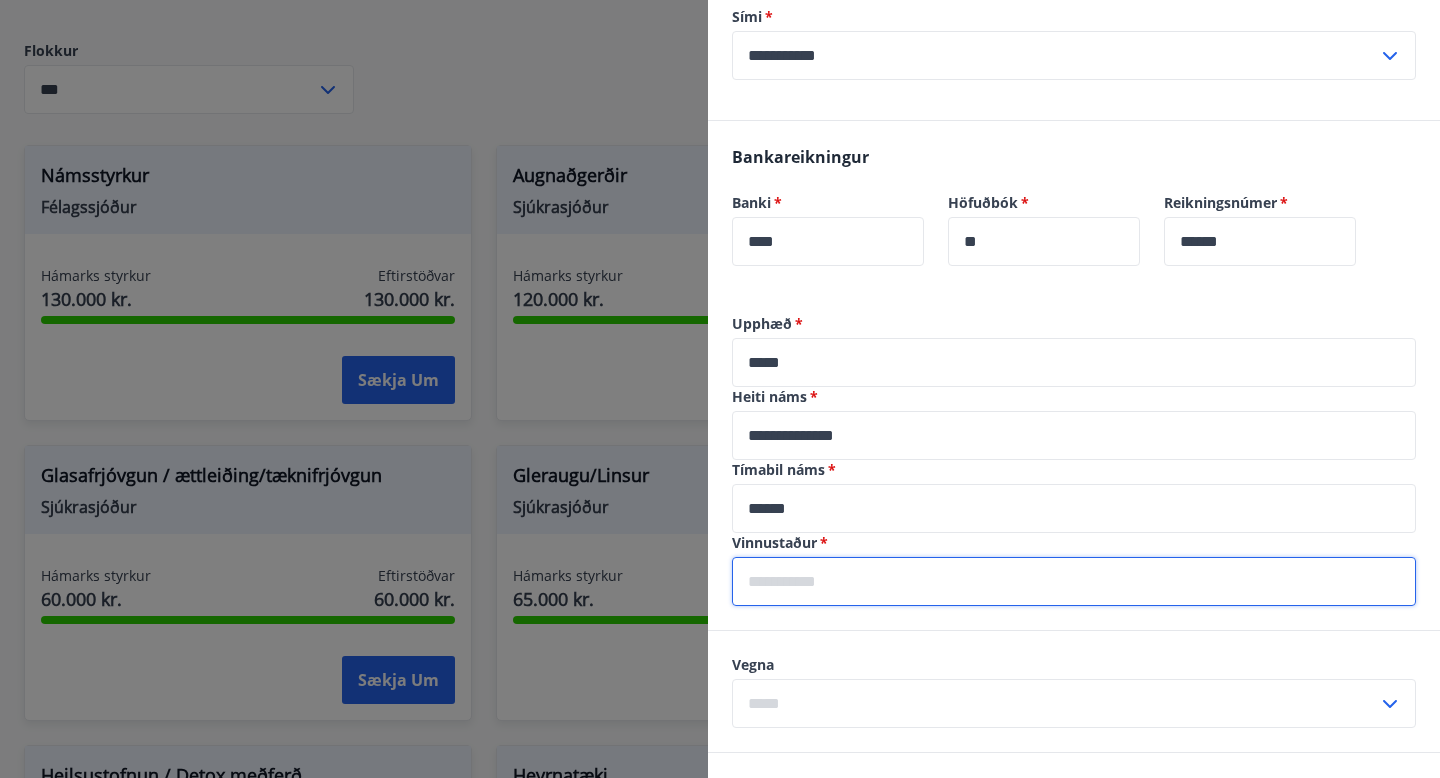 type on "**********" 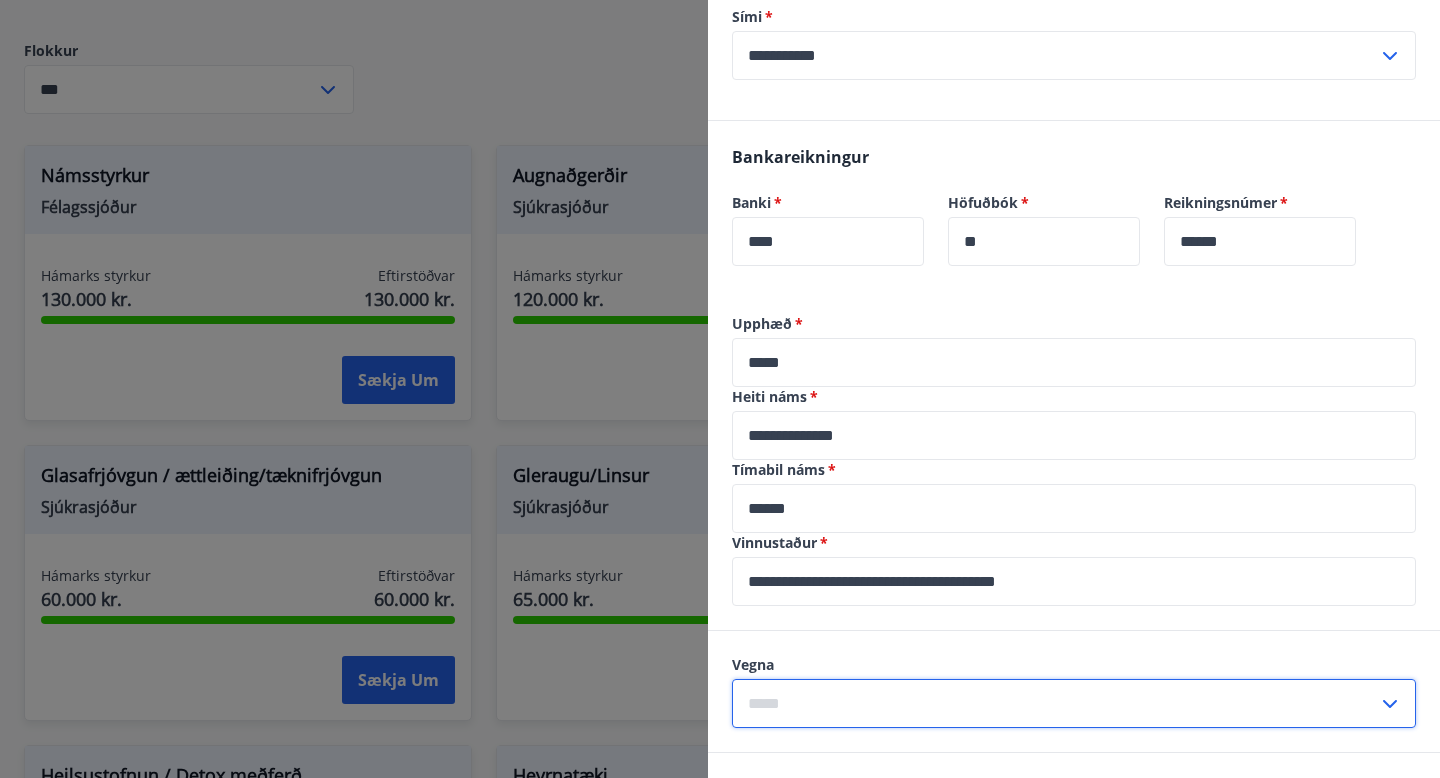 click at bounding box center [1055, 703] 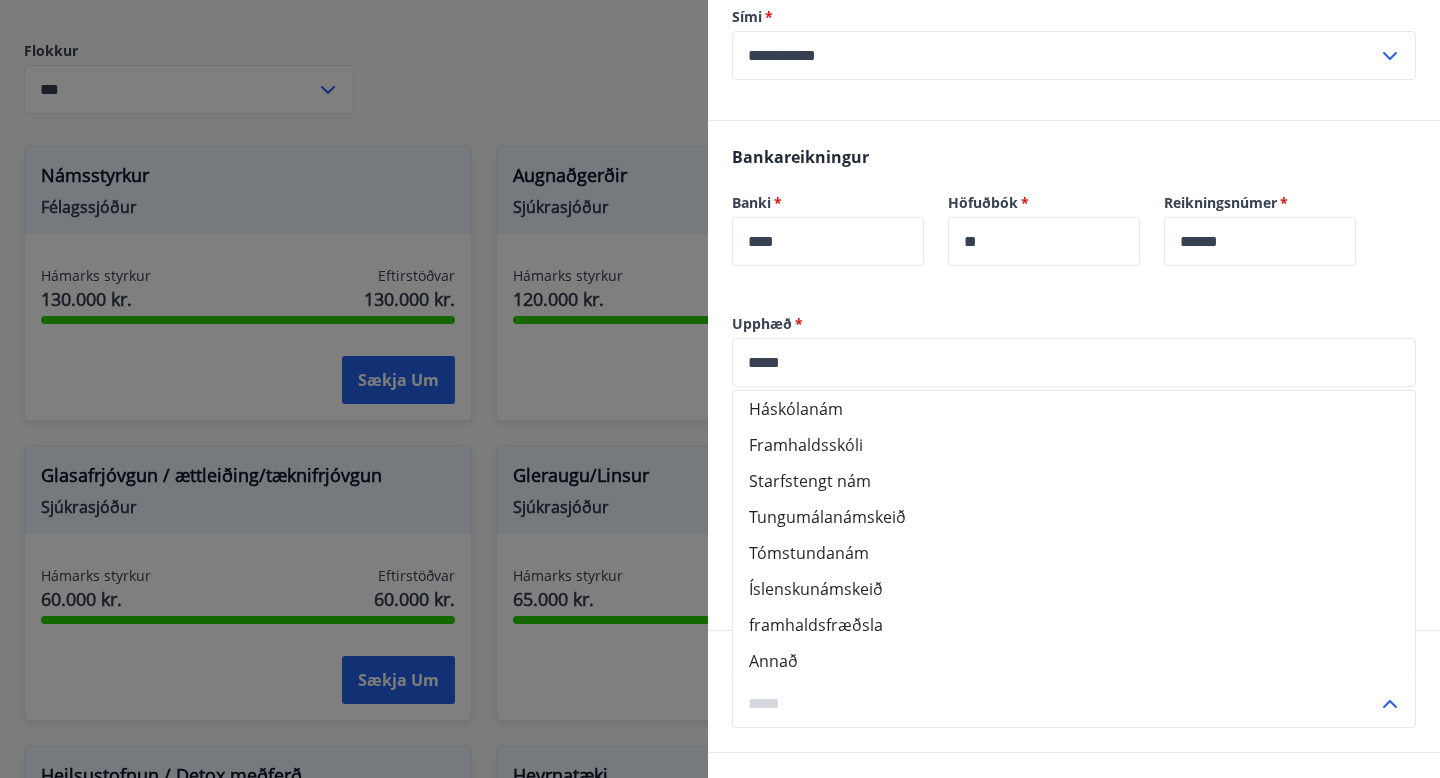 click on "Háskólanám" at bounding box center (1074, 409) 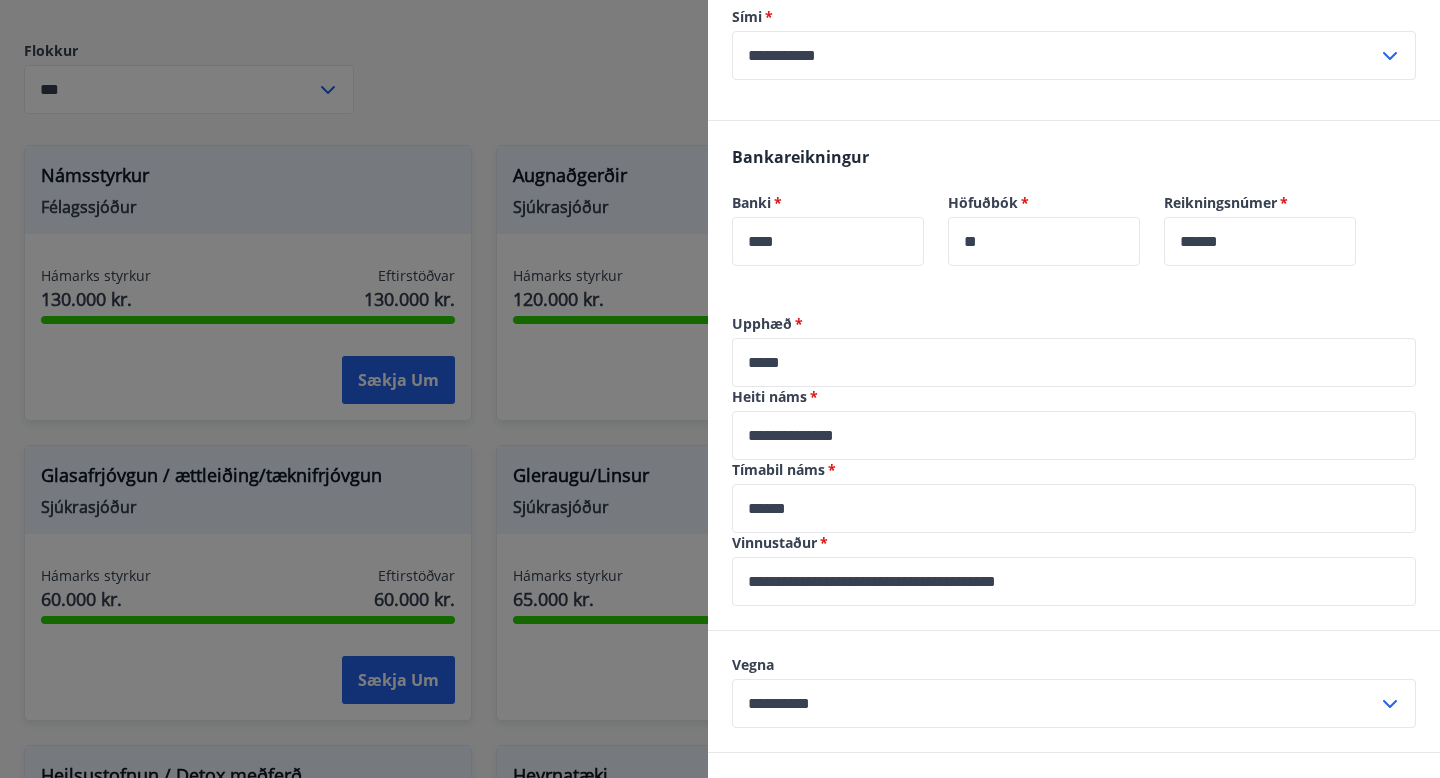 click on "Bankareikningur Banki   * **** ​ Höfuðbók   * ** ​ Reikningsnúmer   * ****** ​" at bounding box center (1074, 217) 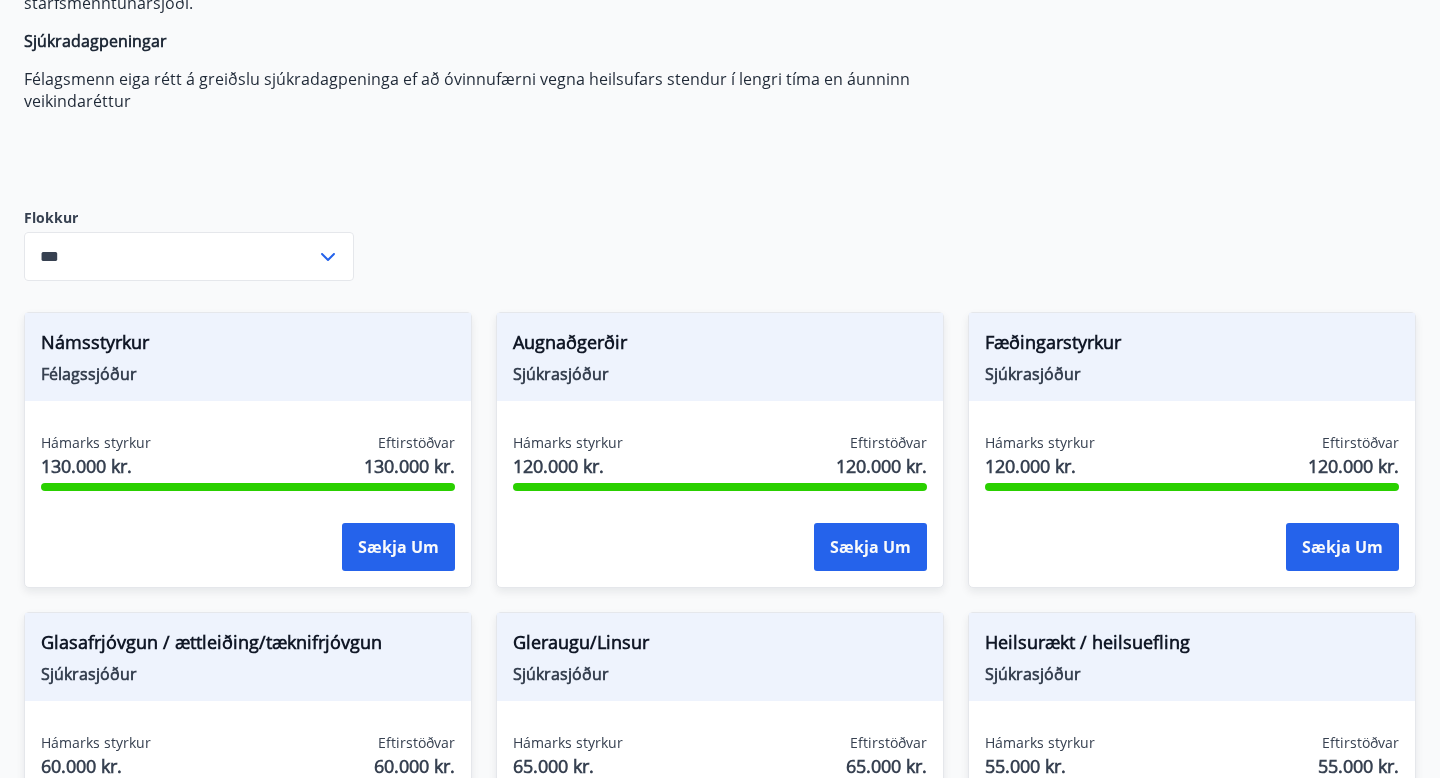 scroll, scrollTop: 0, scrollLeft: 0, axis: both 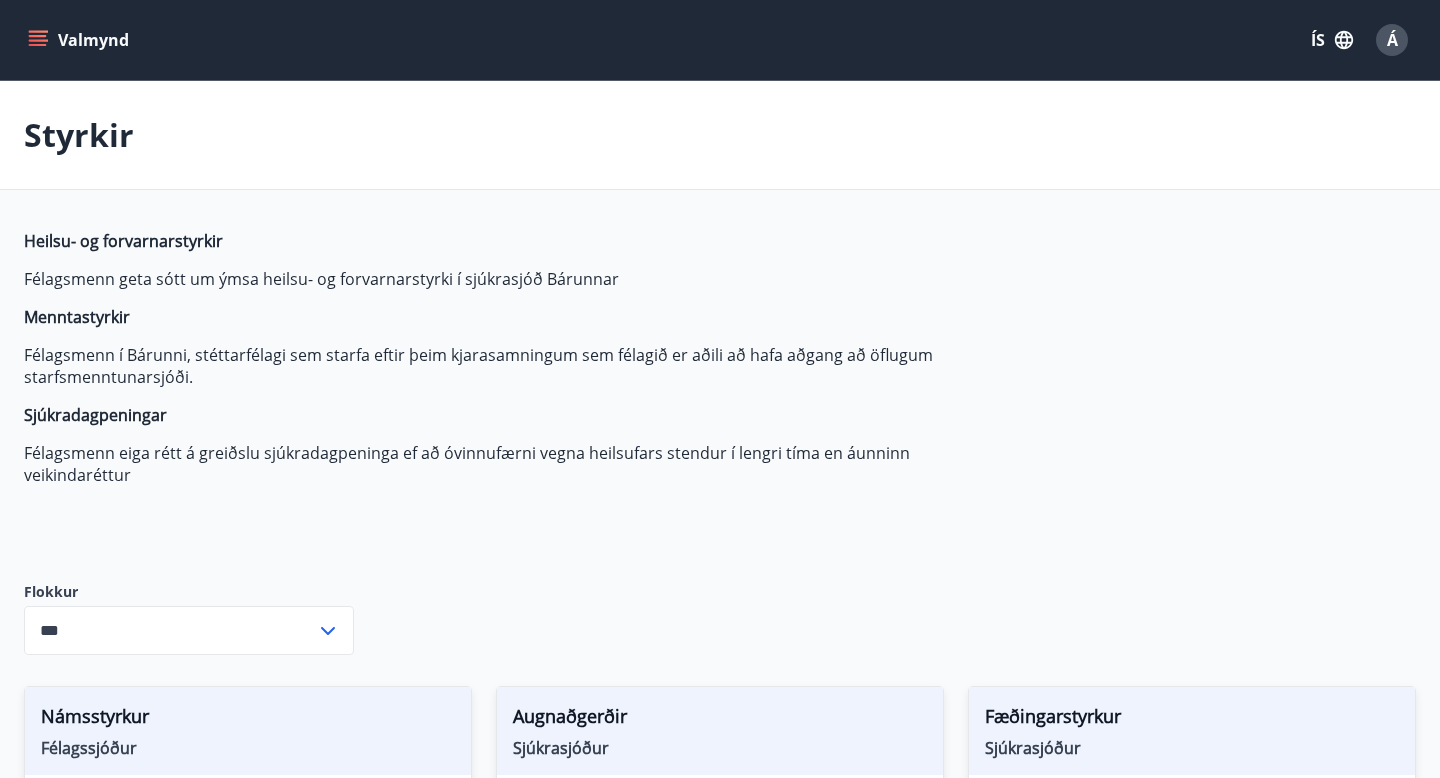 click on "Valmynd ÍS Á" at bounding box center (720, 40) 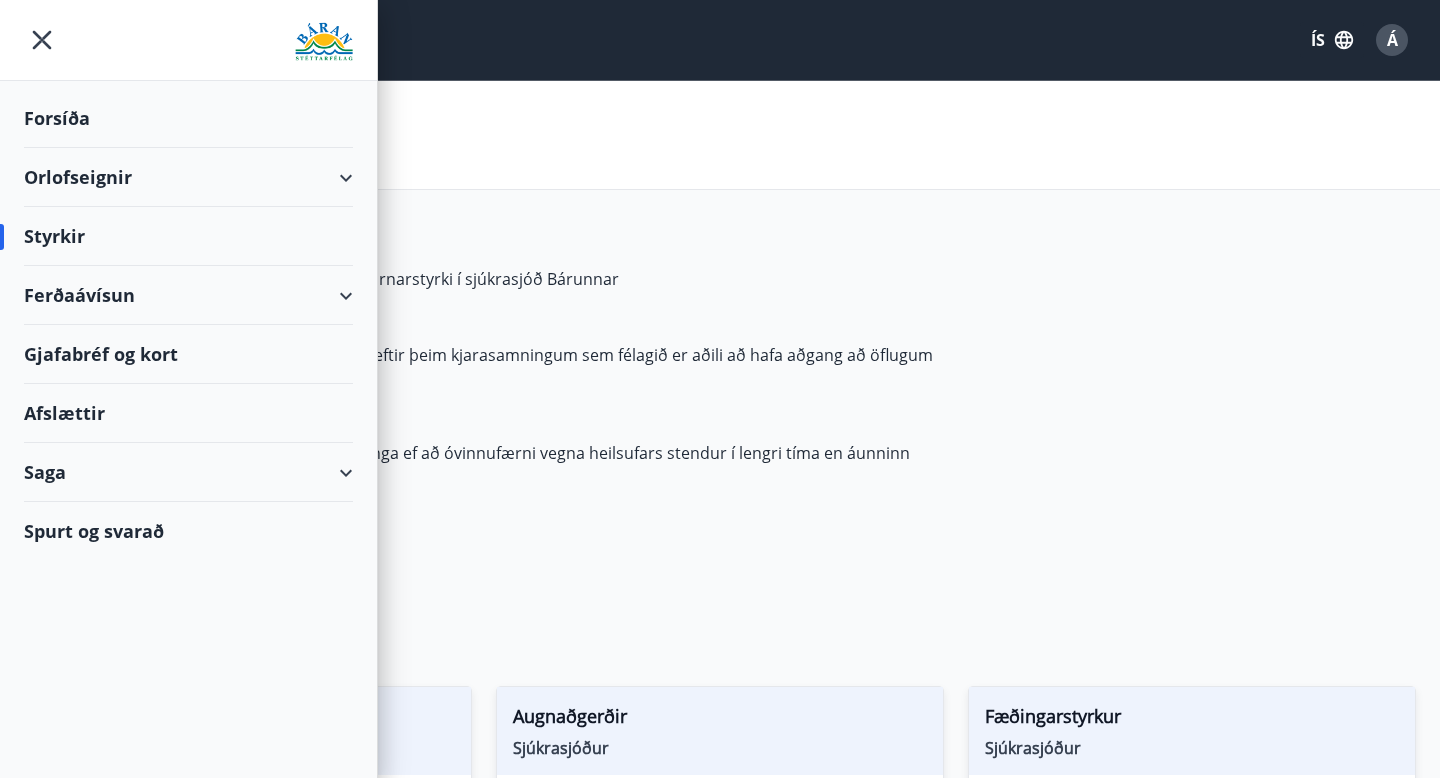 click on "Spurt og svarað" at bounding box center [188, 531] 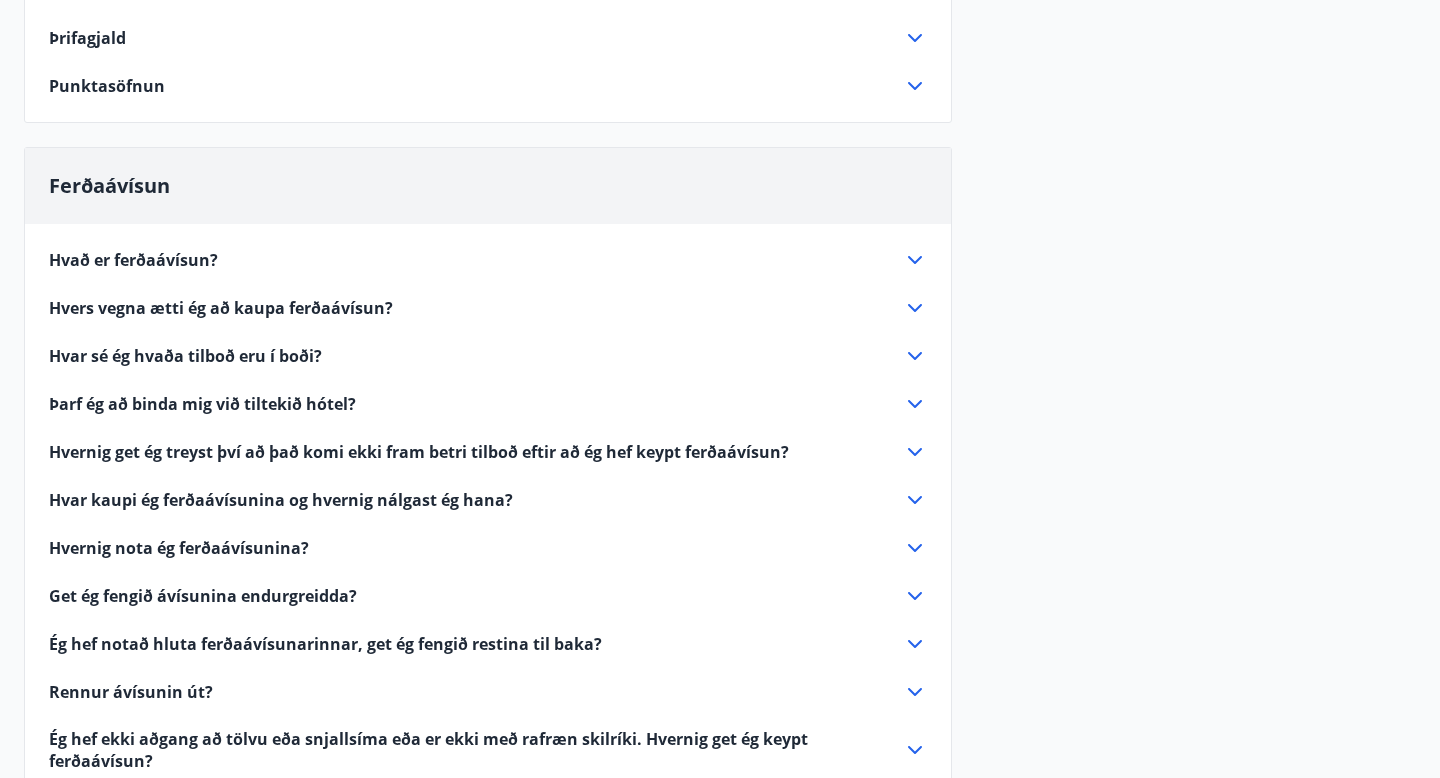 scroll, scrollTop: 383, scrollLeft: 0, axis: vertical 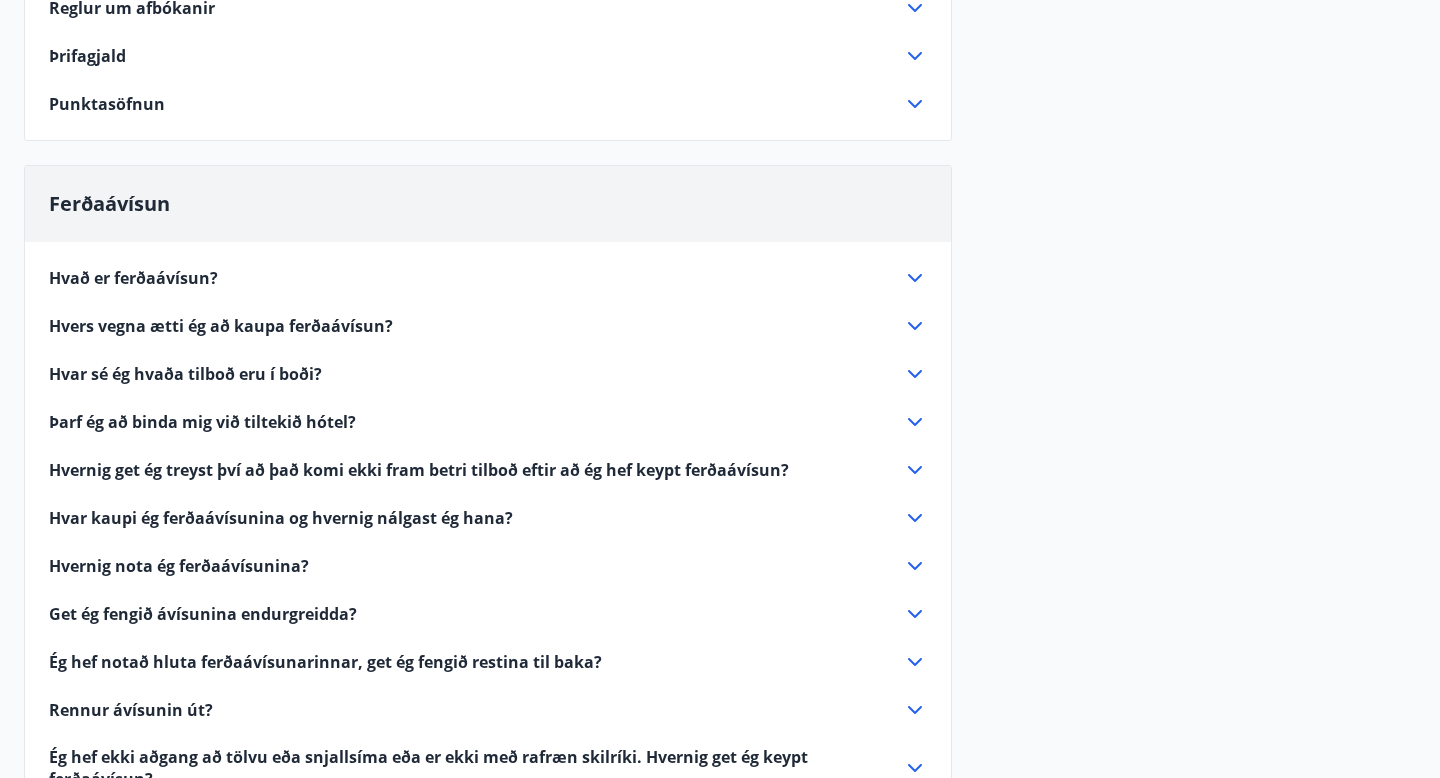 click on "Hvers vegna ætti ég að kaupa ferðaávísun?" at bounding box center (221, 326) 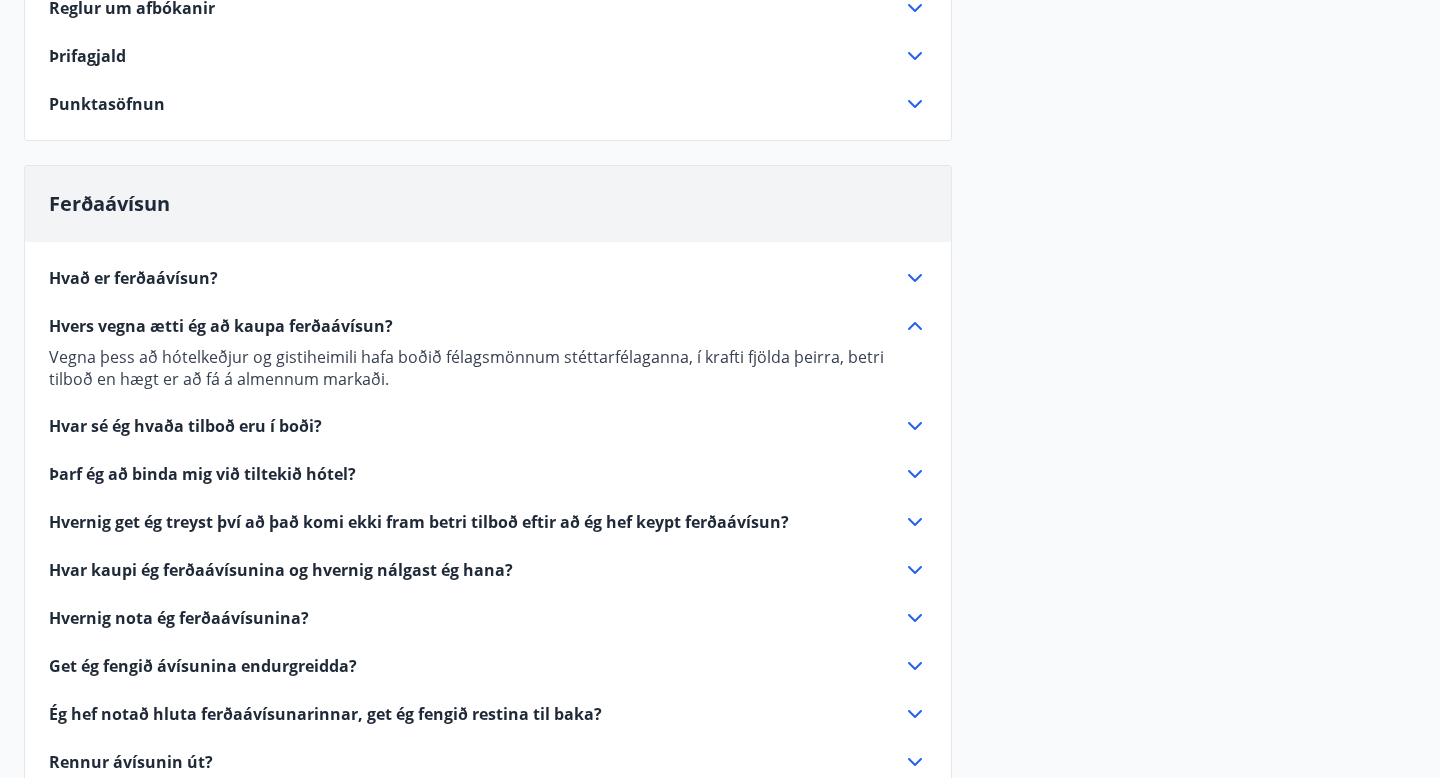 click on "Hvers vegna ætti ég að kaupa ferðaávísun?" at bounding box center [221, 326] 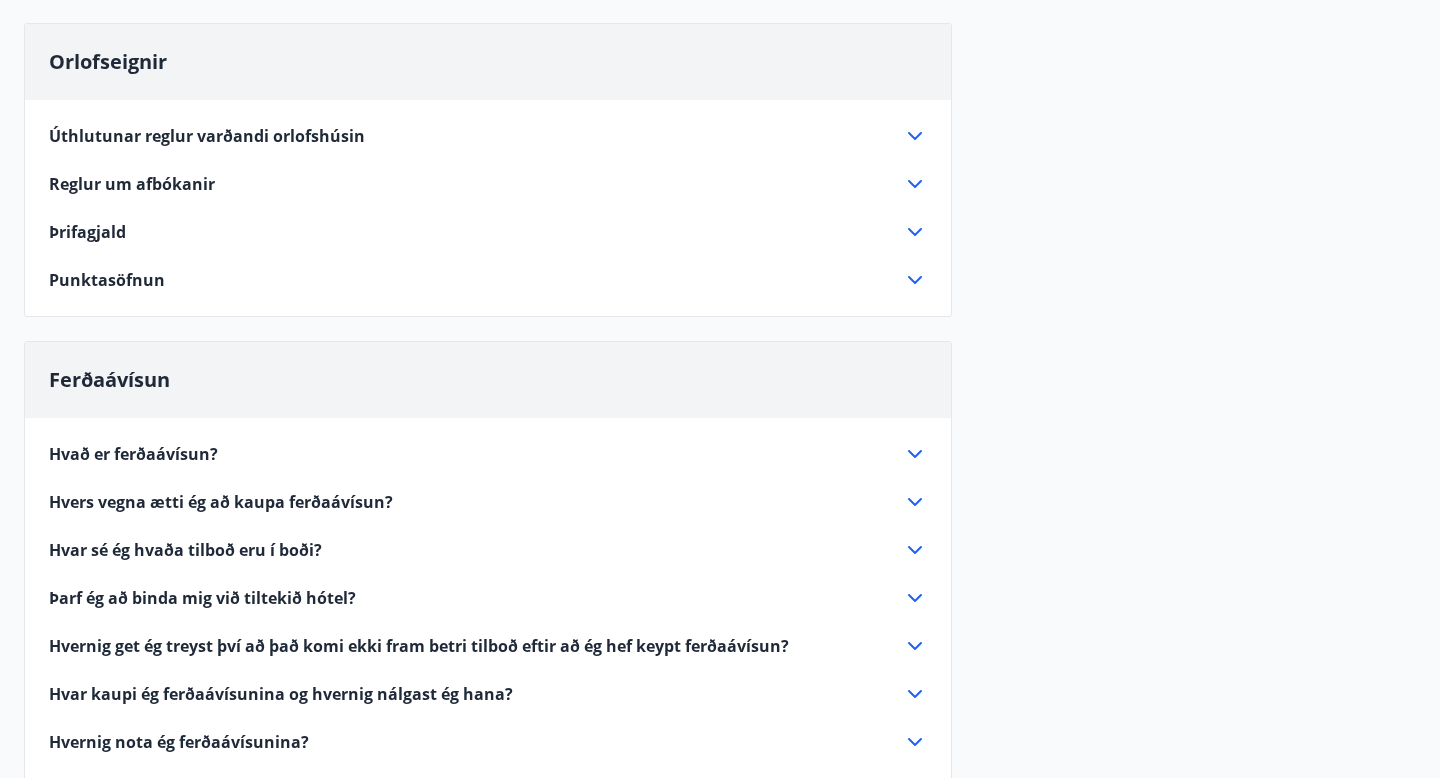 scroll, scrollTop: 180, scrollLeft: 0, axis: vertical 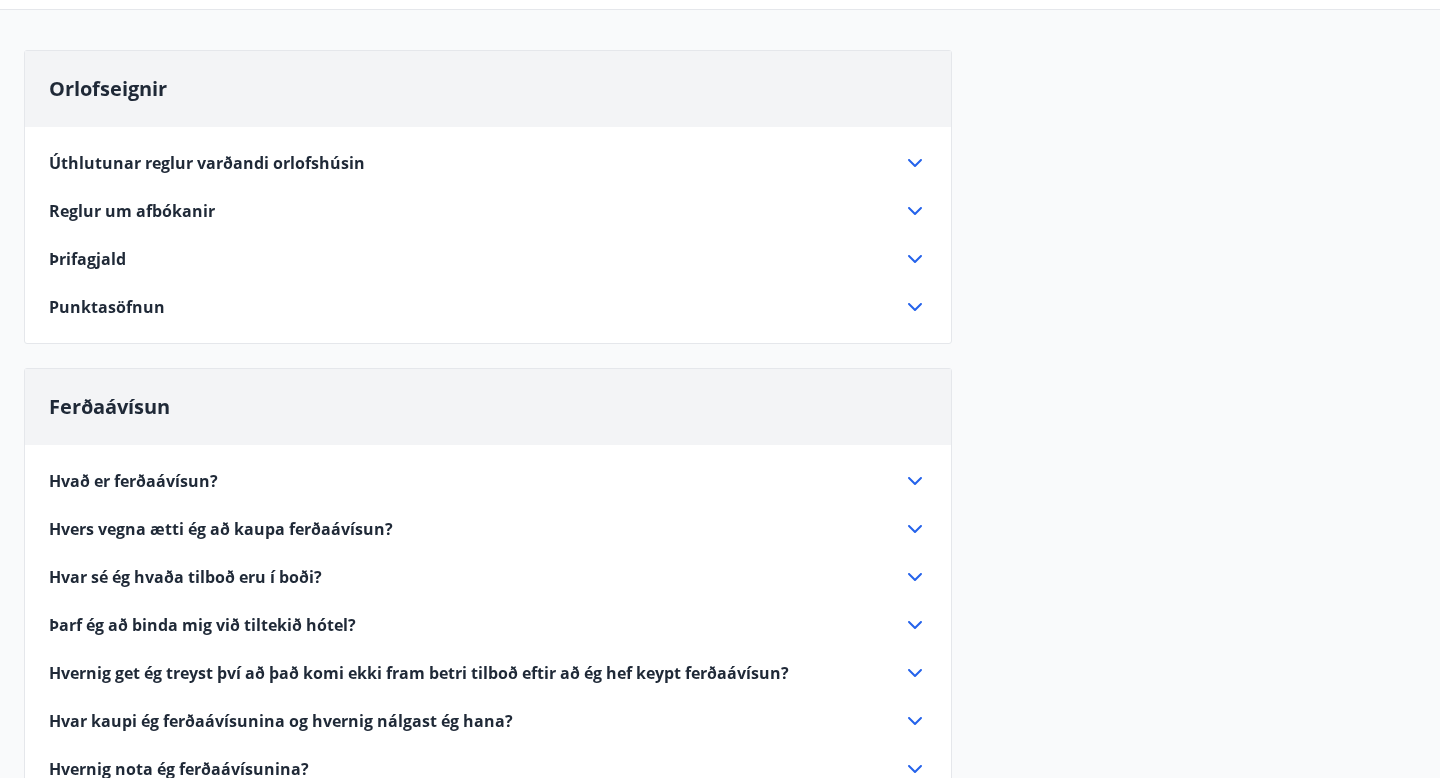 click on "Úthlutunar reglur varðandi orlofshúsin" at bounding box center [207, 163] 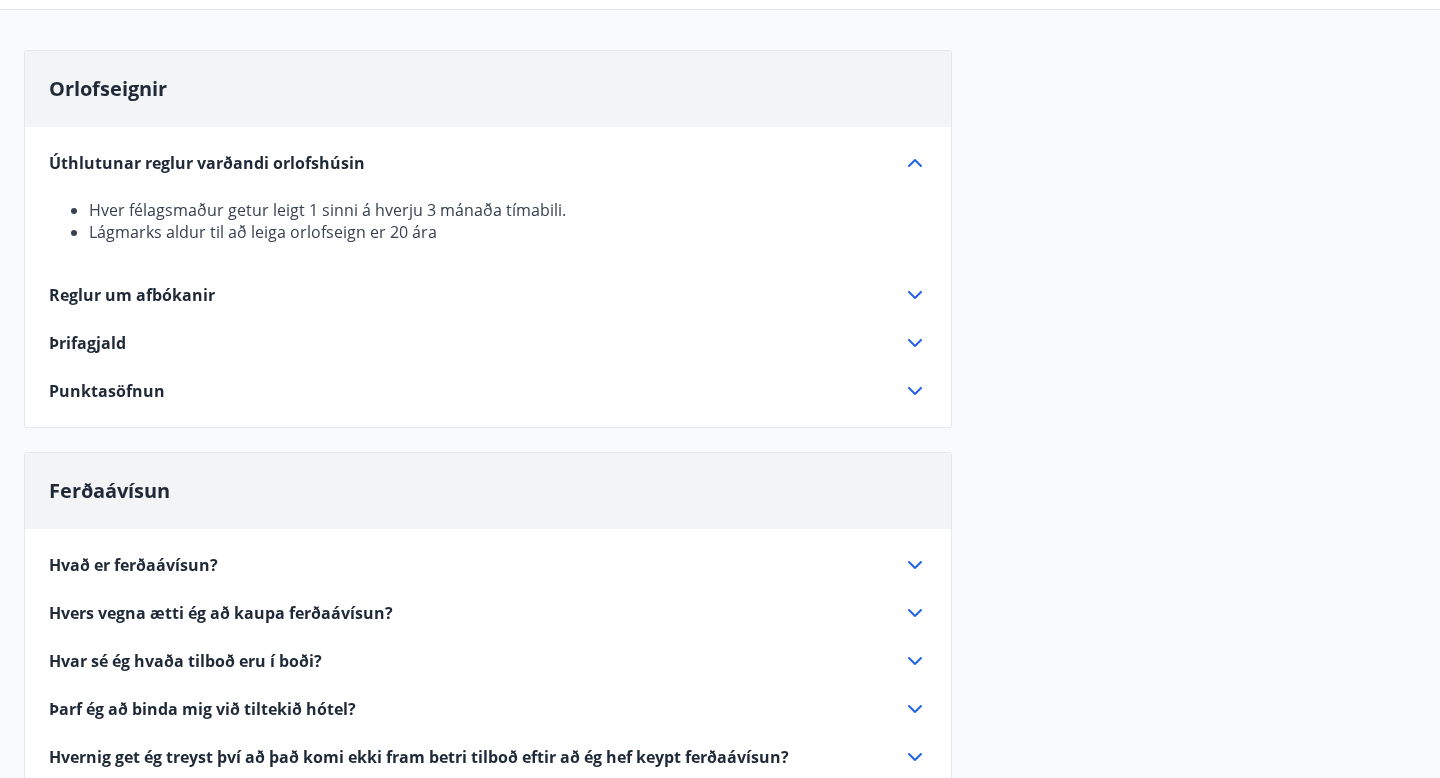 click on "Úthlutunar reglur varðandi orlofshúsin" at bounding box center [207, 163] 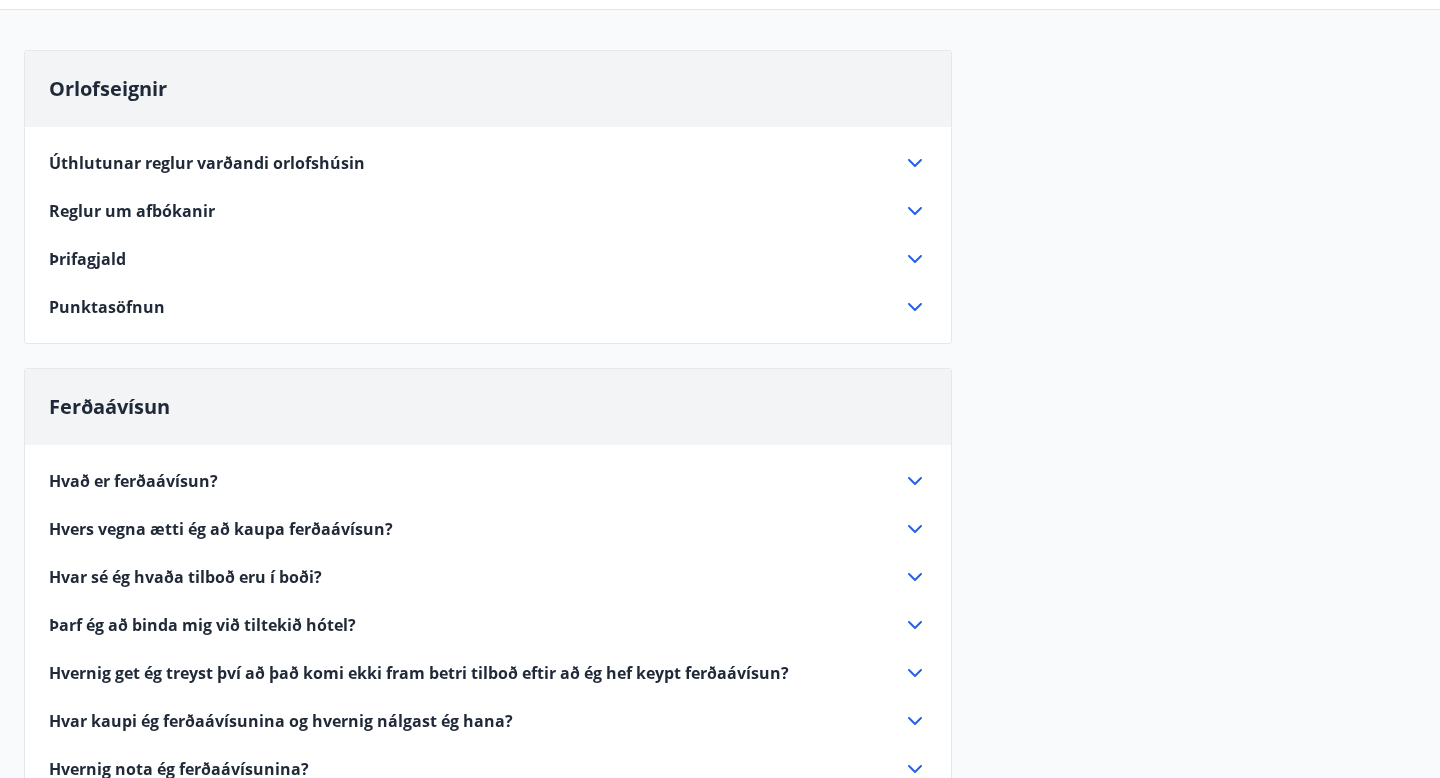 click on "Punktasöfnun" at bounding box center [476, 307] 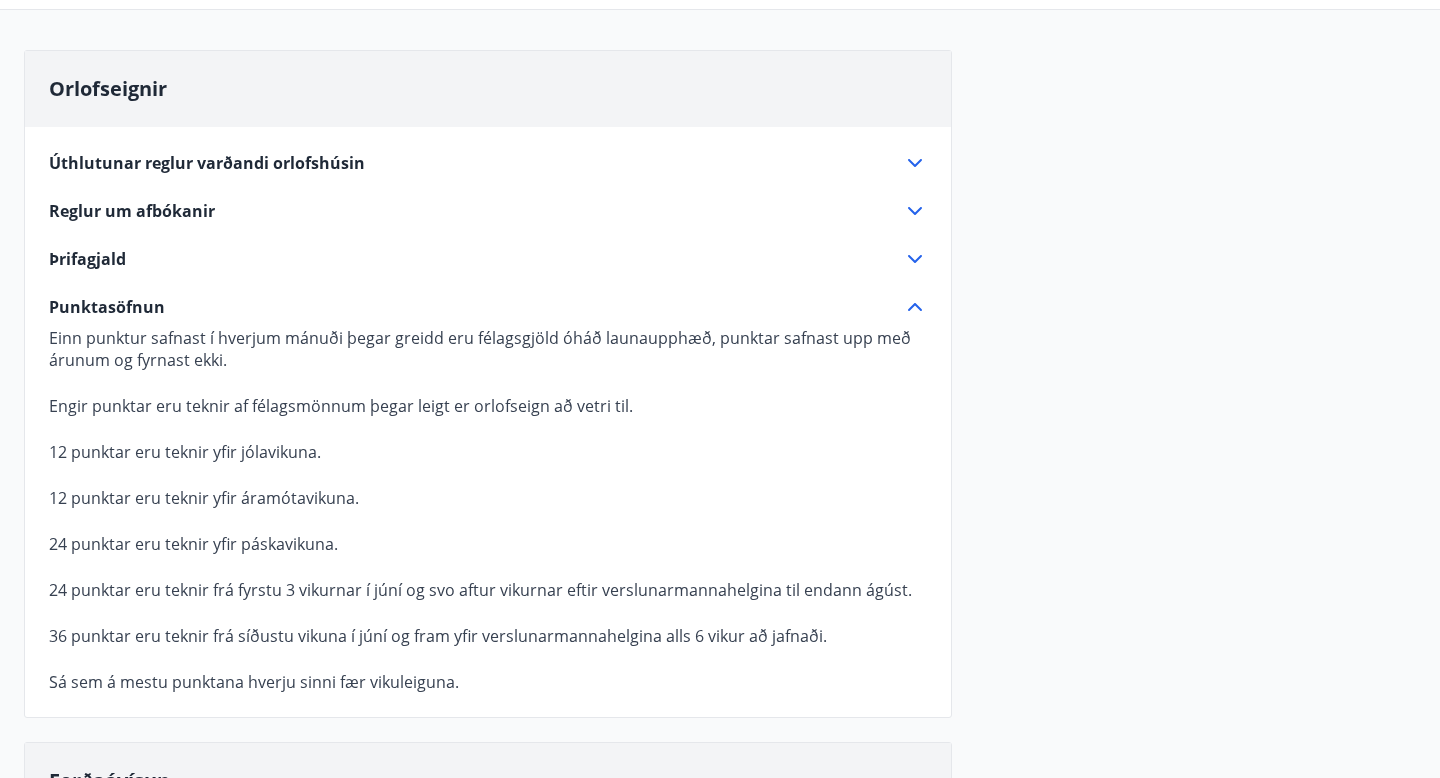 click on "Punktasöfnun" at bounding box center (476, 307) 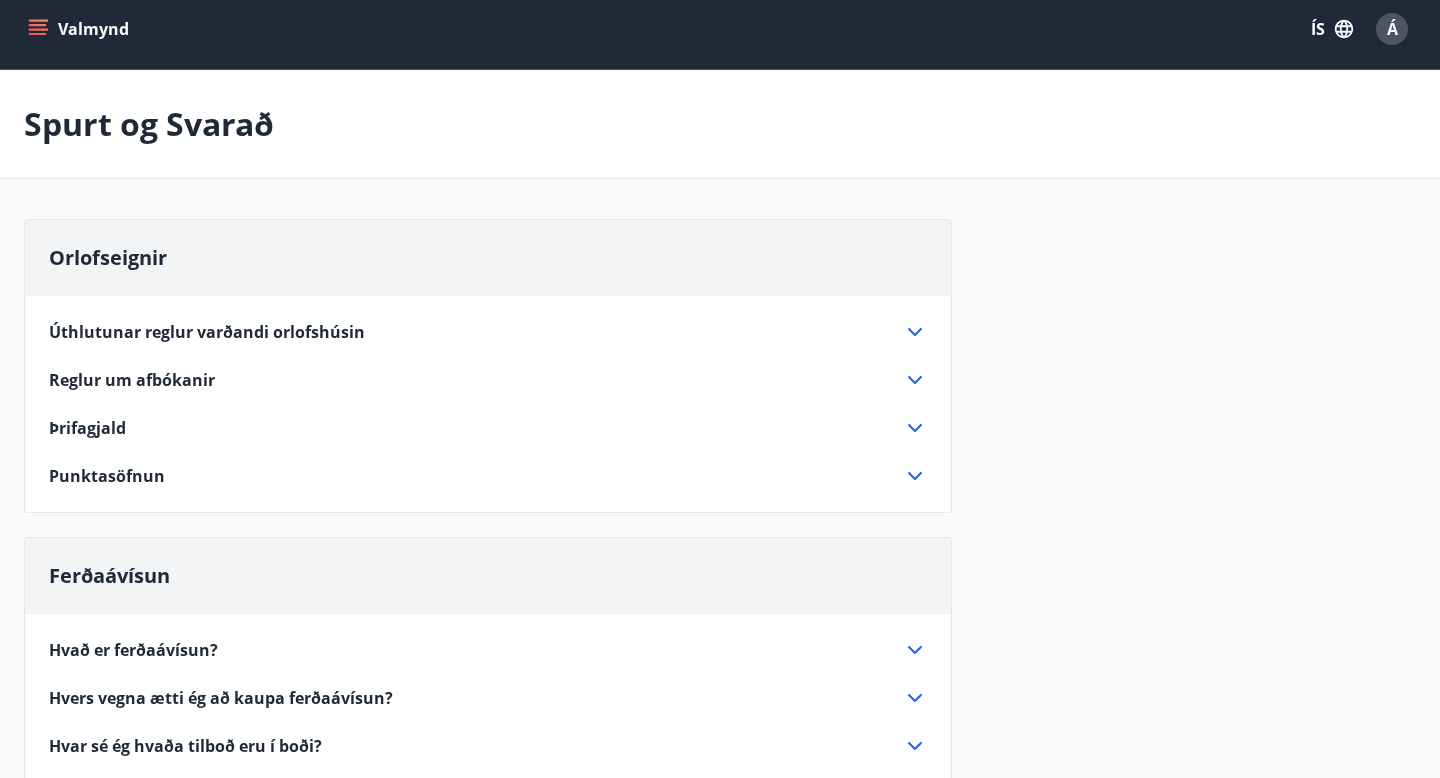 scroll, scrollTop: 0, scrollLeft: 0, axis: both 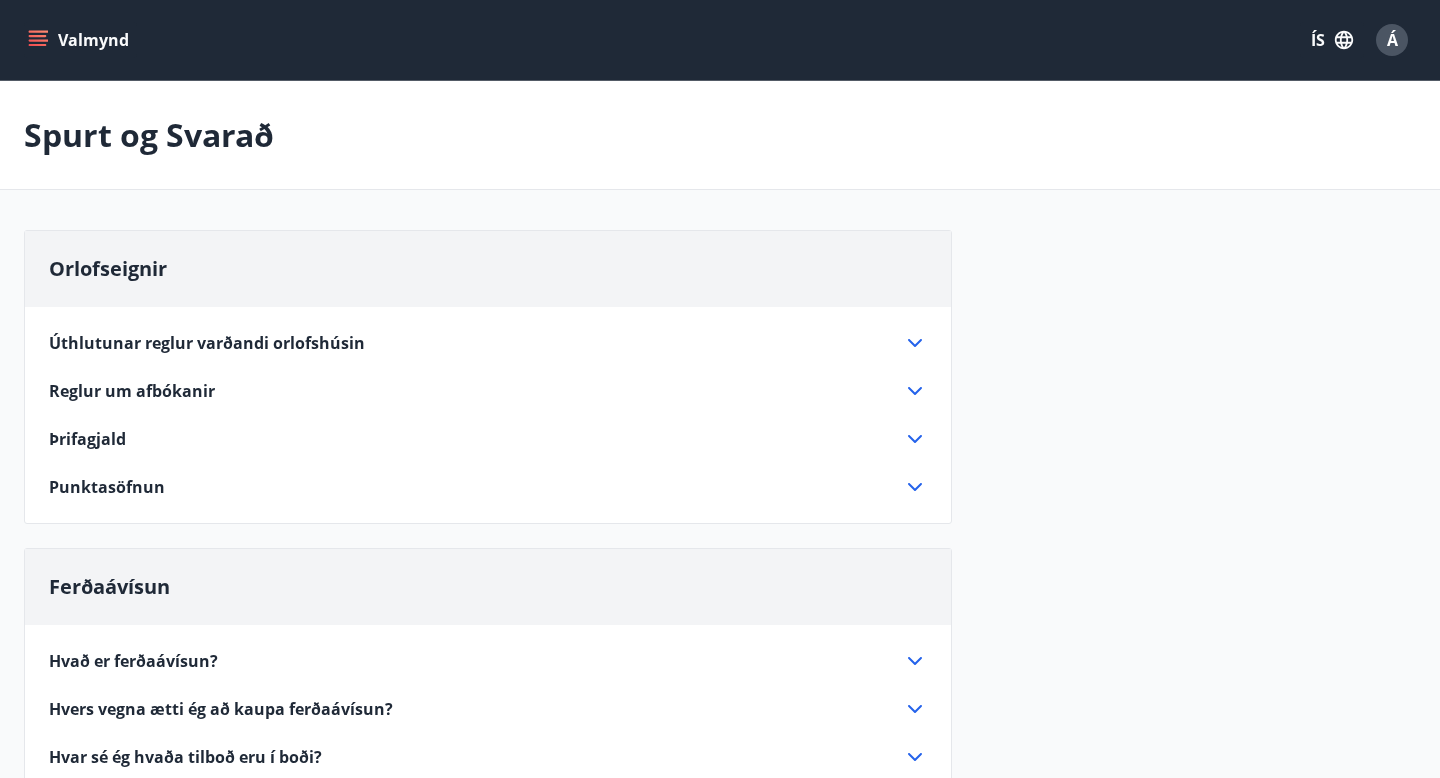 click at bounding box center (38, 40) 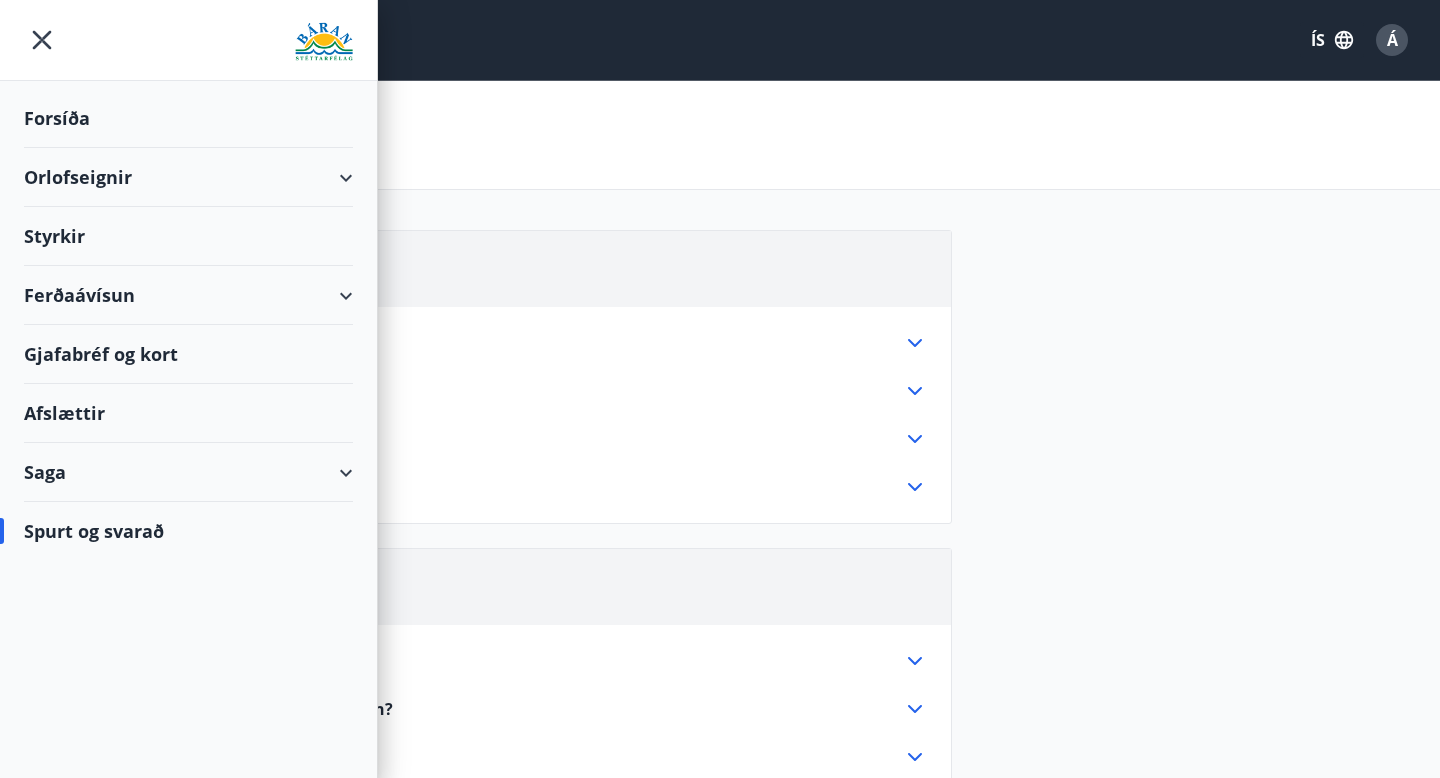 click on "Saga" at bounding box center (188, 472) 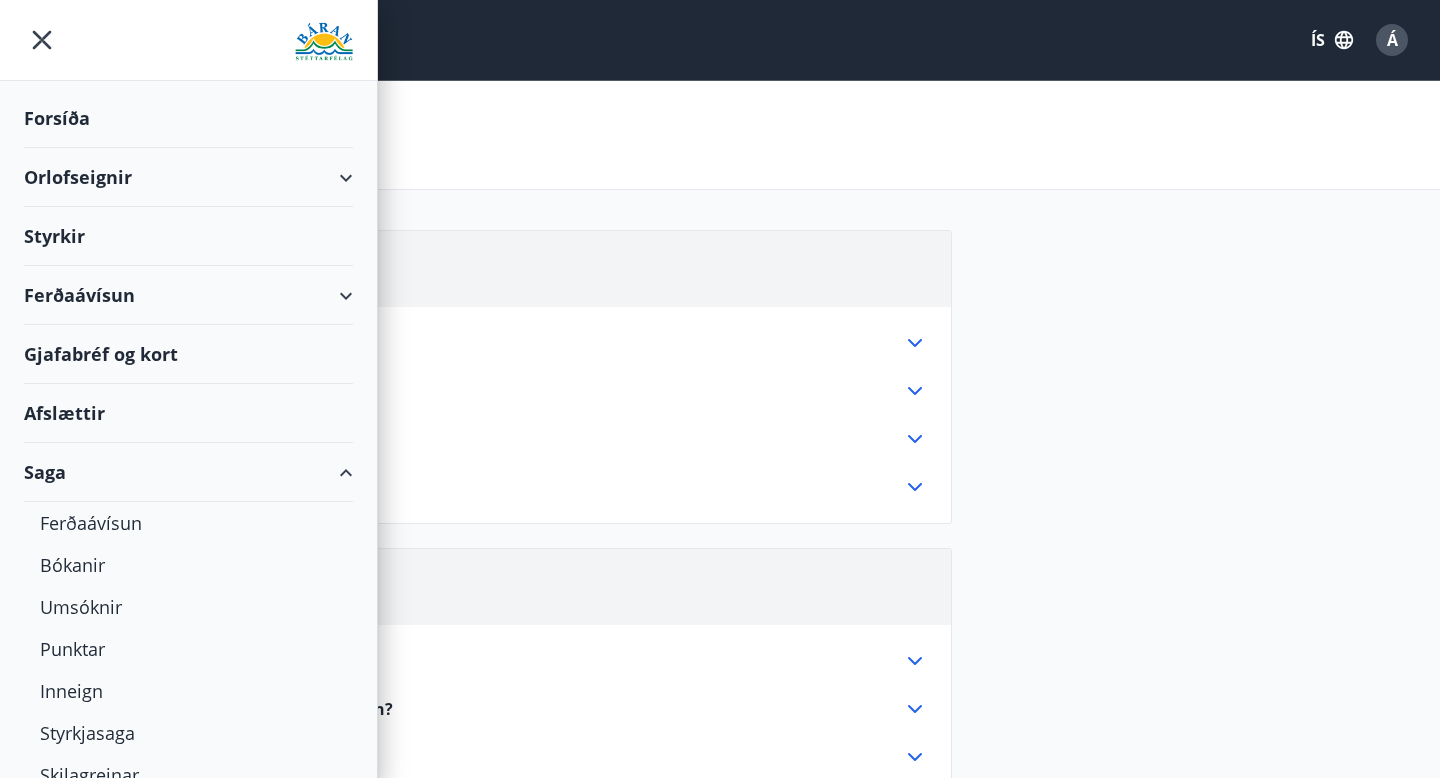 scroll, scrollTop: 76, scrollLeft: 0, axis: vertical 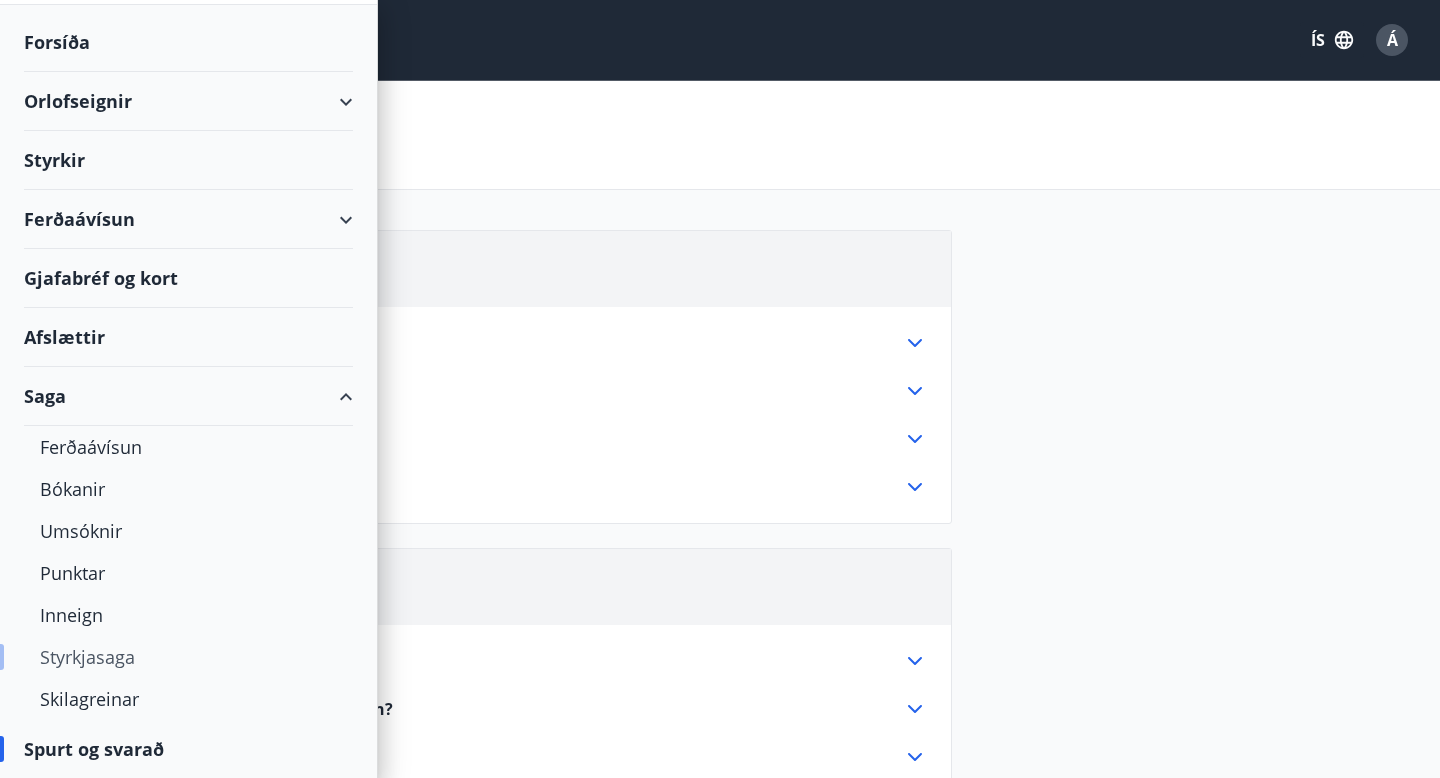 click on "Styrkjasaga" at bounding box center [188, 657] 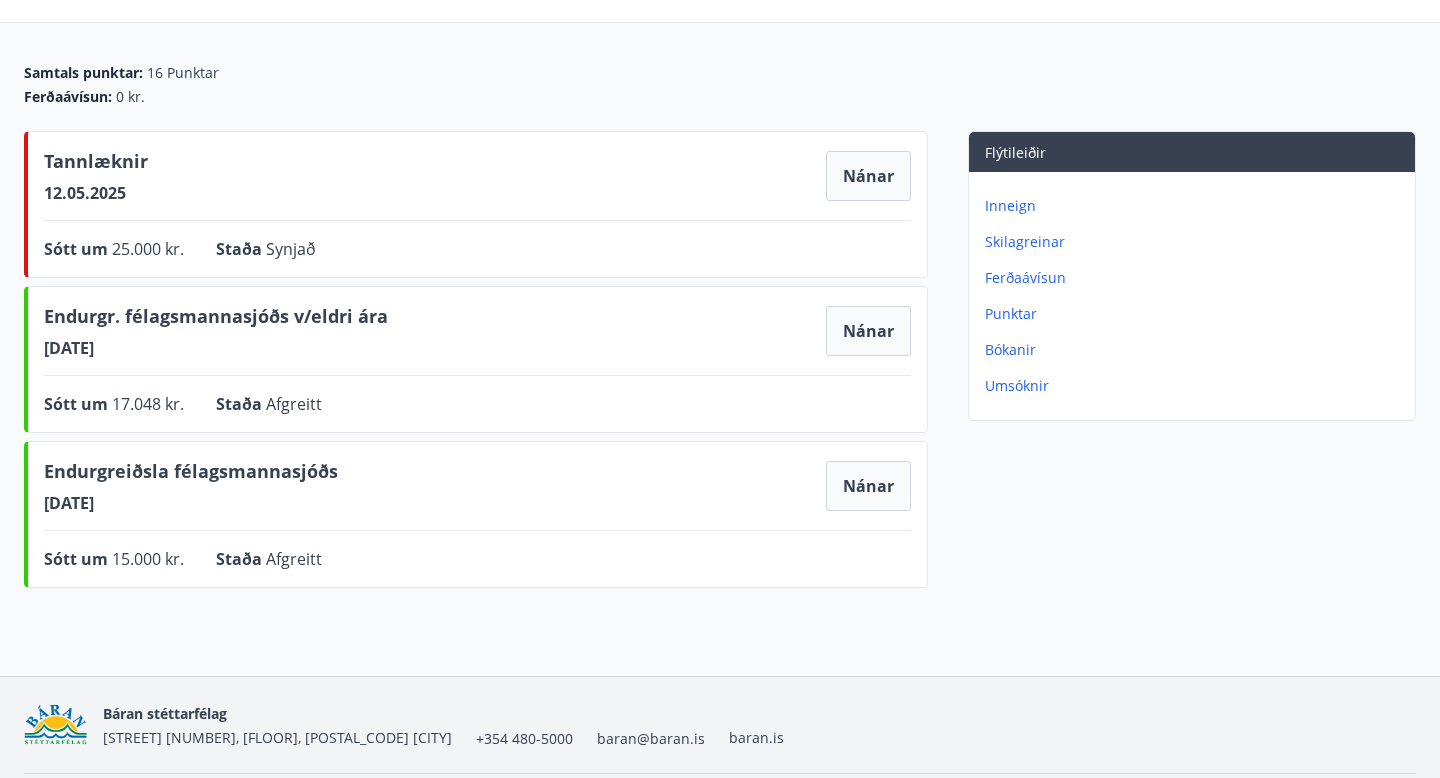 scroll, scrollTop: 0, scrollLeft: 0, axis: both 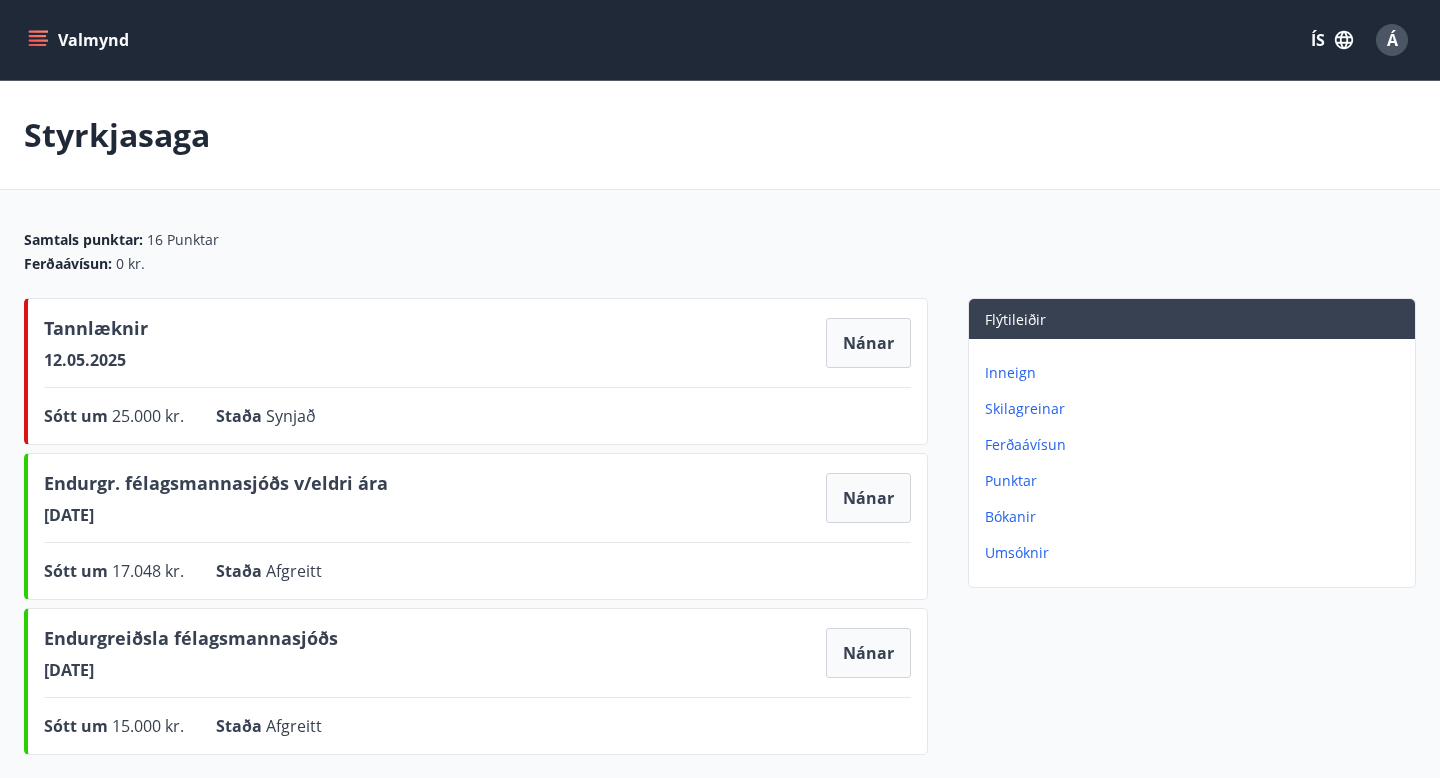 click at bounding box center [40, 32] 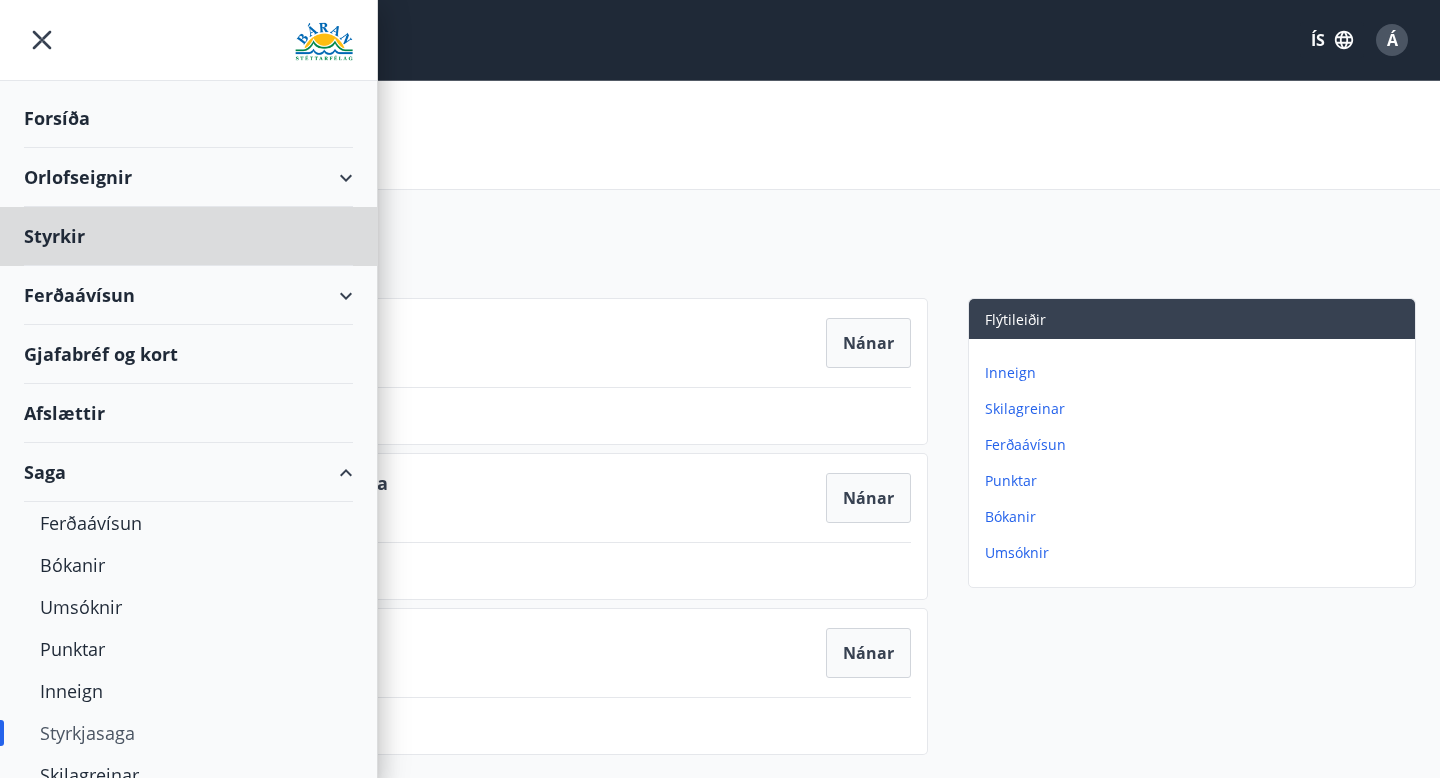 click on "Forsíða" at bounding box center (188, 118) 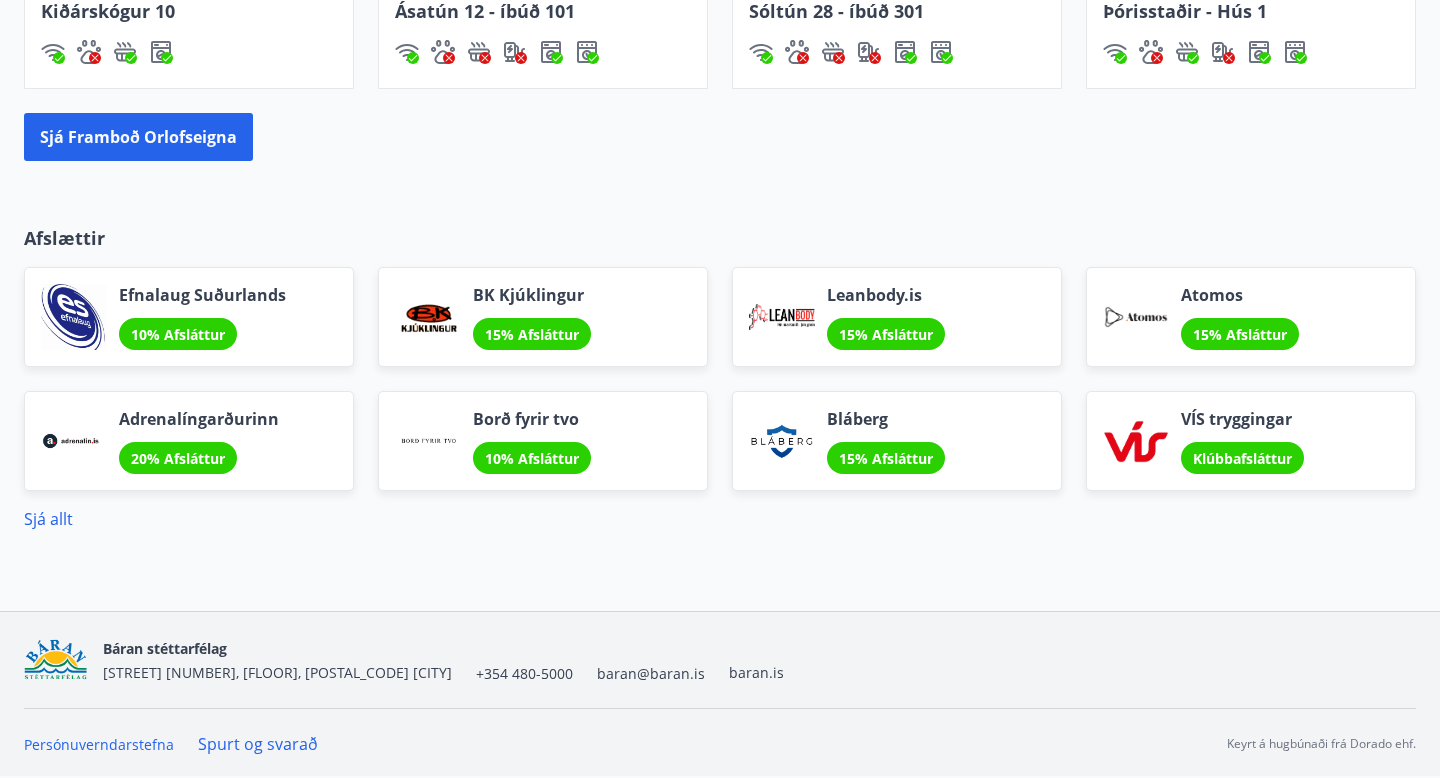 scroll, scrollTop: 1563, scrollLeft: 0, axis: vertical 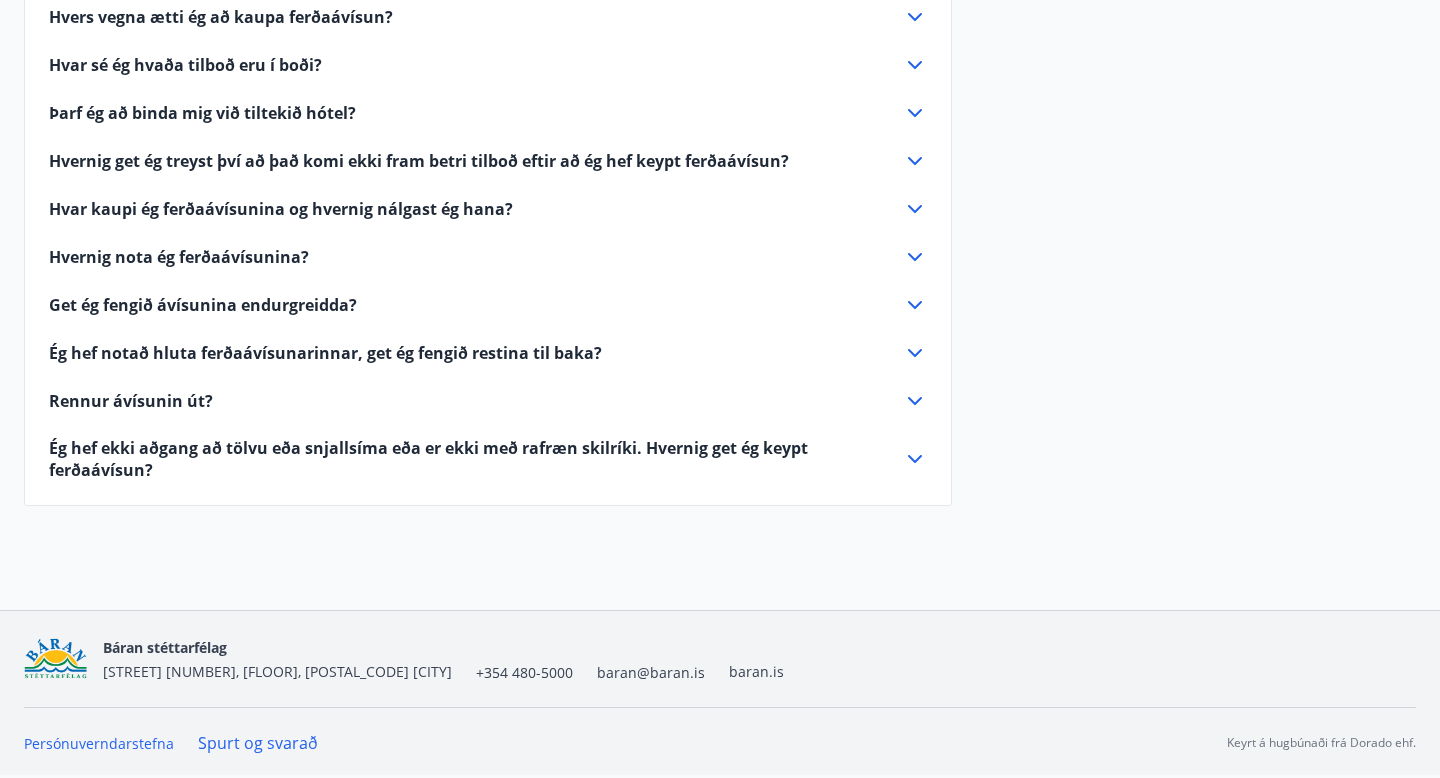 click on "Rennur ávísunin út?" at bounding box center [131, 401] 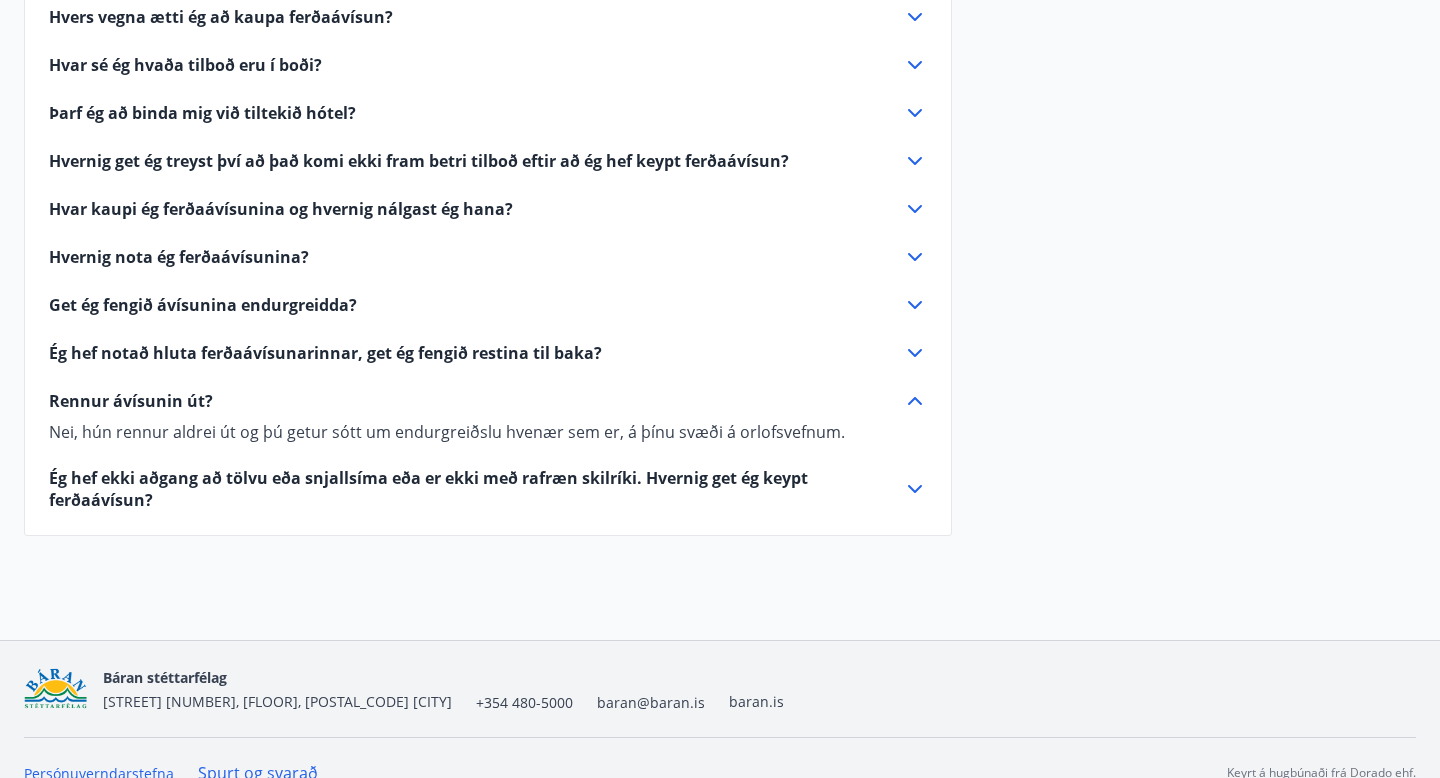 click on "Rennur ávísunin út?" at bounding box center [131, 401] 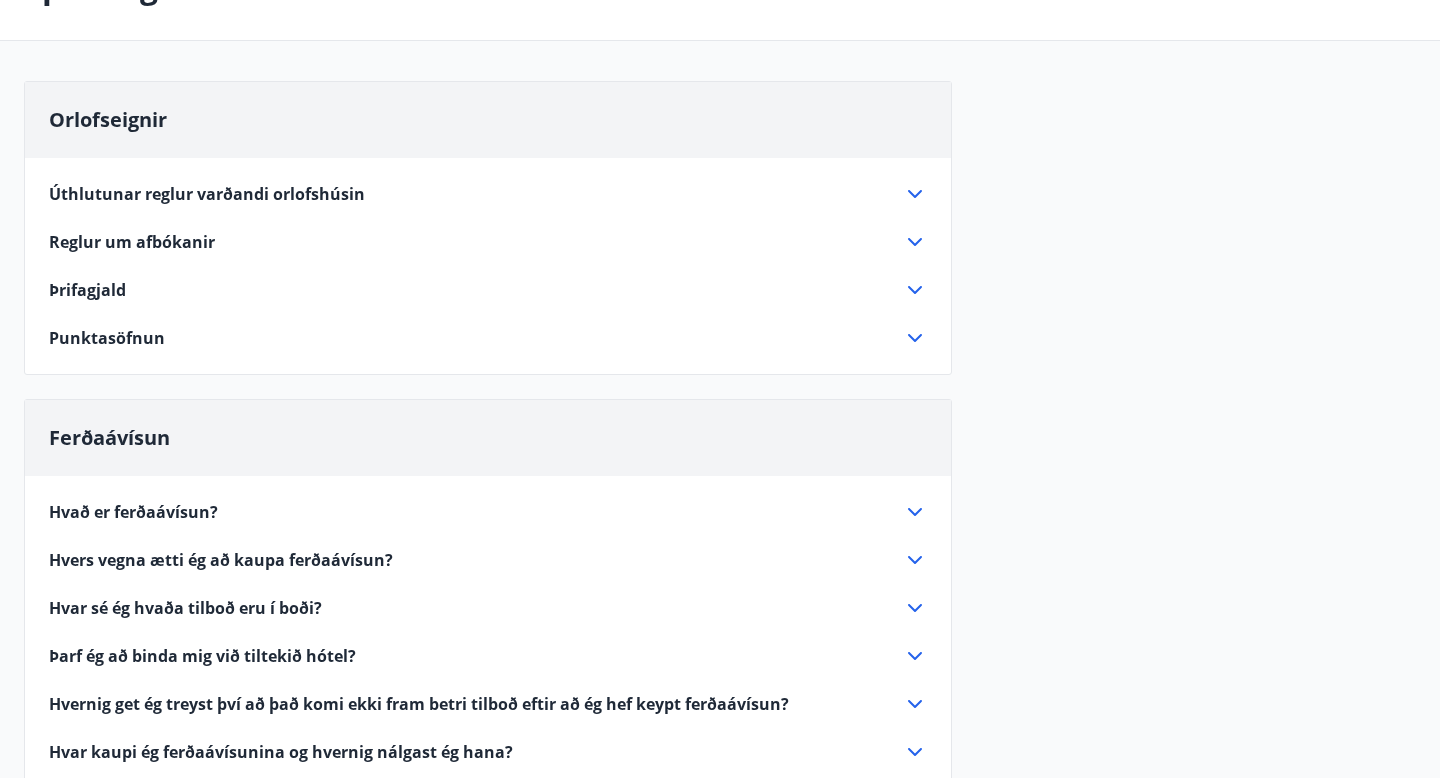 scroll, scrollTop: 0, scrollLeft: 0, axis: both 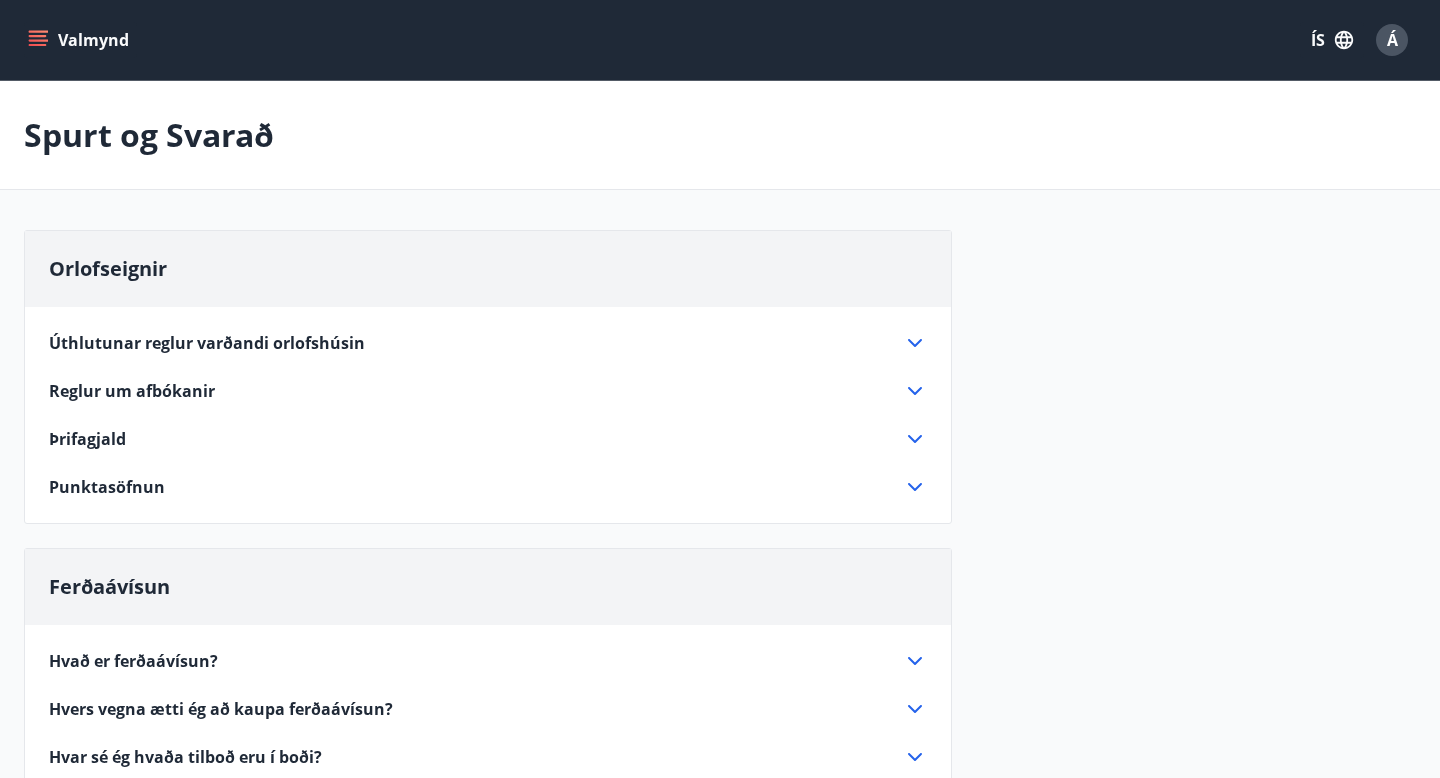 click on "Valmynd" at bounding box center [80, 40] 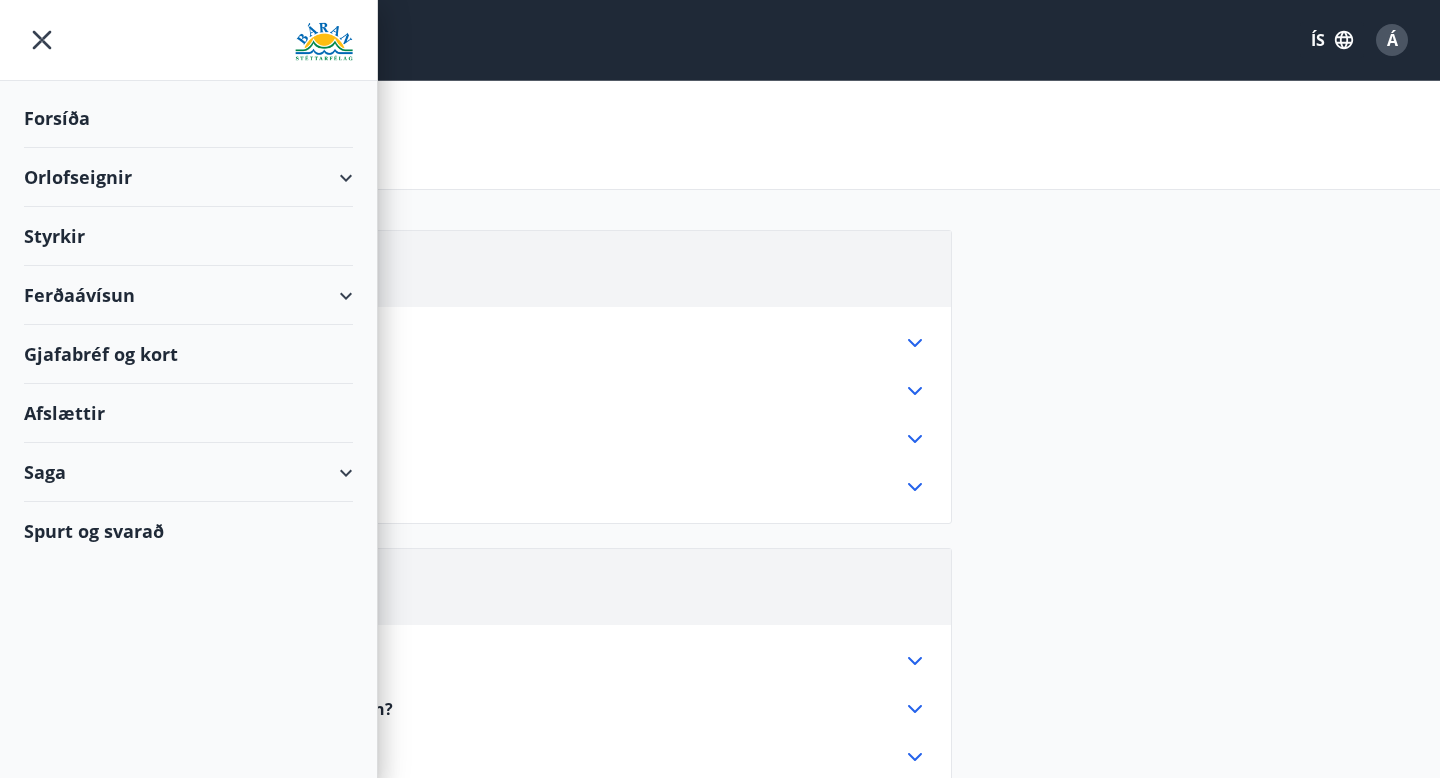 click at bounding box center [324, 42] 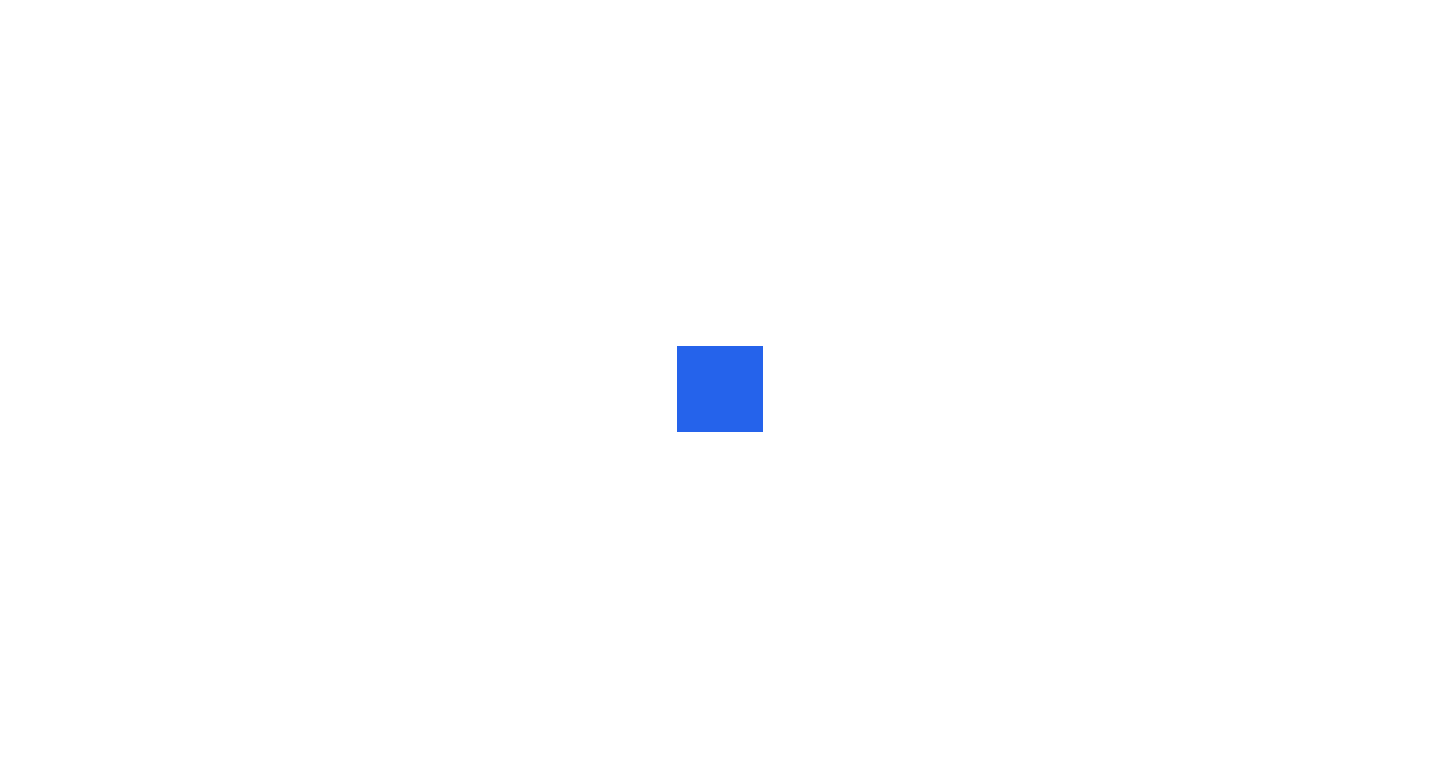 scroll, scrollTop: 0, scrollLeft: 0, axis: both 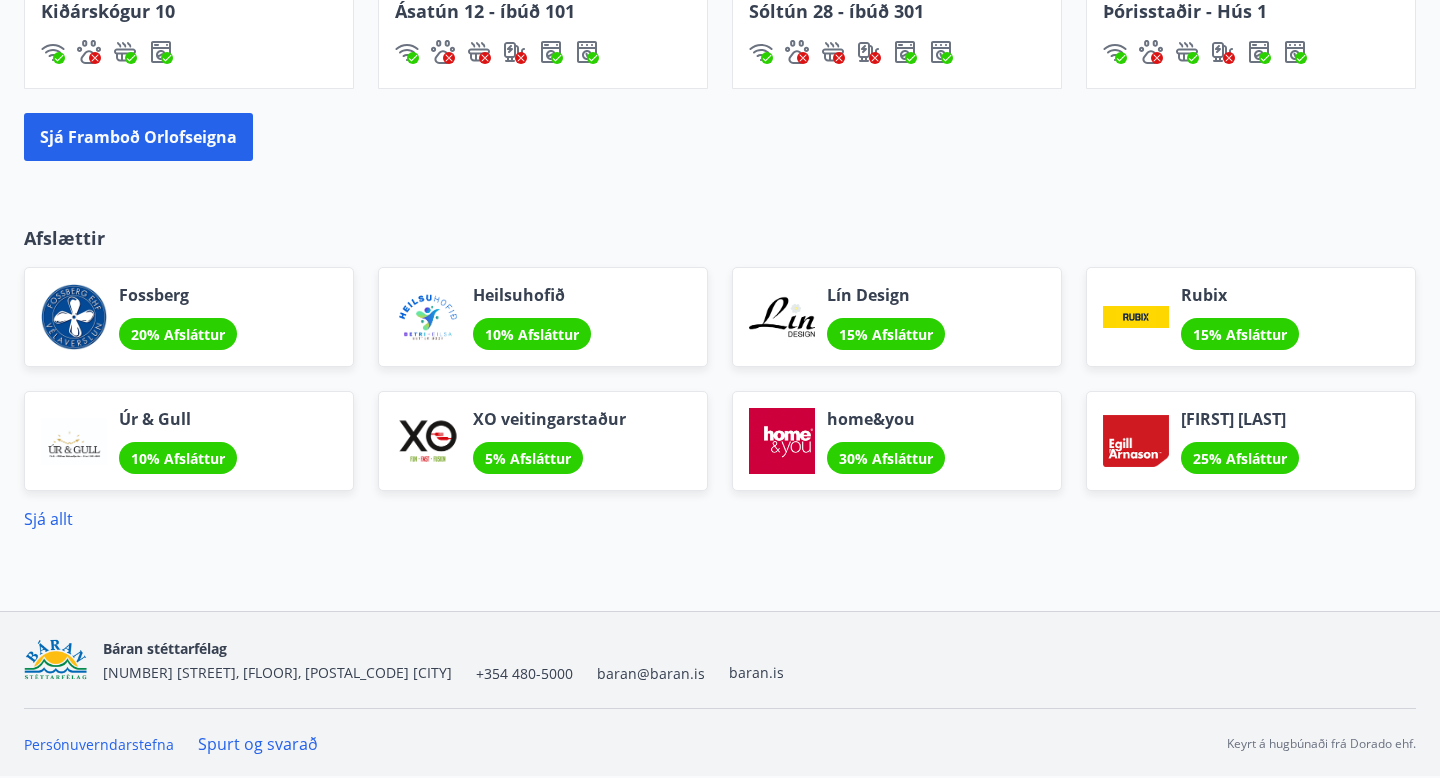 click at bounding box center [55, 660] 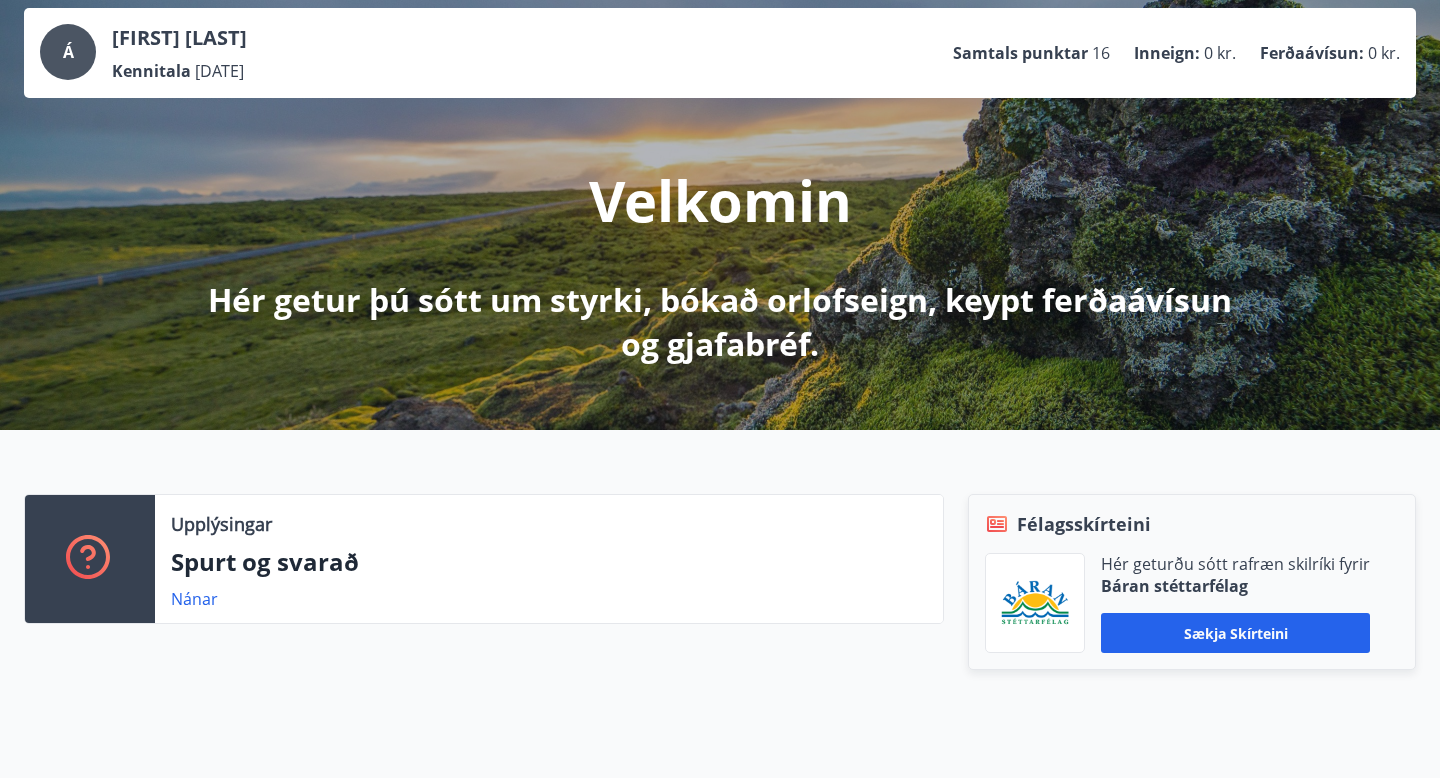 scroll, scrollTop: 0, scrollLeft: 0, axis: both 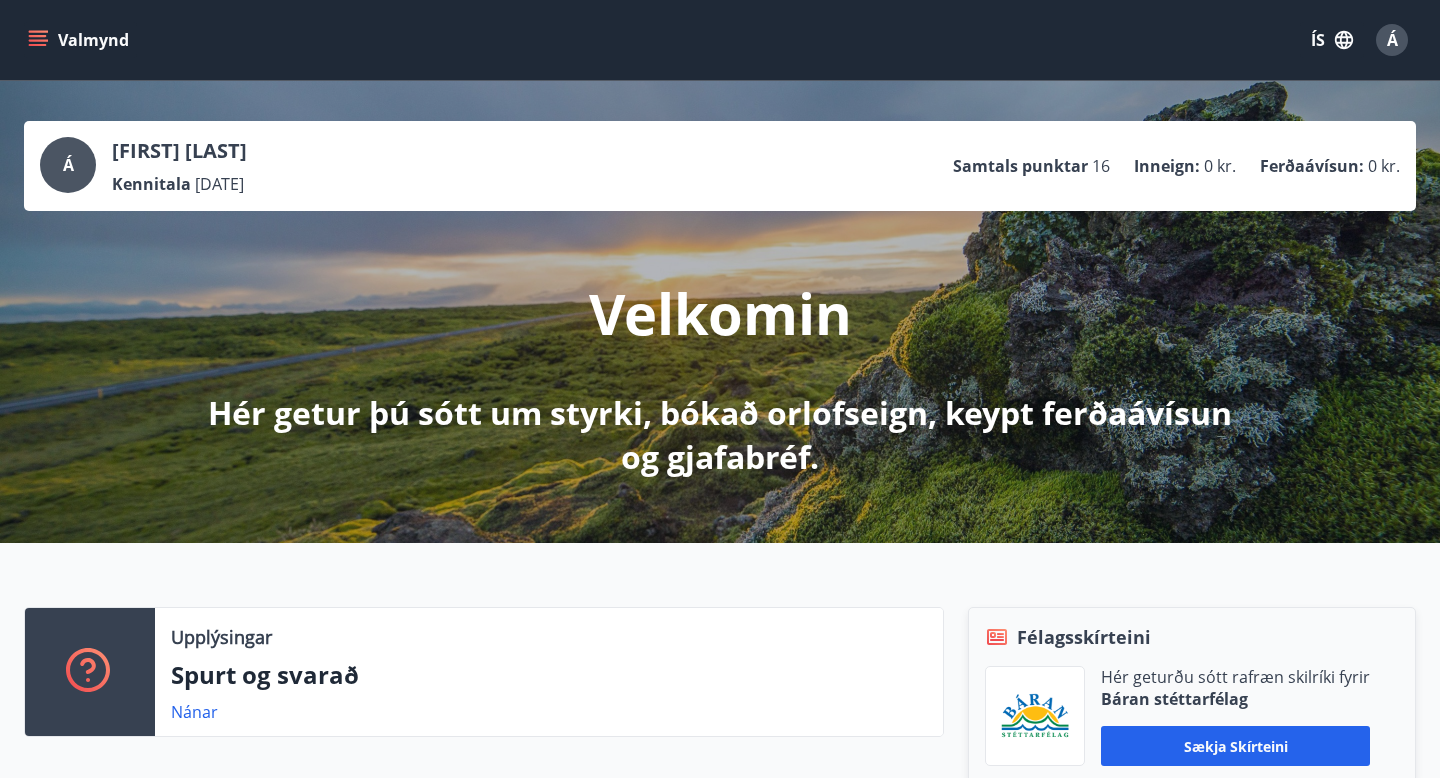 click on "Valmynd" at bounding box center [80, 40] 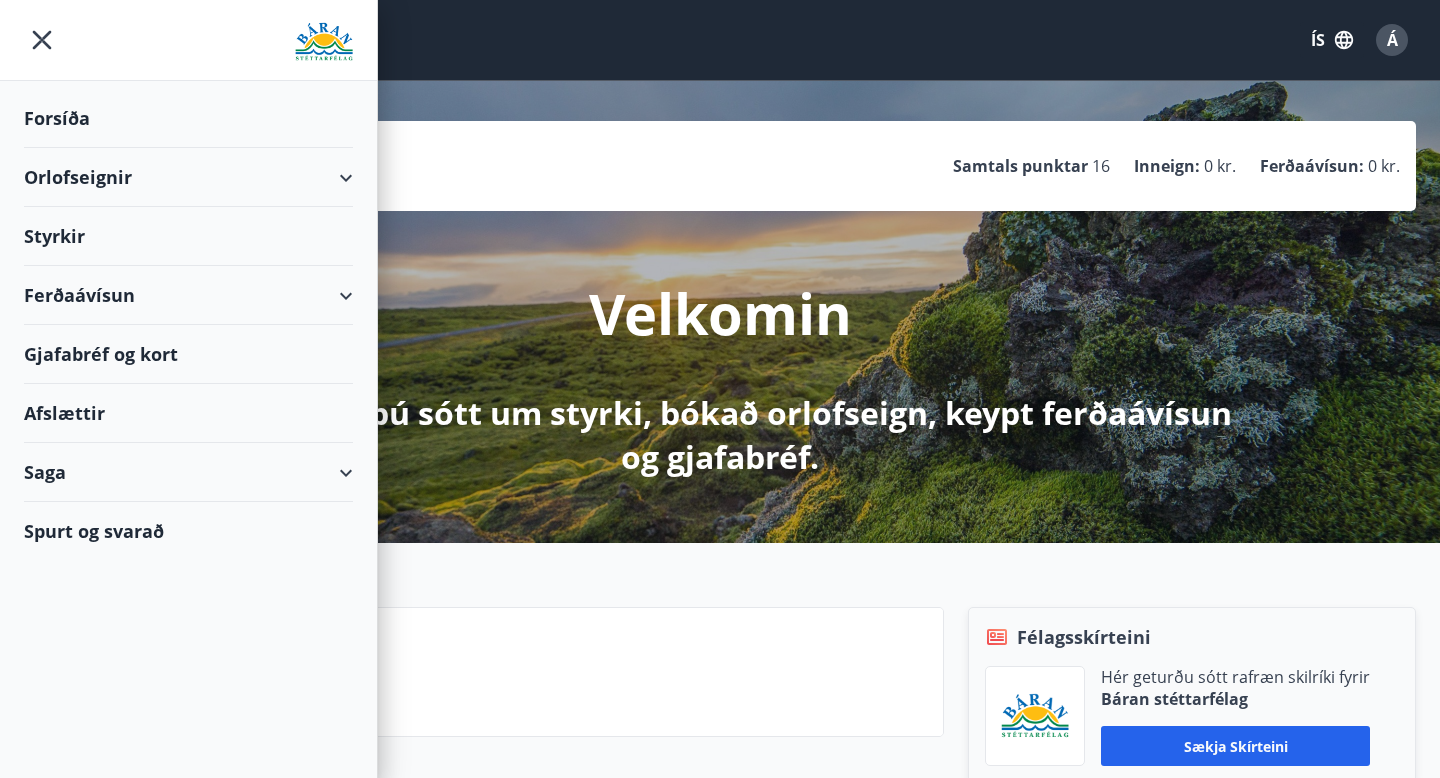 click at bounding box center (324, 42) 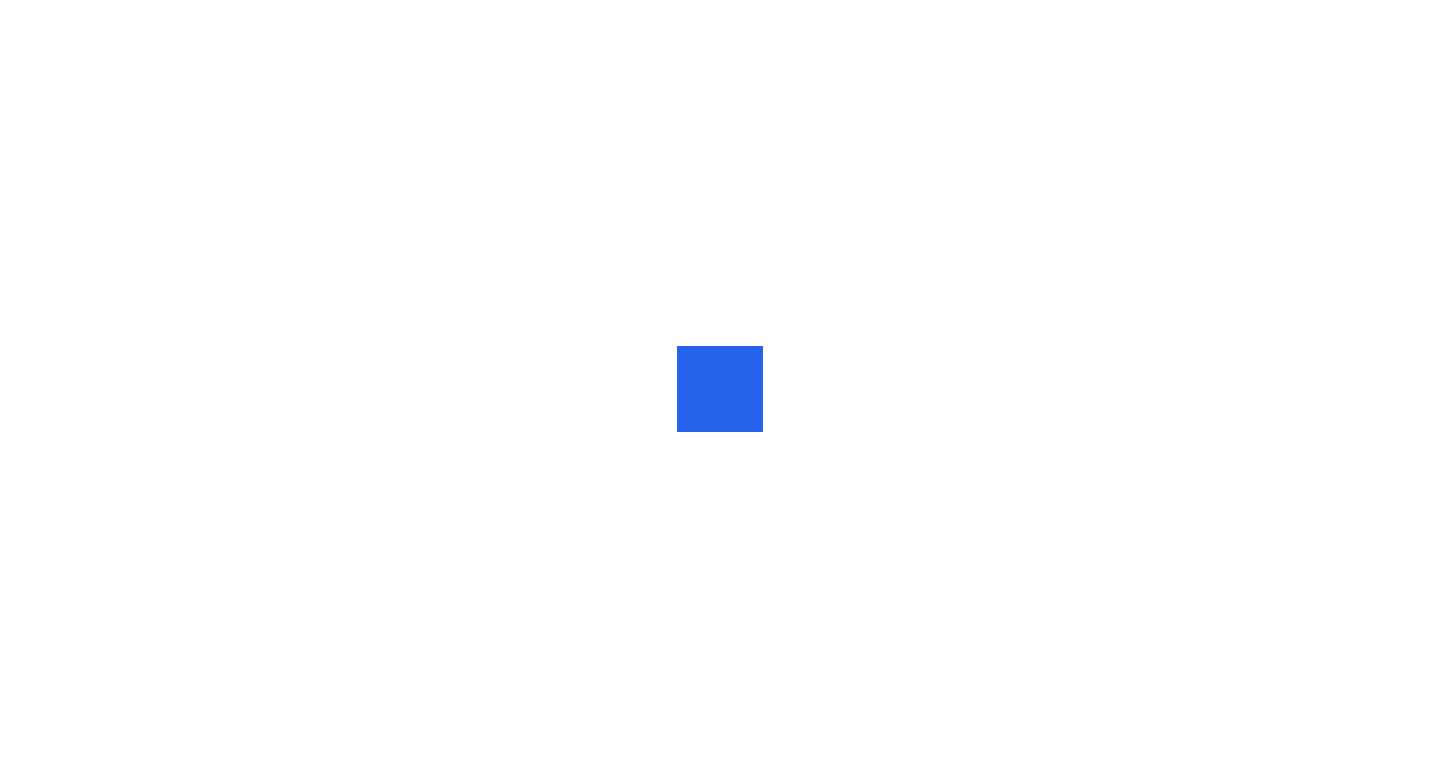 scroll, scrollTop: 0, scrollLeft: 0, axis: both 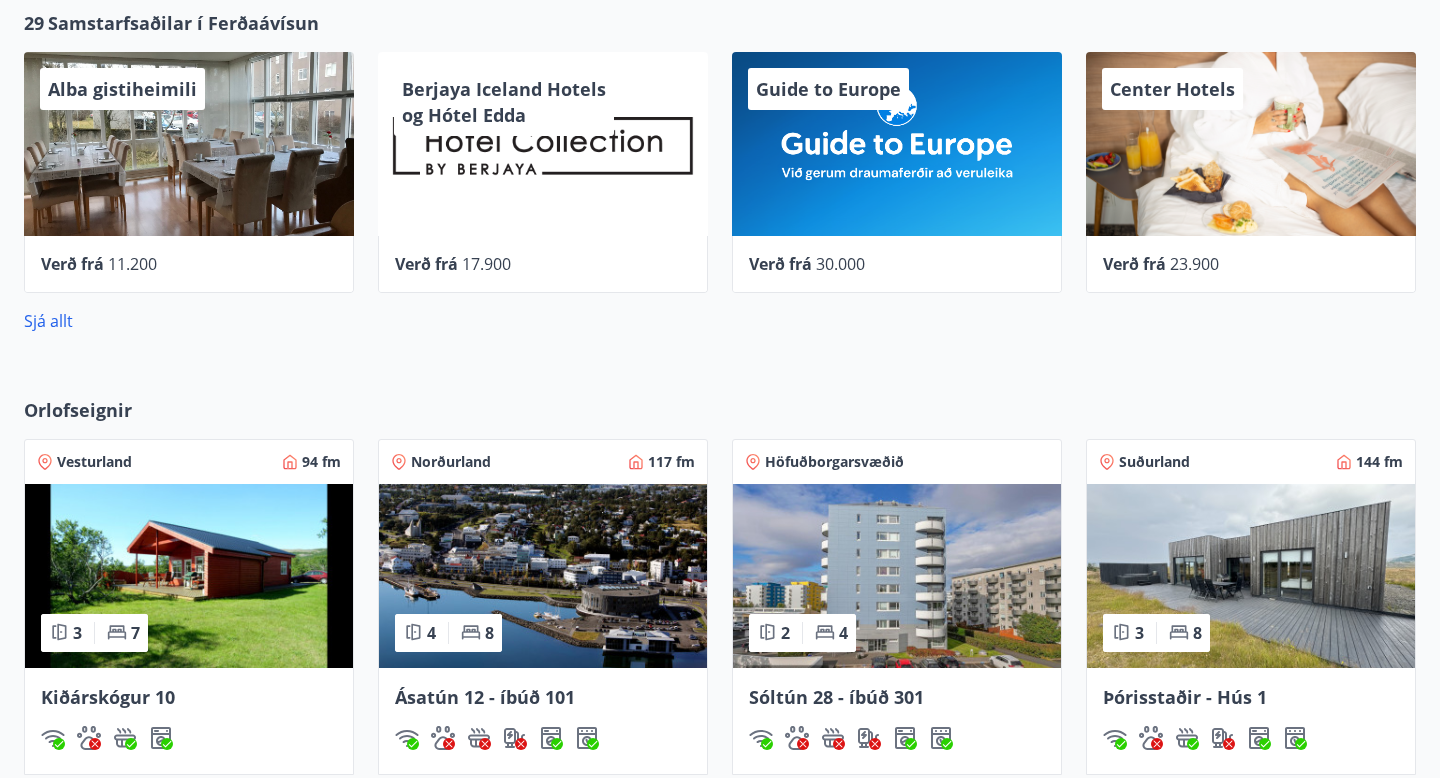 click at bounding box center [189, 576] 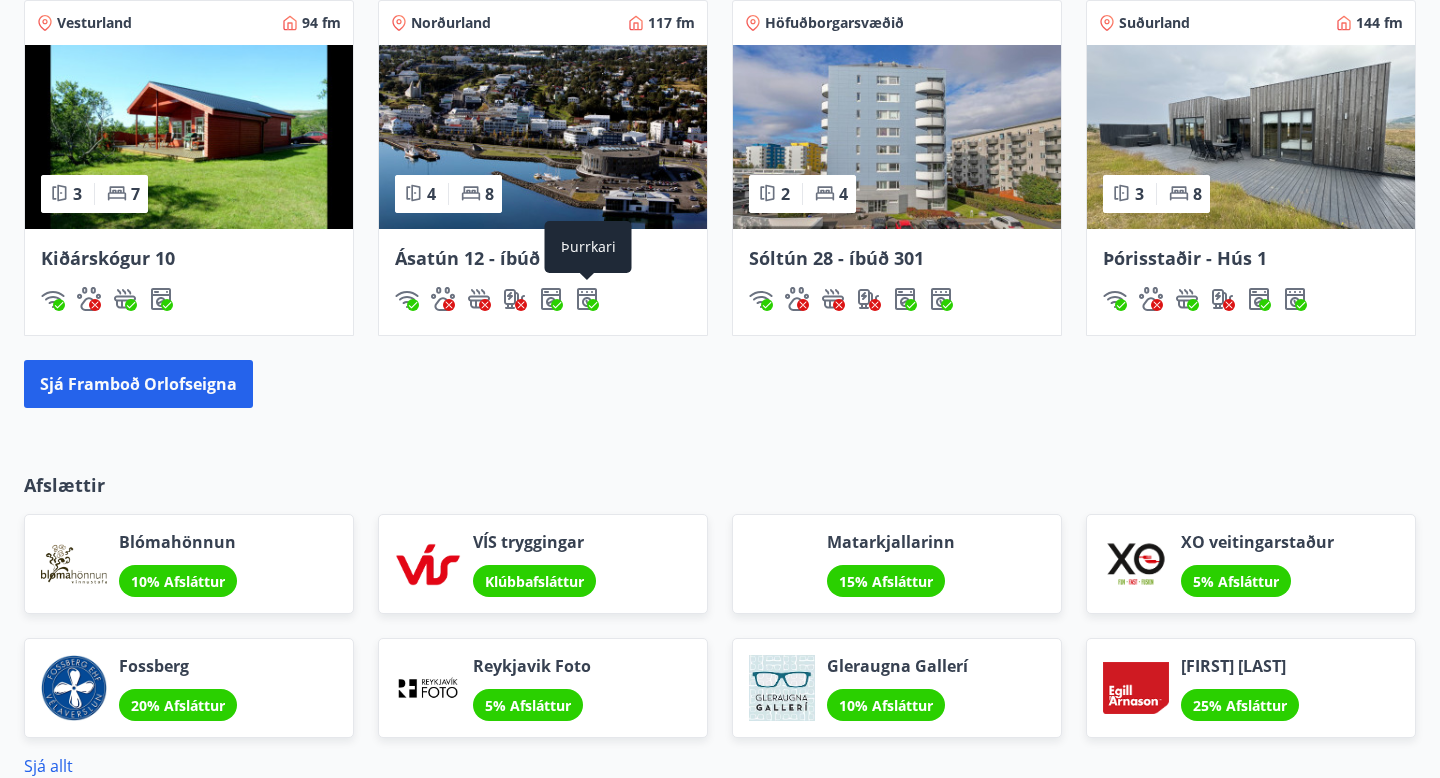 scroll, scrollTop: 1313, scrollLeft: 0, axis: vertical 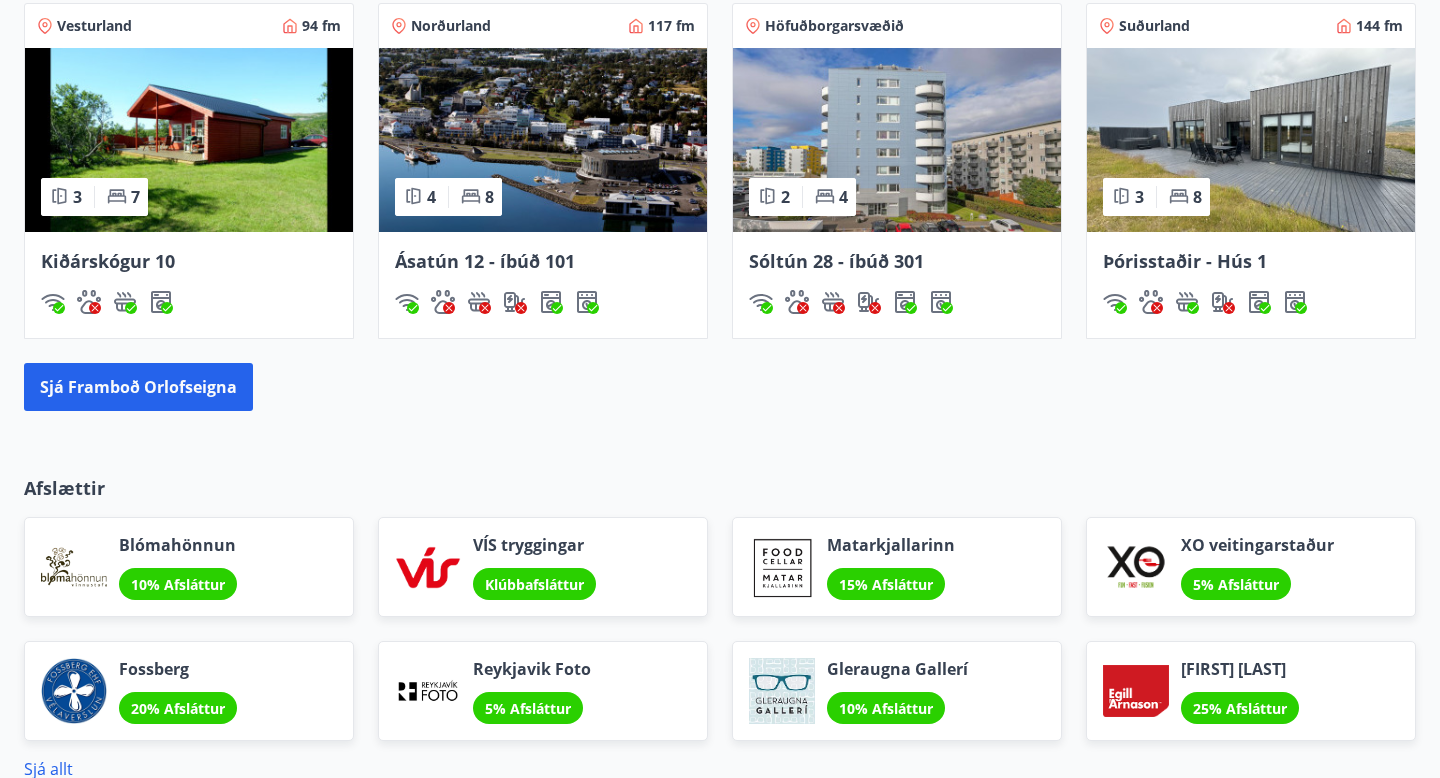 click at bounding box center (189, 140) 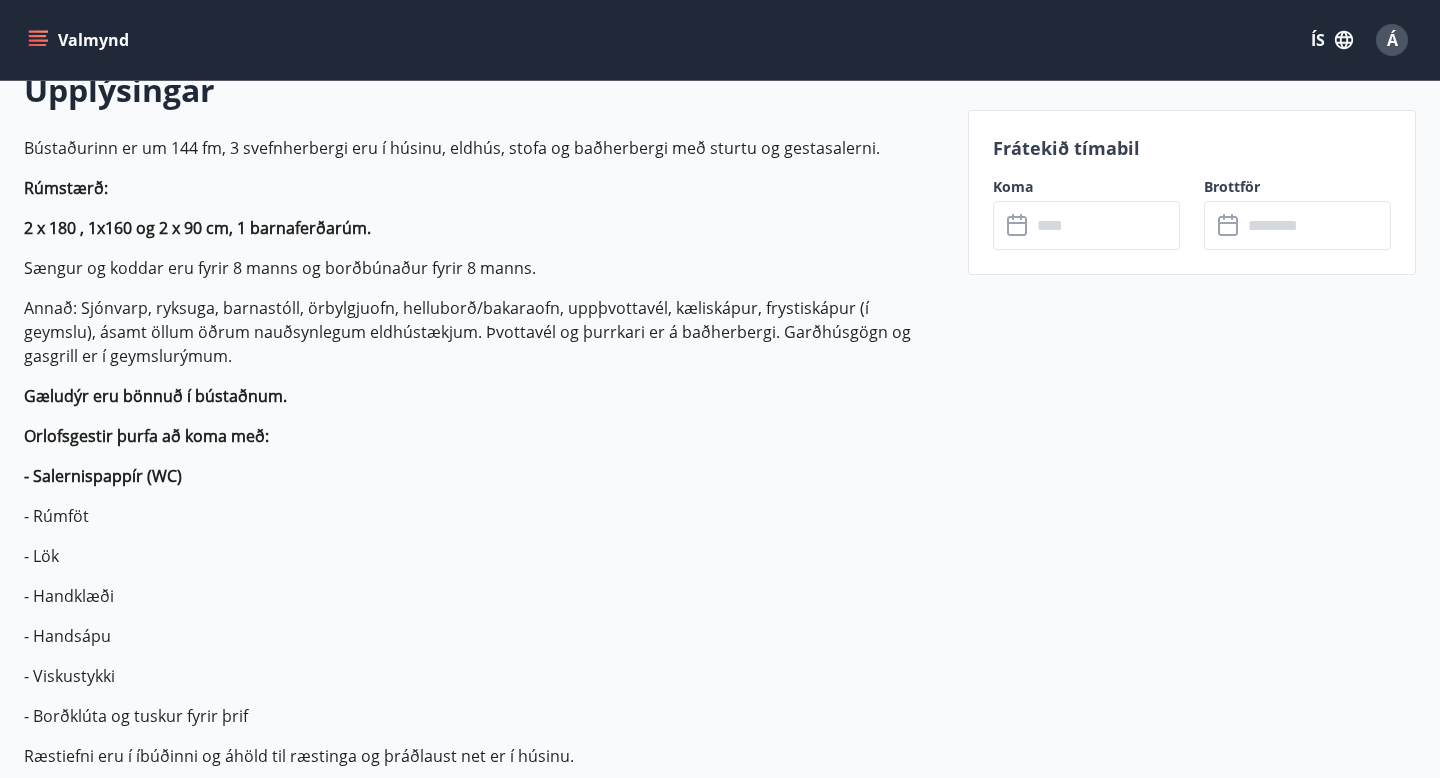 scroll, scrollTop: 607, scrollLeft: 0, axis: vertical 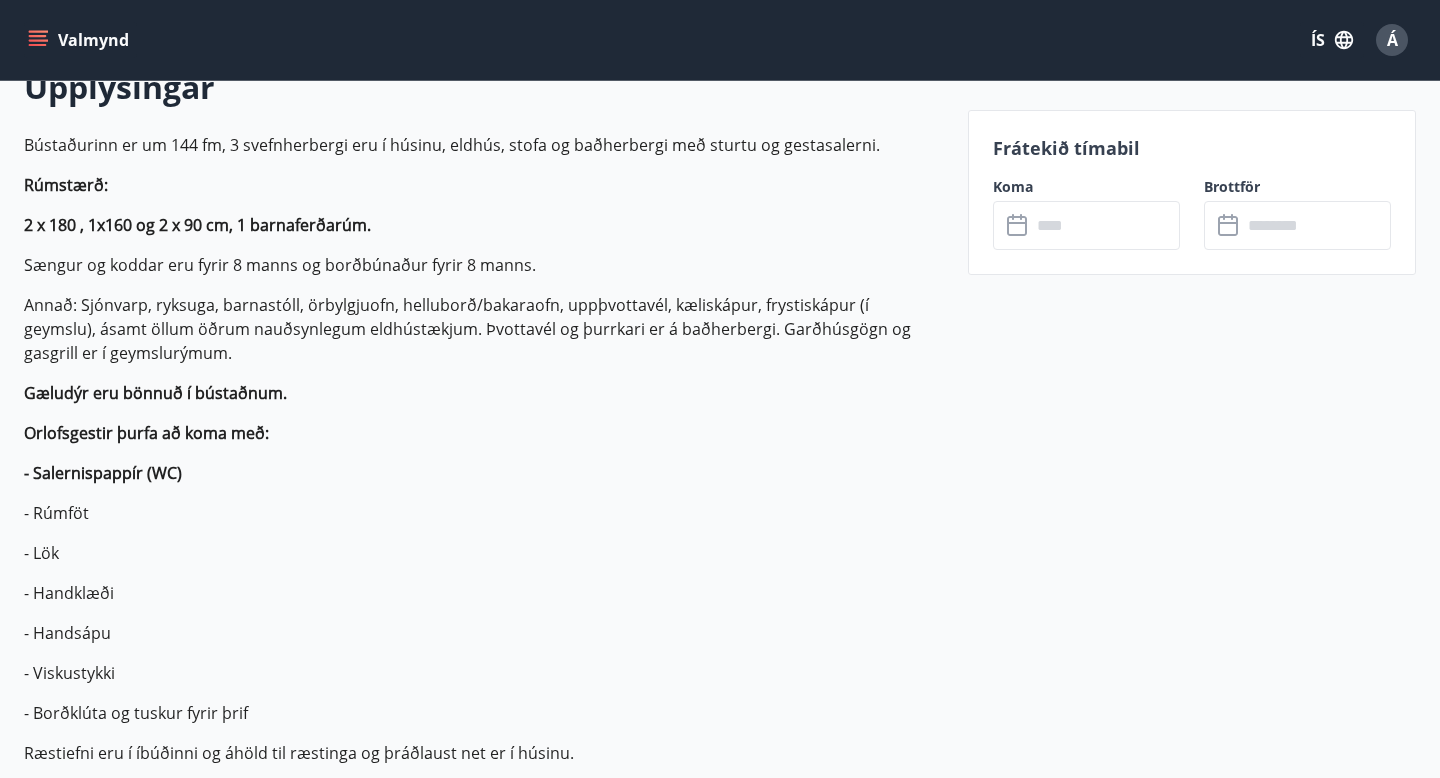 click on "Frátekið tímabil Koma ​ ​ Brottför ​ ​" at bounding box center [1192, 192] 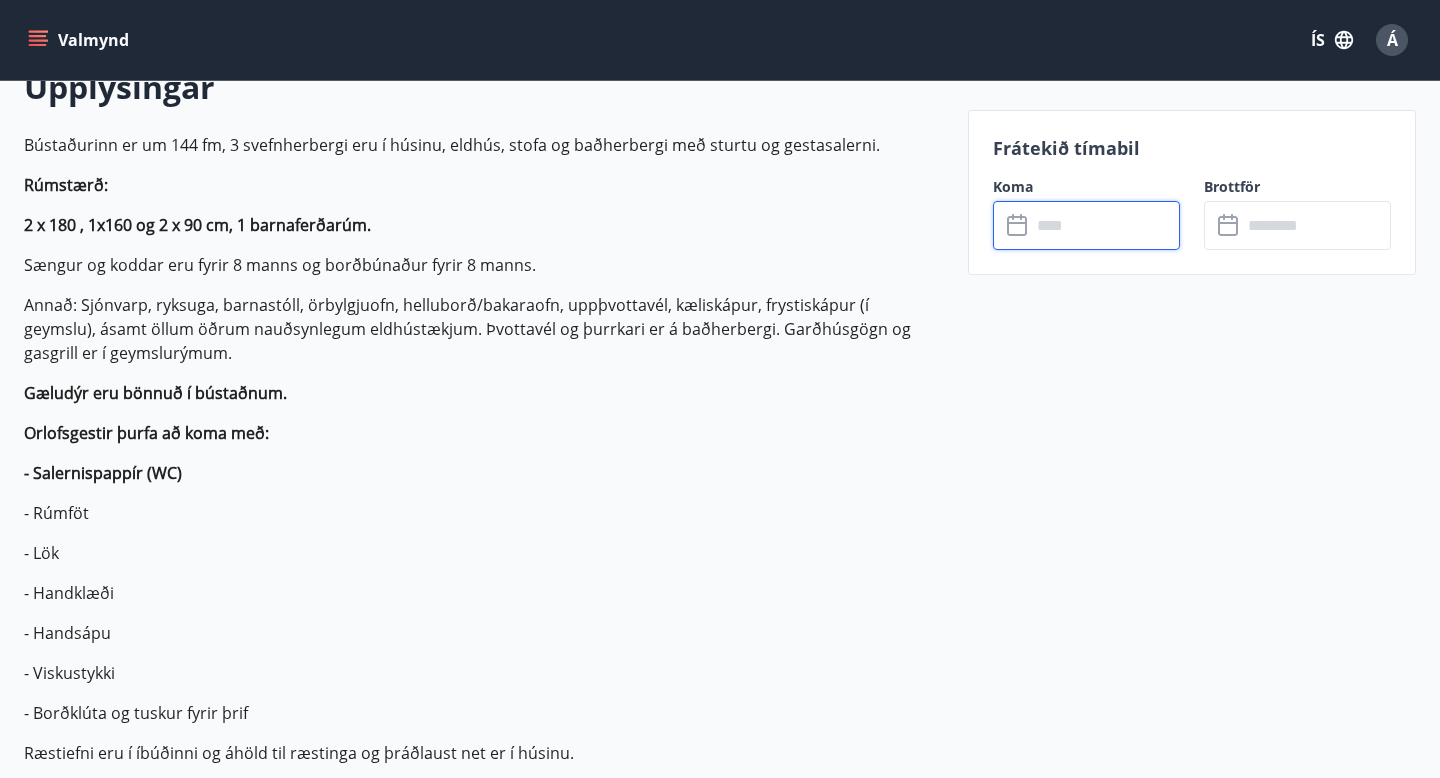 click at bounding box center [1105, 225] 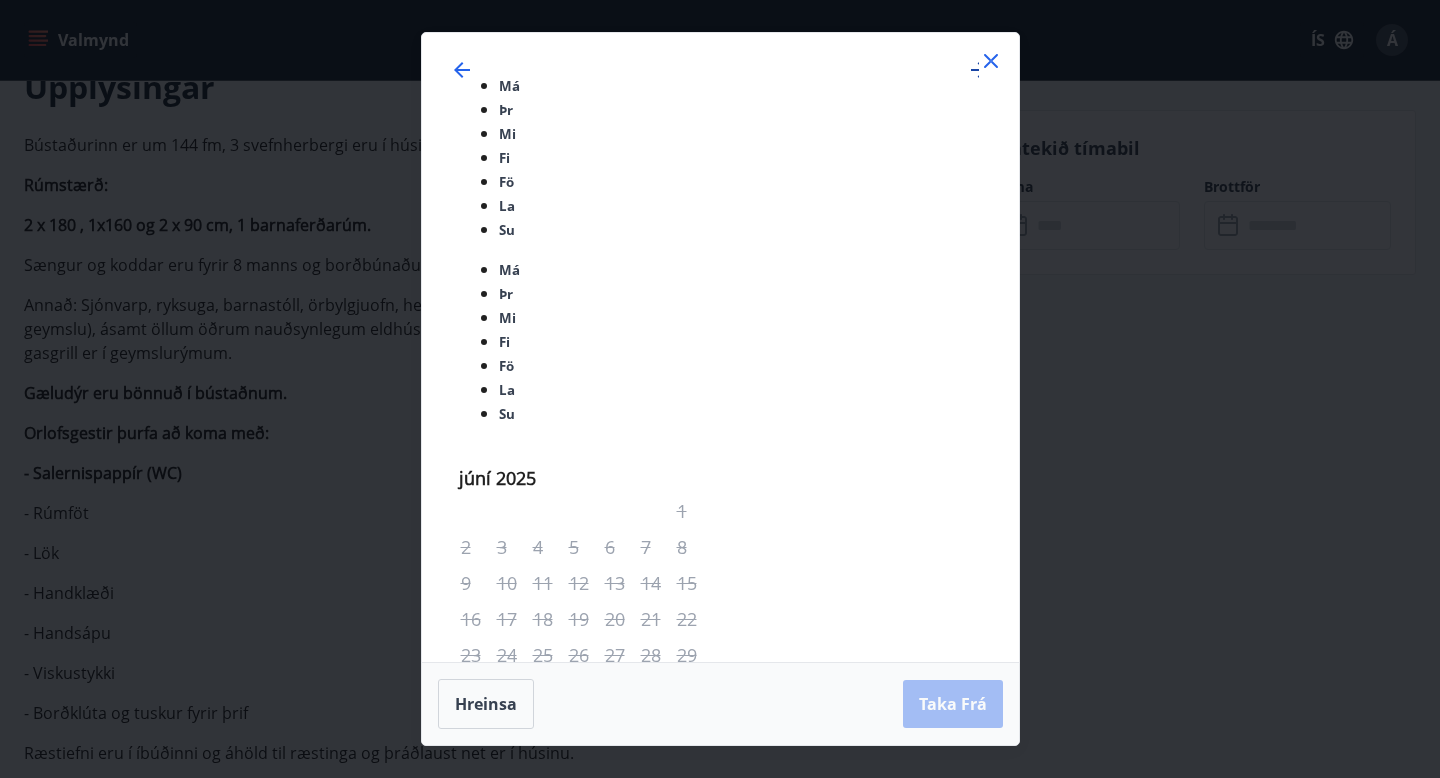 click at bounding box center (979, 70) 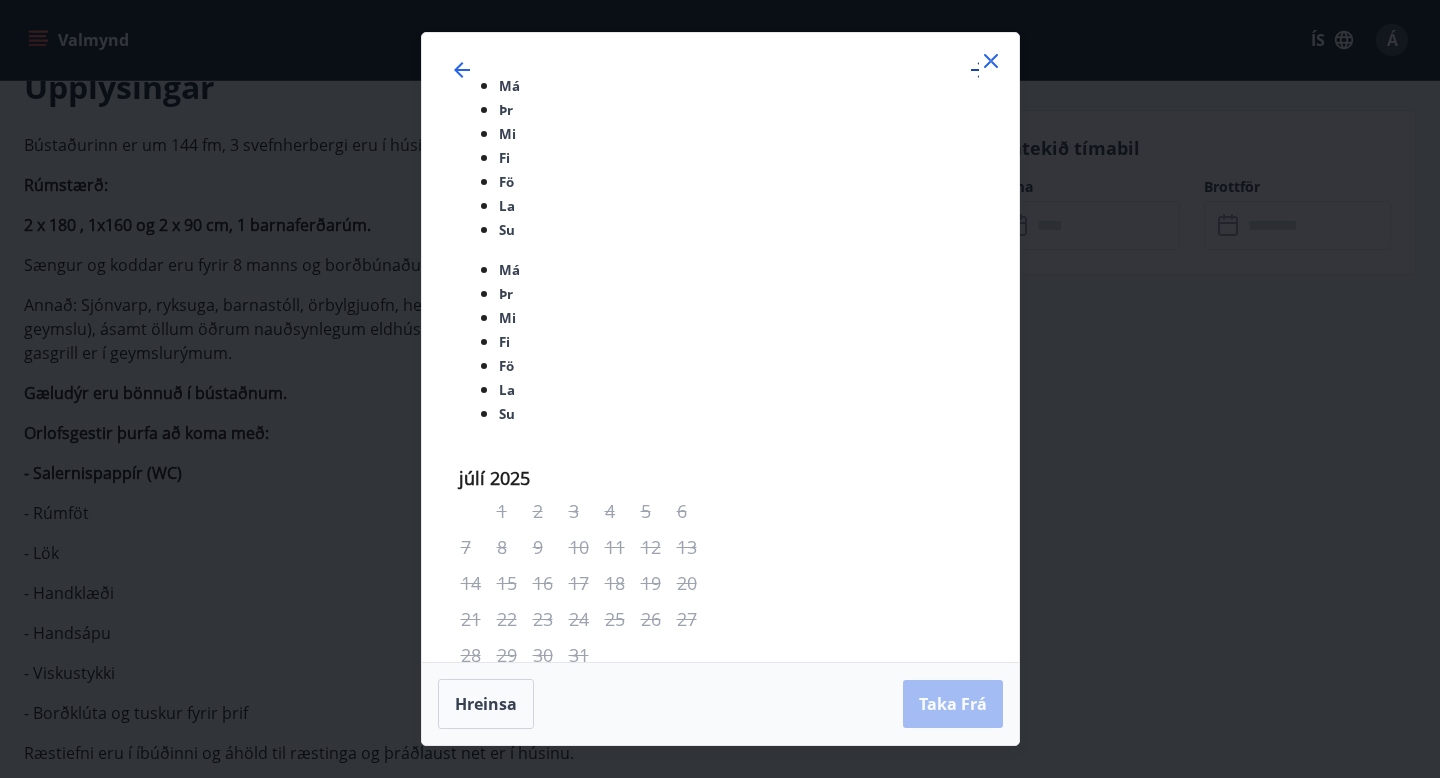 click at bounding box center [979, 70] 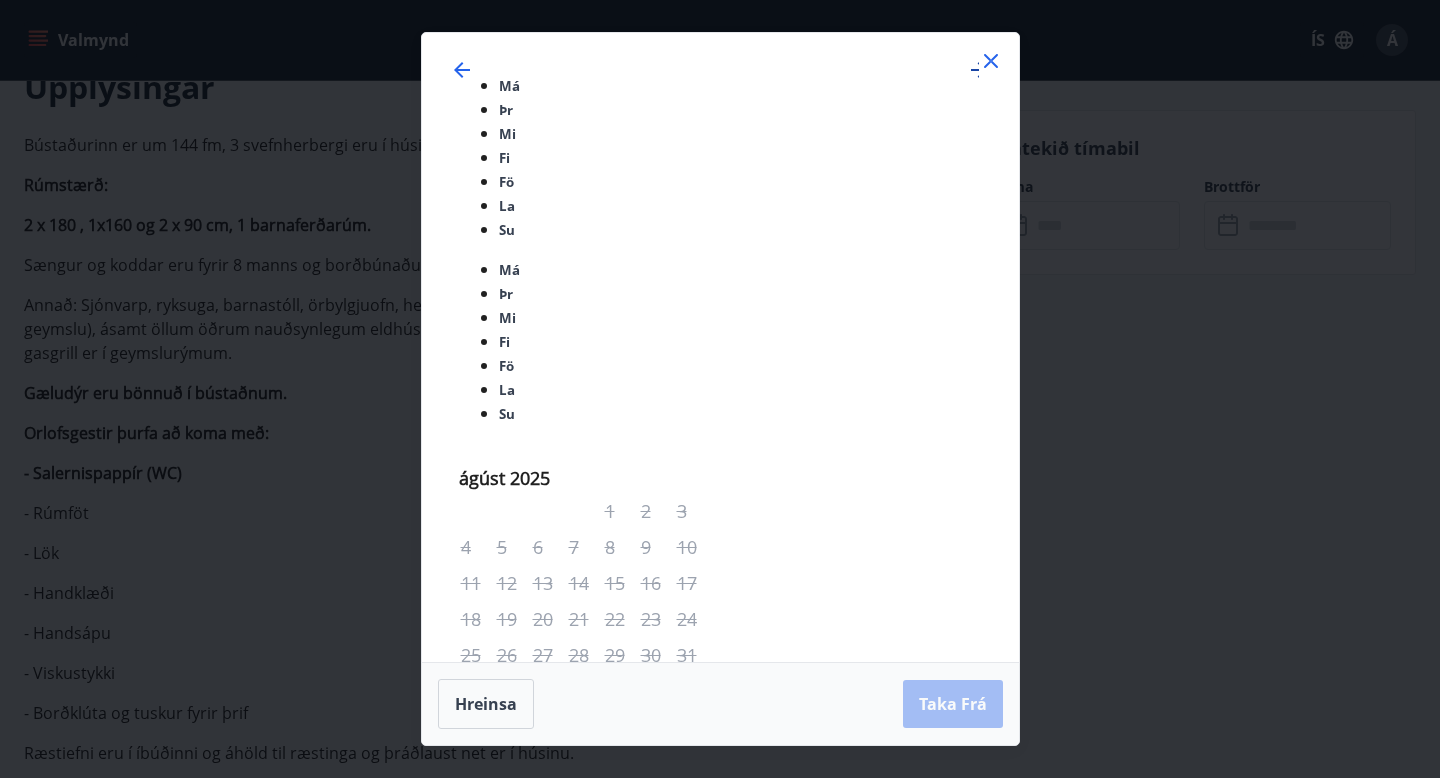 click at bounding box center [979, 70] 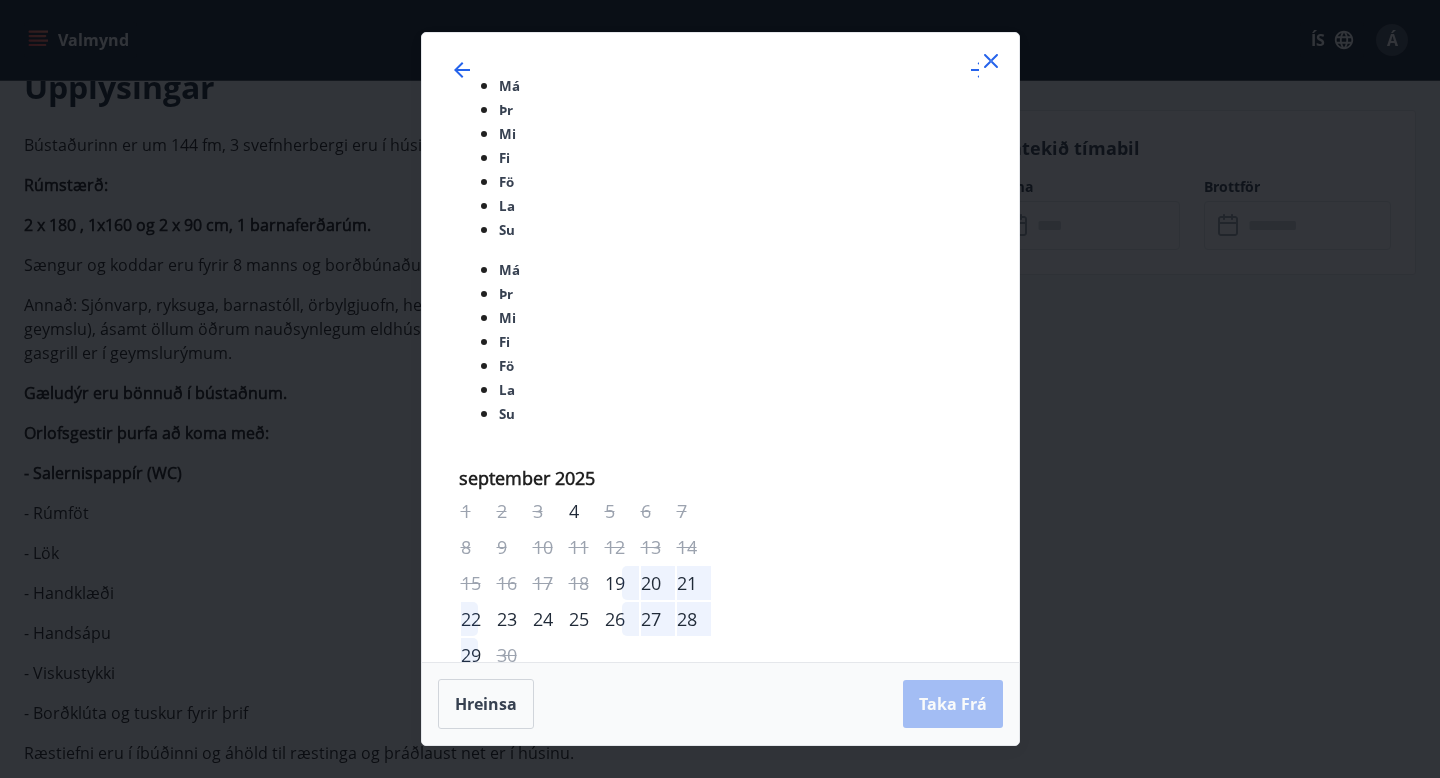 click at bounding box center [990, 61] 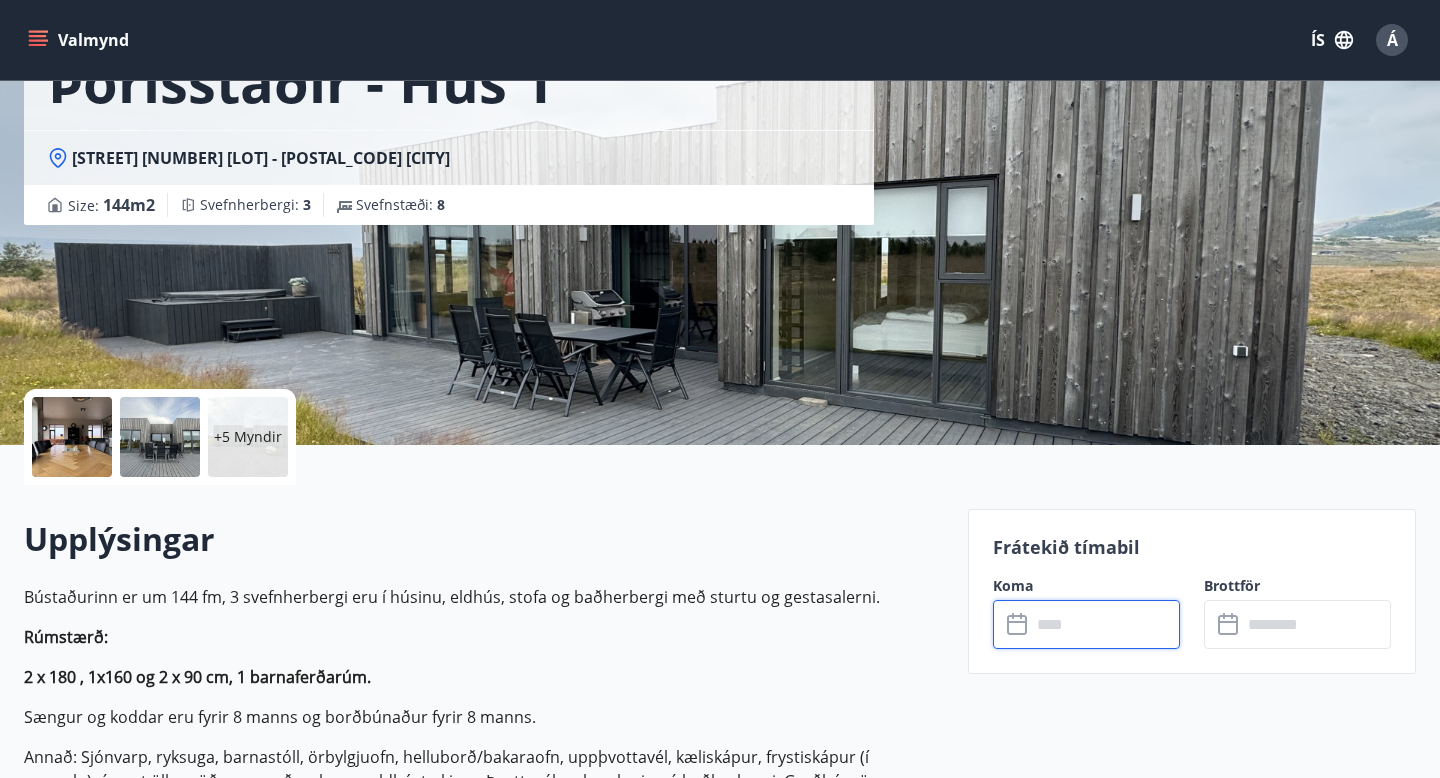 scroll, scrollTop: 0, scrollLeft: 0, axis: both 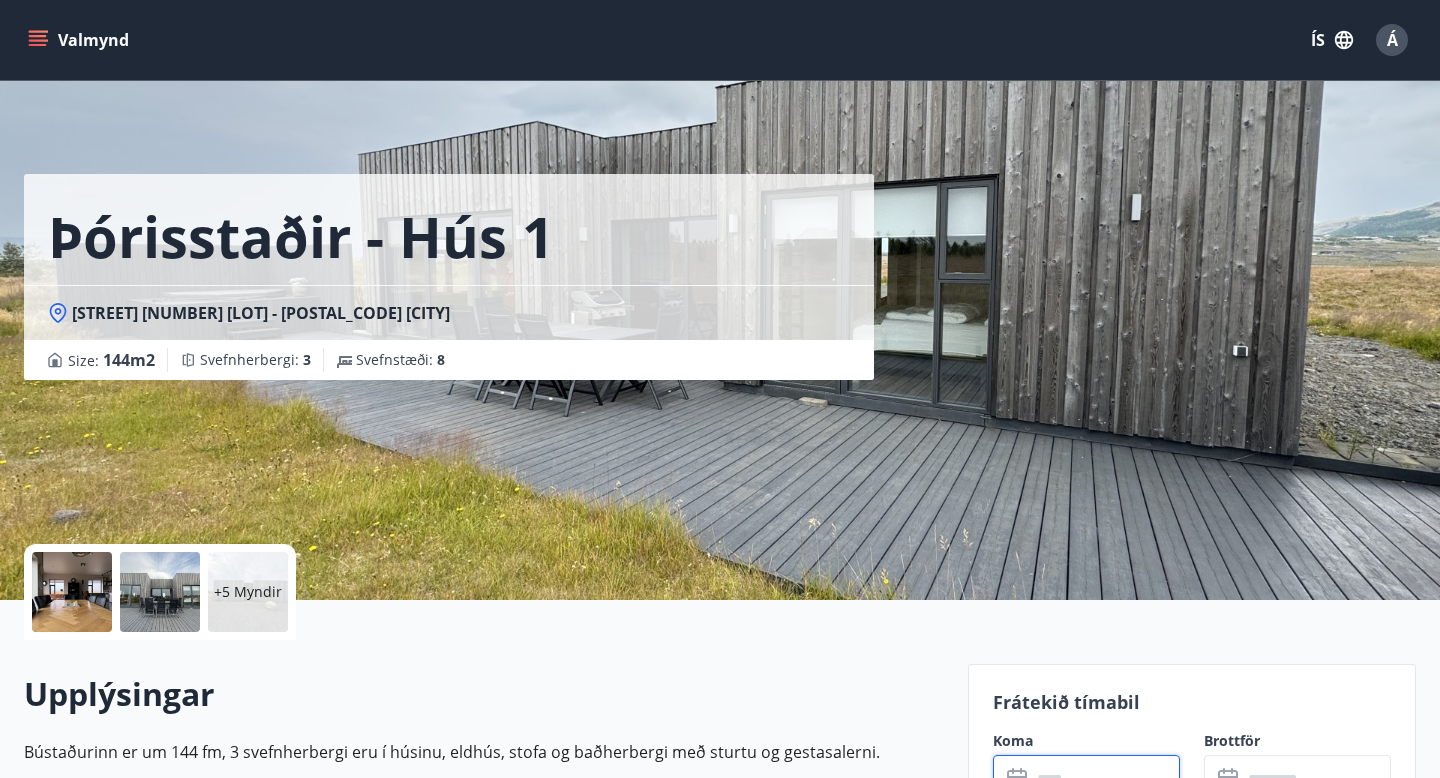 click on "Valmynd" at bounding box center [80, 40] 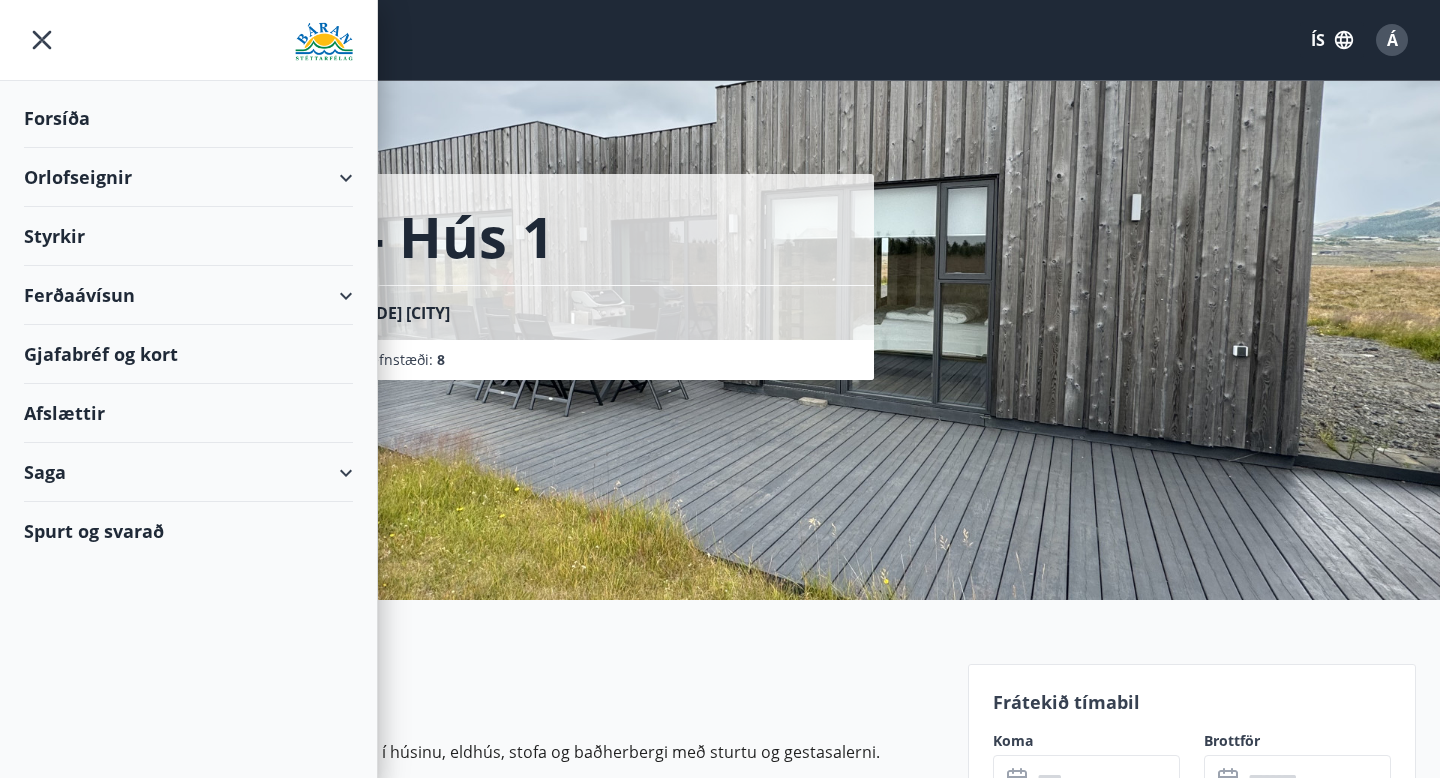 click on "Styrkir" at bounding box center [188, 118] 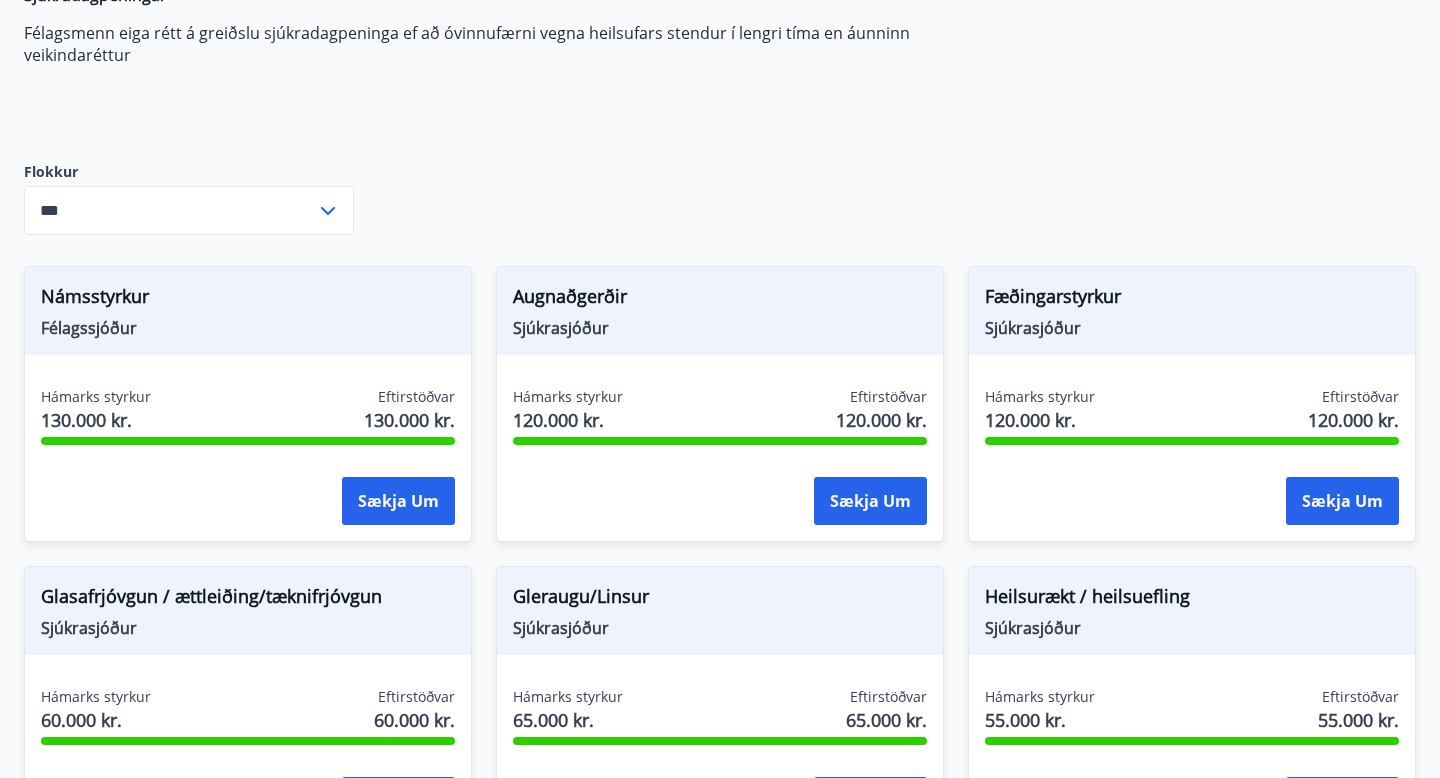 scroll, scrollTop: 422, scrollLeft: 0, axis: vertical 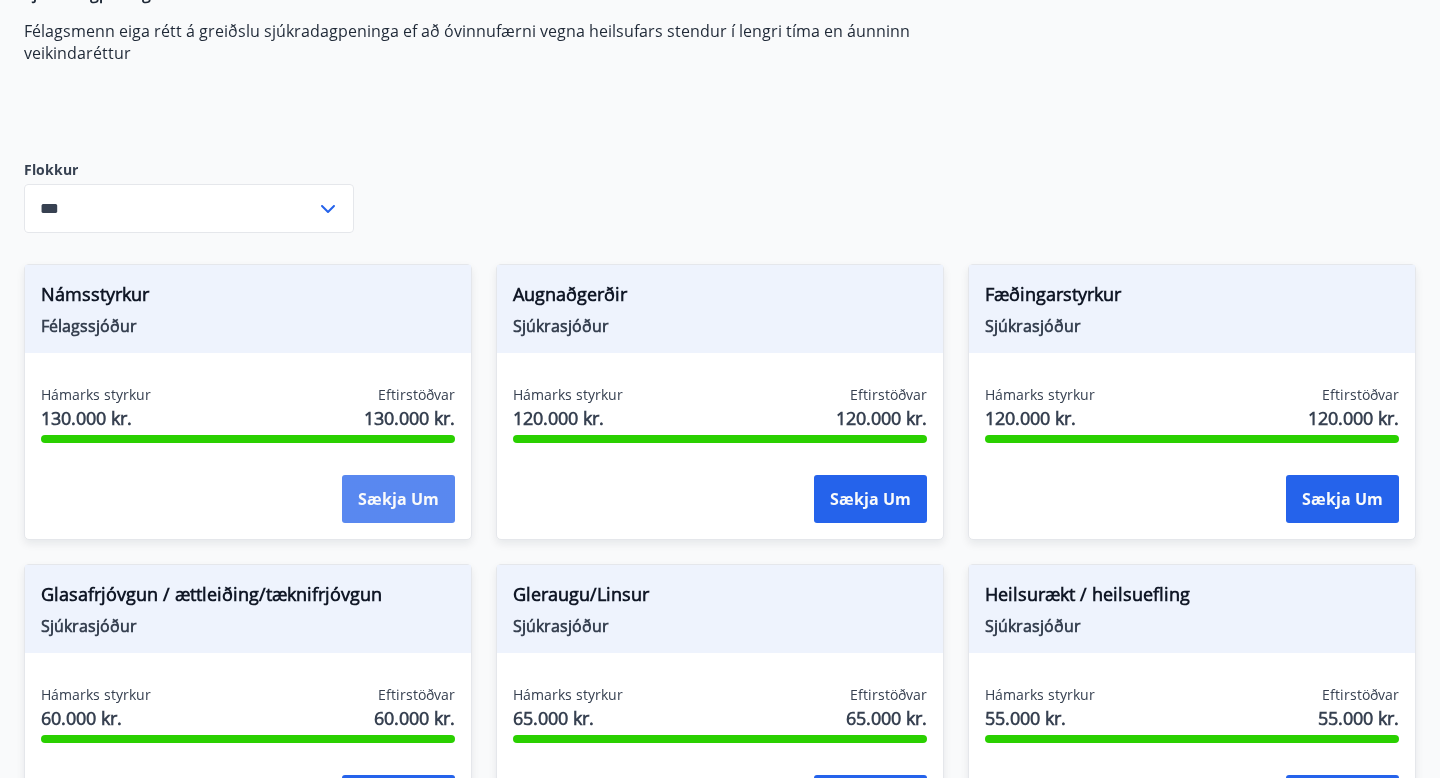 click on "Sækja um" at bounding box center [398, 499] 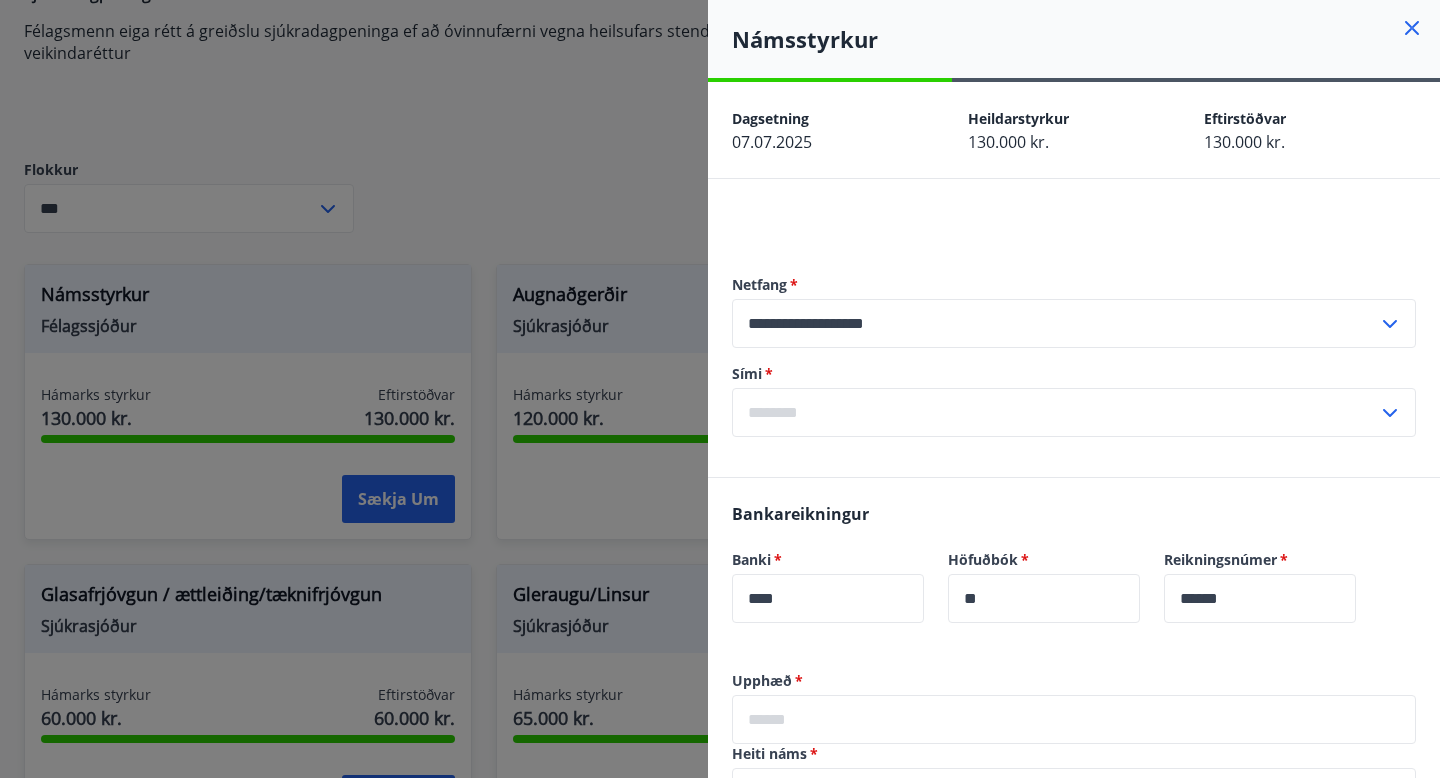click at bounding box center [720, 389] 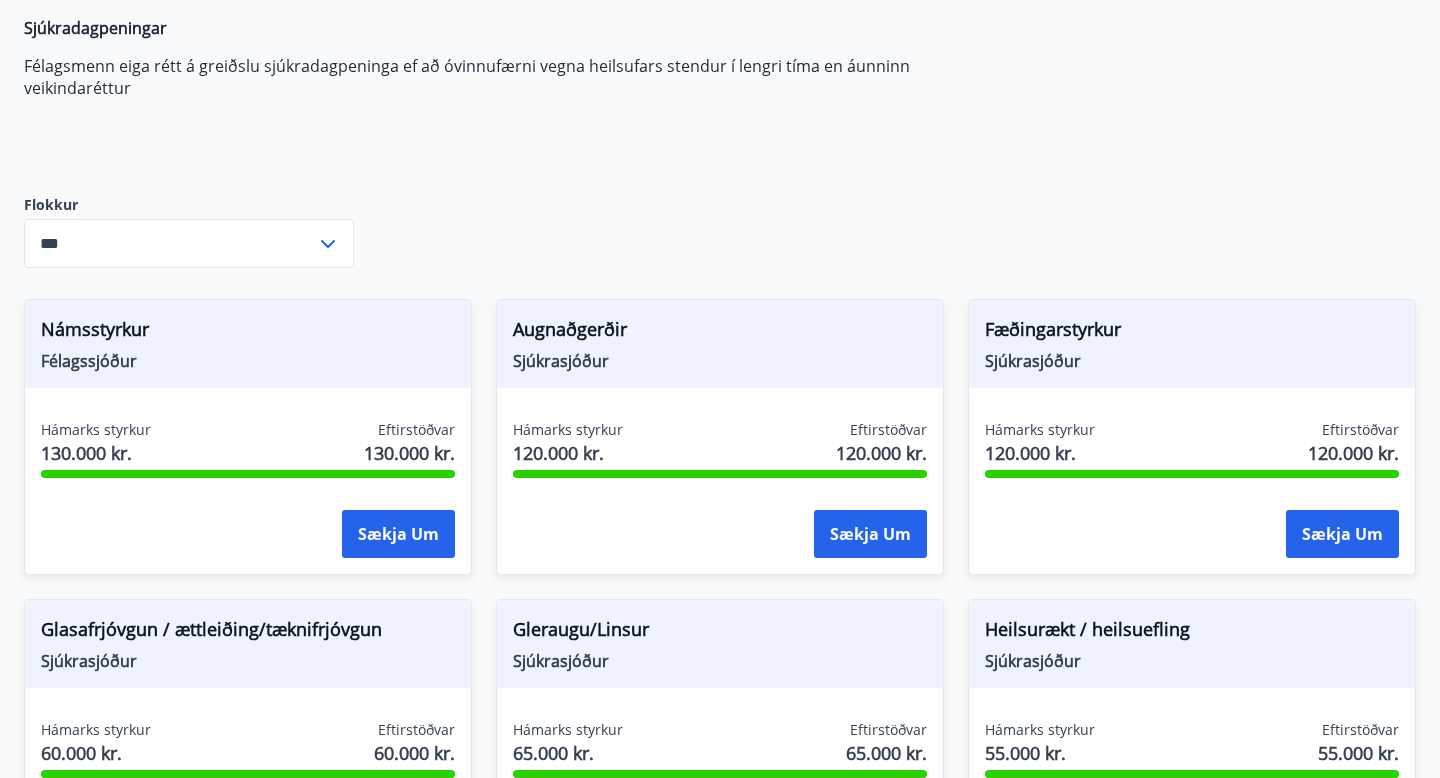 scroll, scrollTop: 390, scrollLeft: 0, axis: vertical 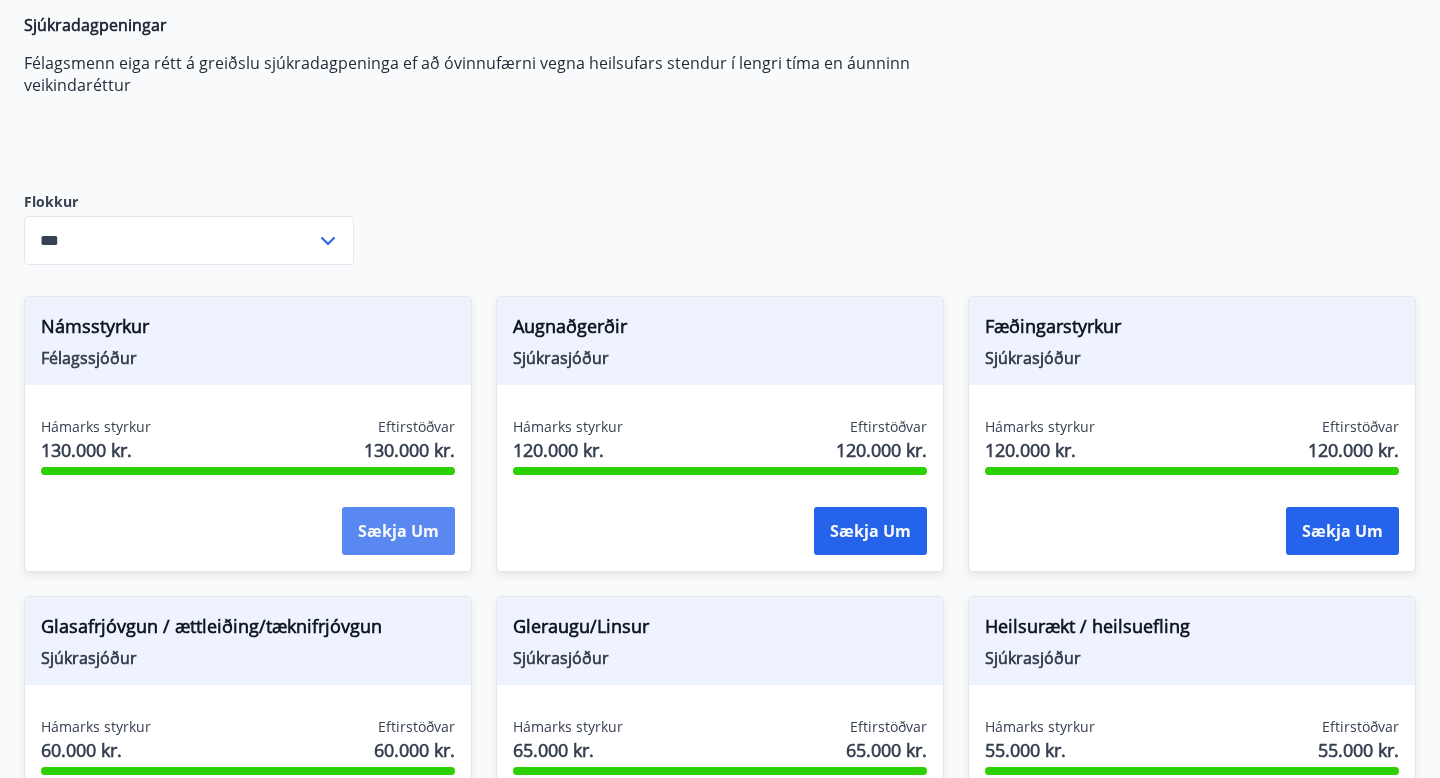 click on "Sækja um" at bounding box center [398, 531] 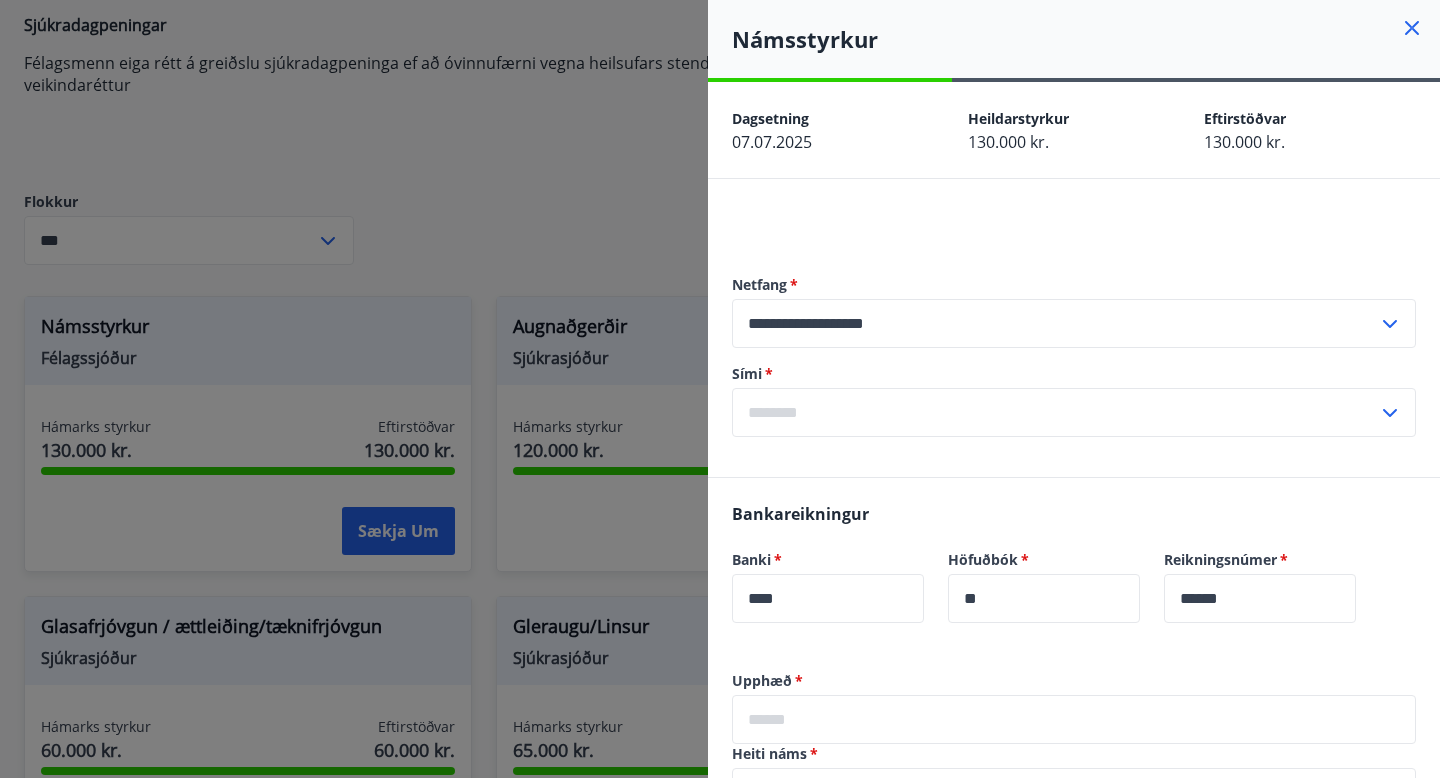 click at bounding box center (1055, 412) 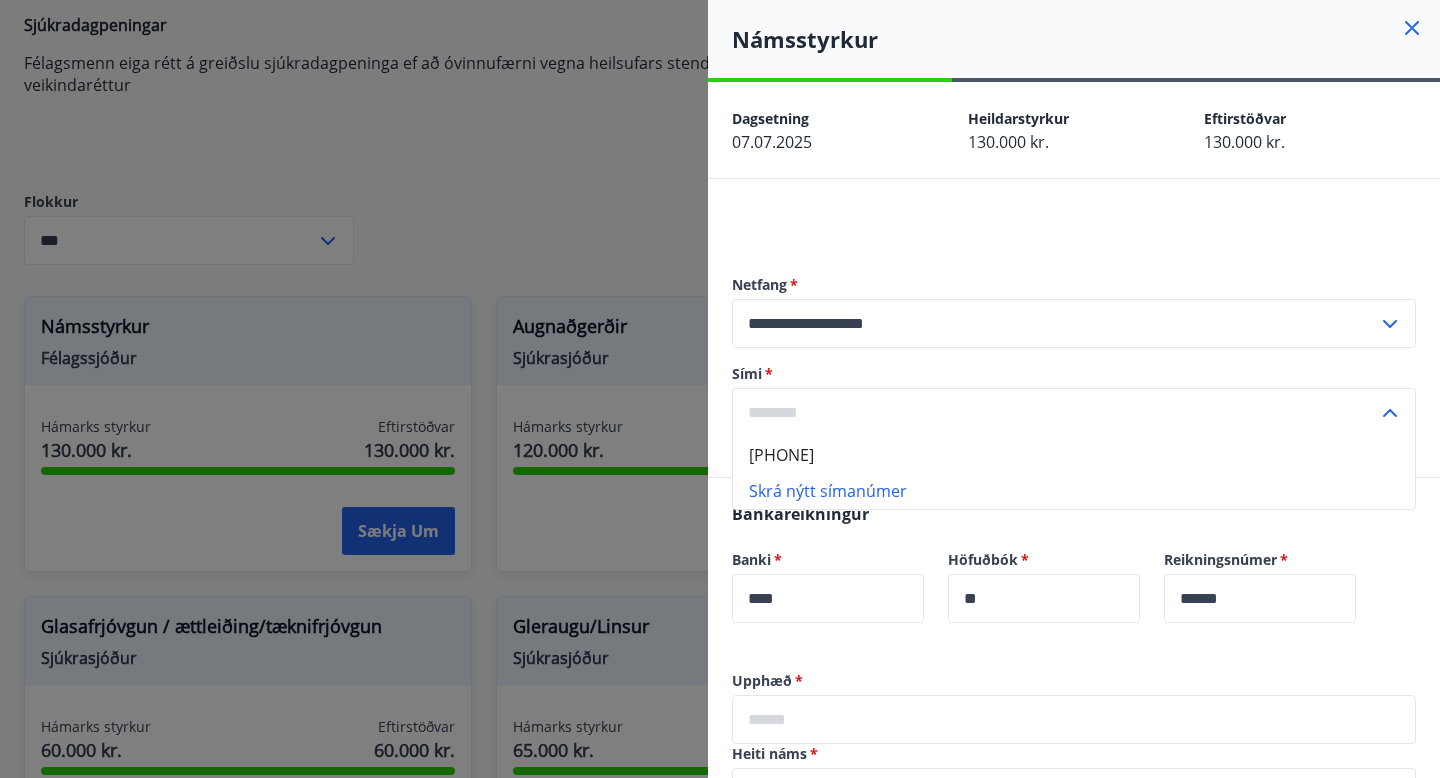 click on "[PHONE]" at bounding box center (1074, 455) 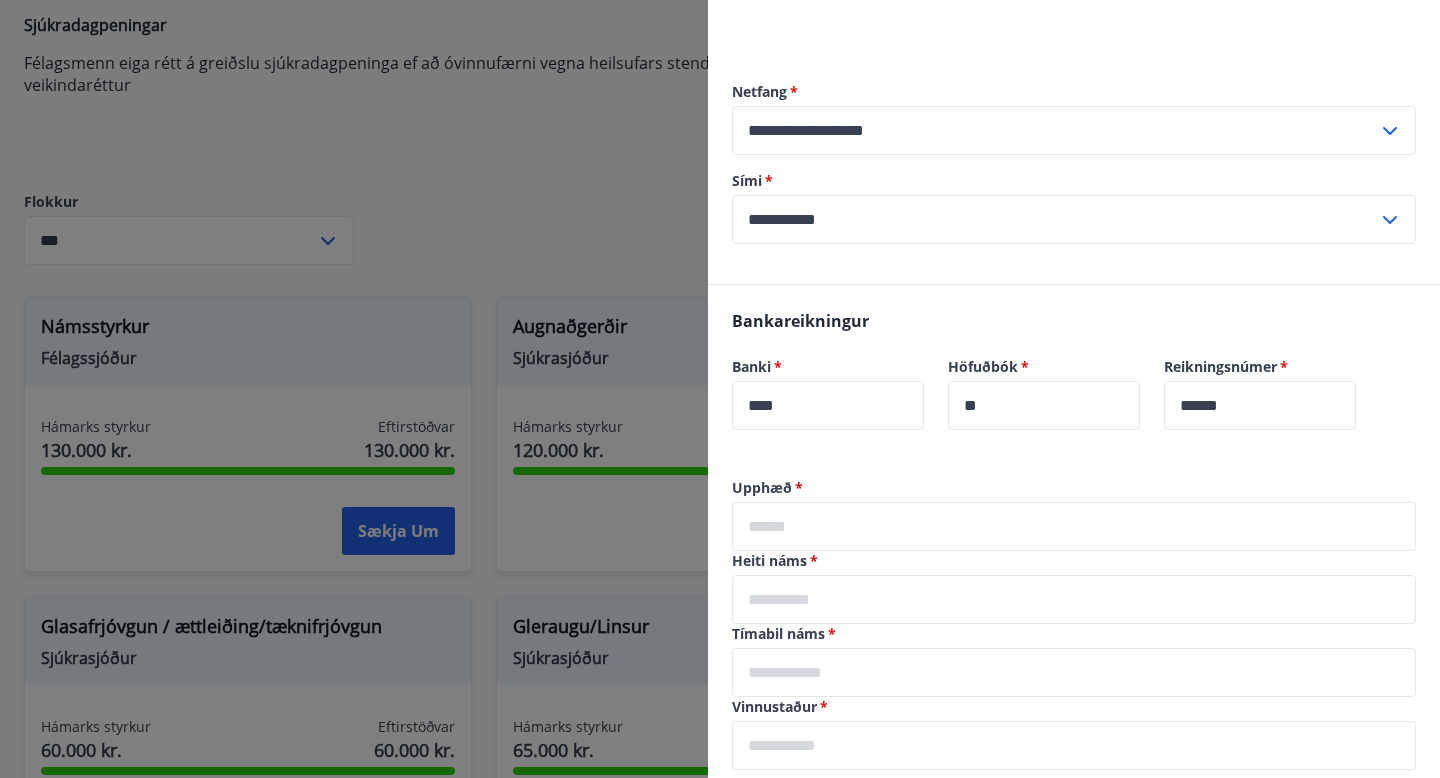 scroll, scrollTop: 200, scrollLeft: 0, axis: vertical 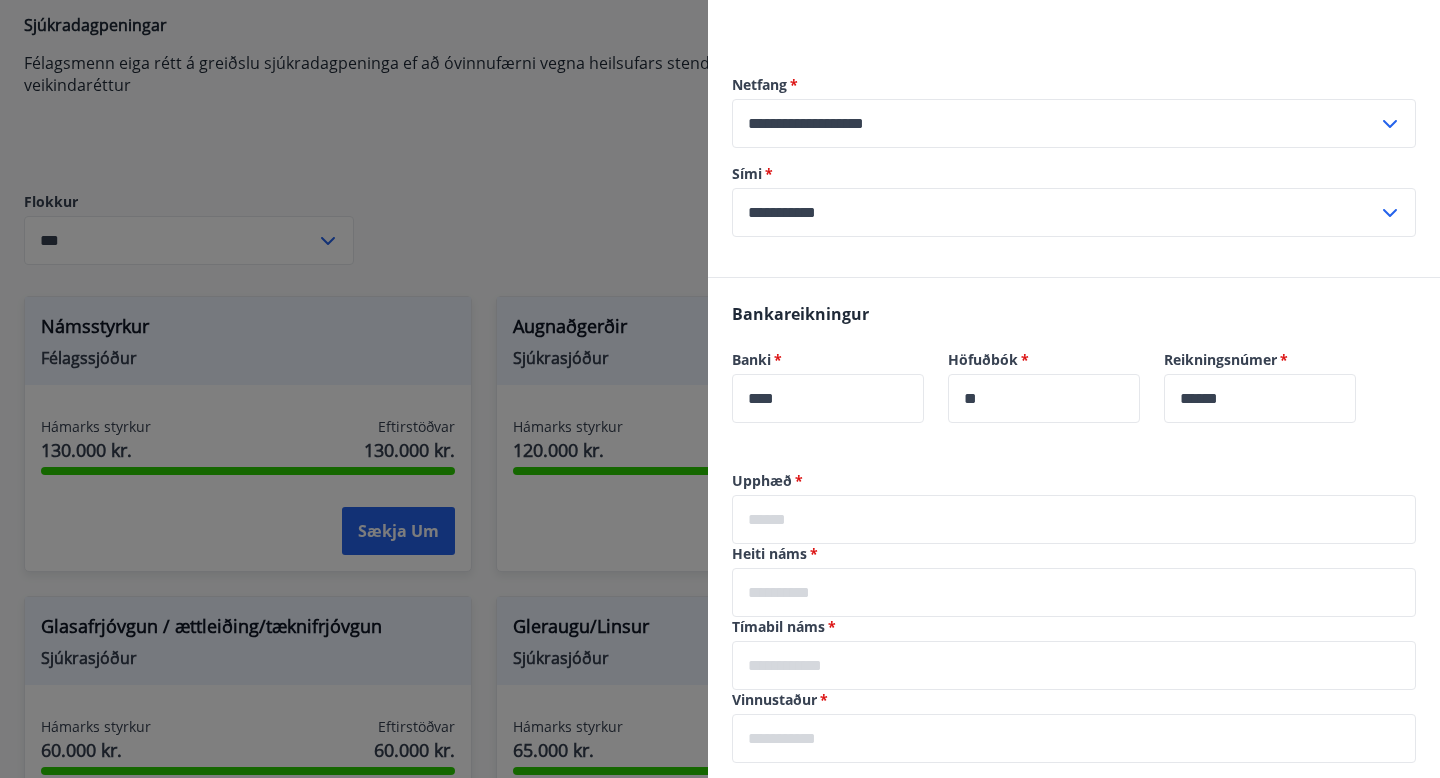 click at bounding box center (1074, 519) 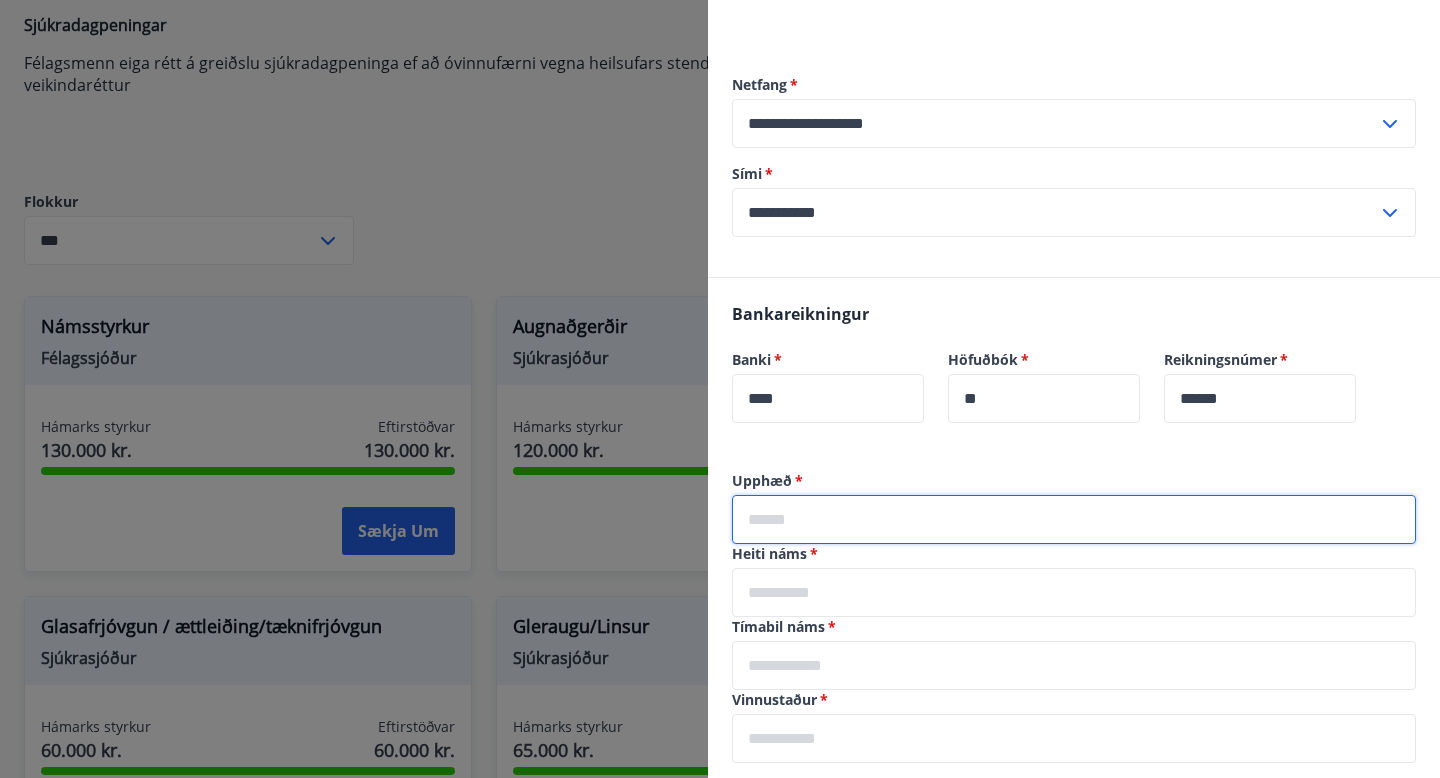 type on "*****" 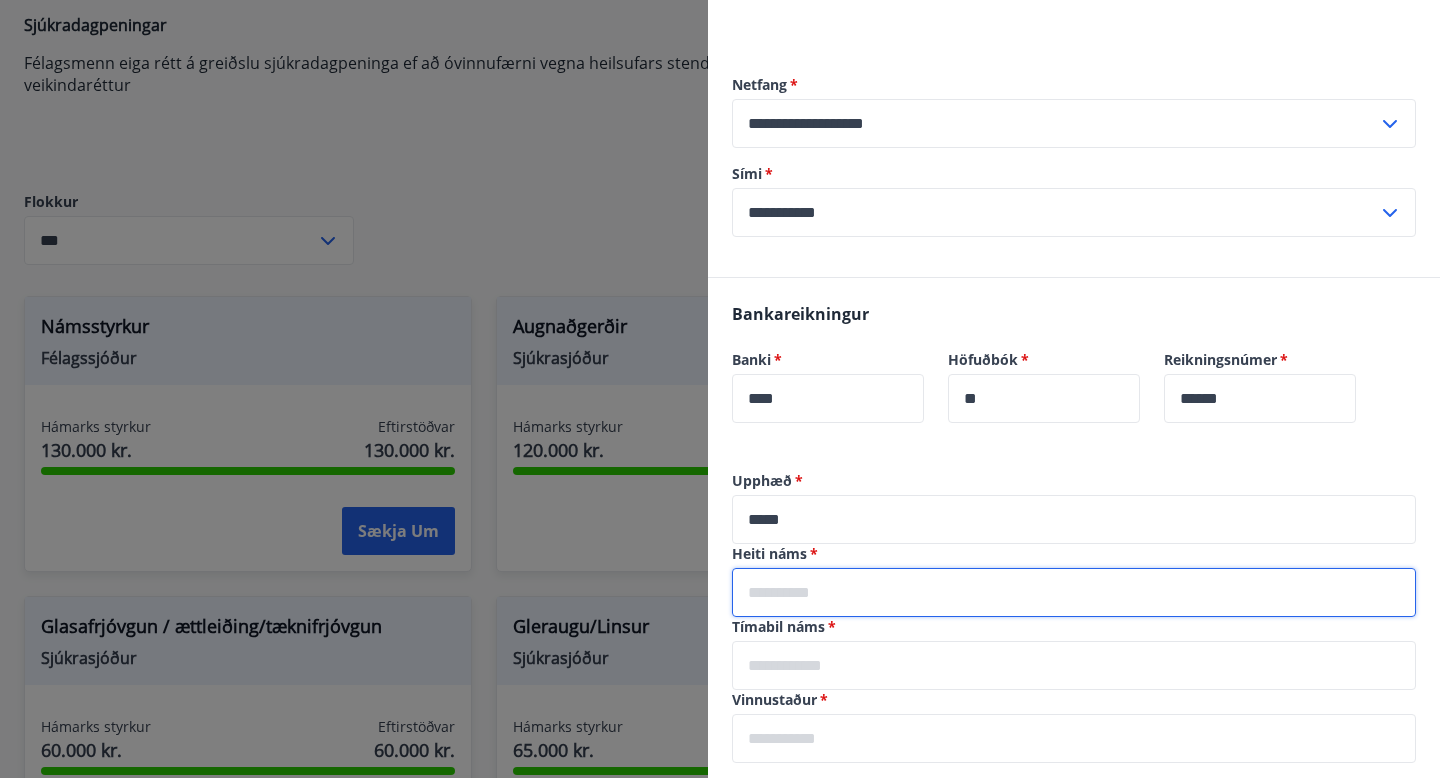 click at bounding box center (1074, 592) 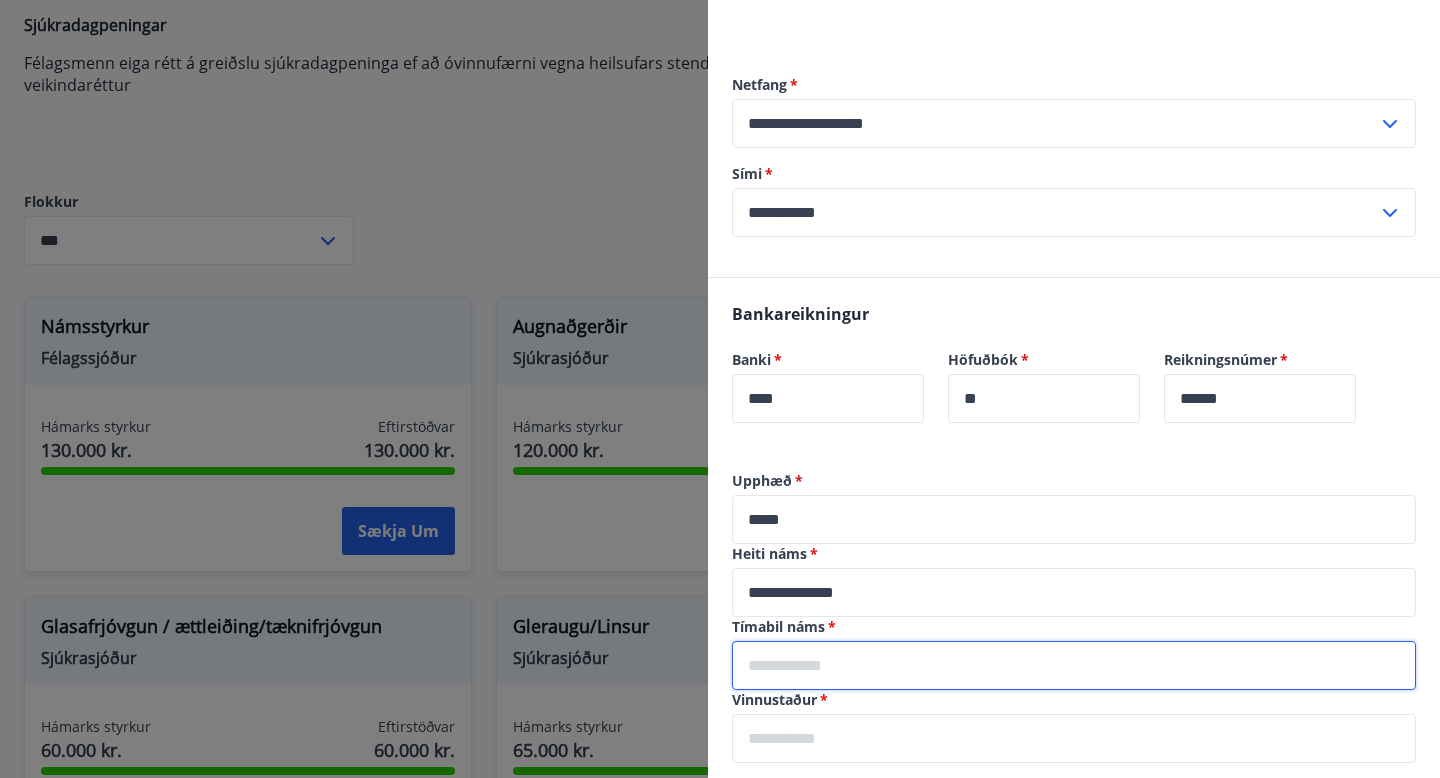 click at bounding box center (1074, 665) 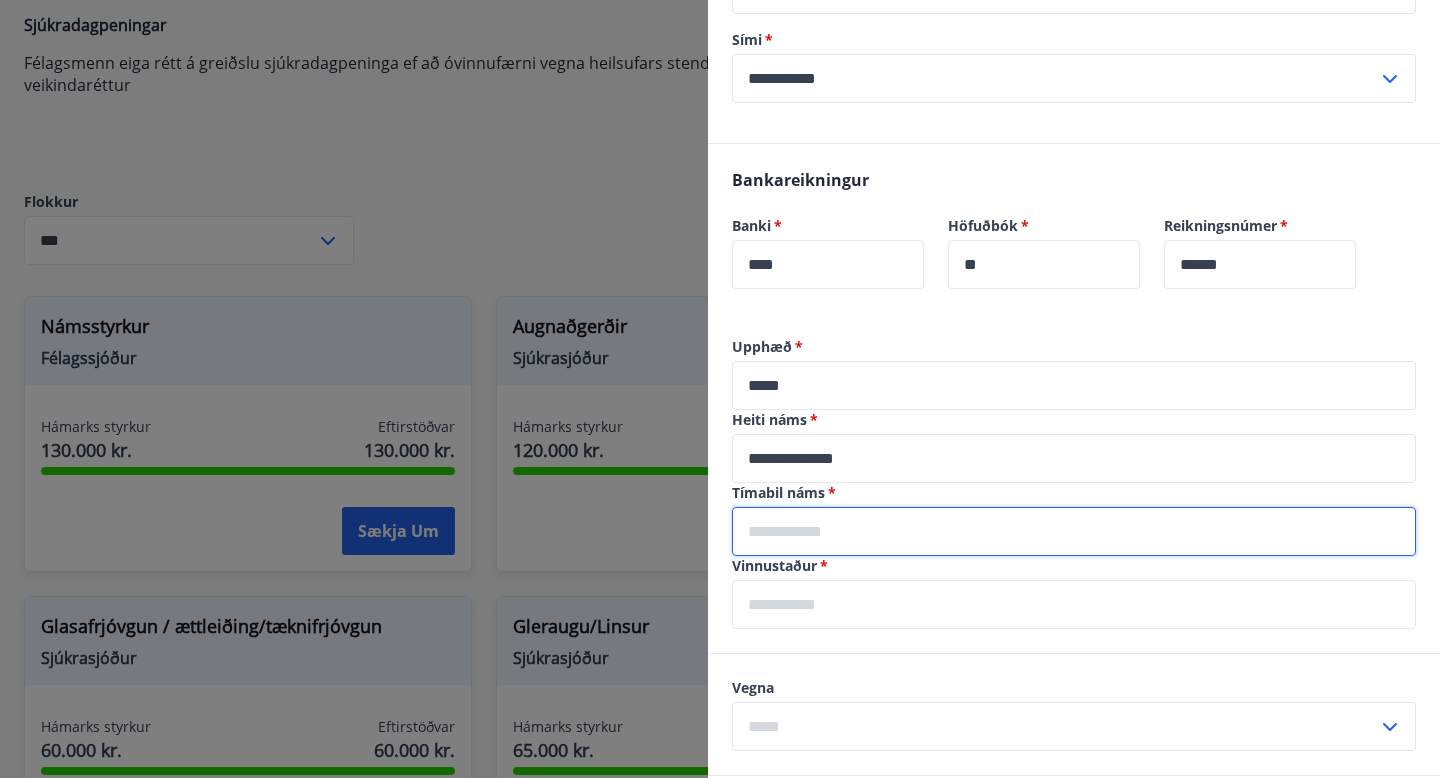 scroll, scrollTop: 350, scrollLeft: 0, axis: vertical 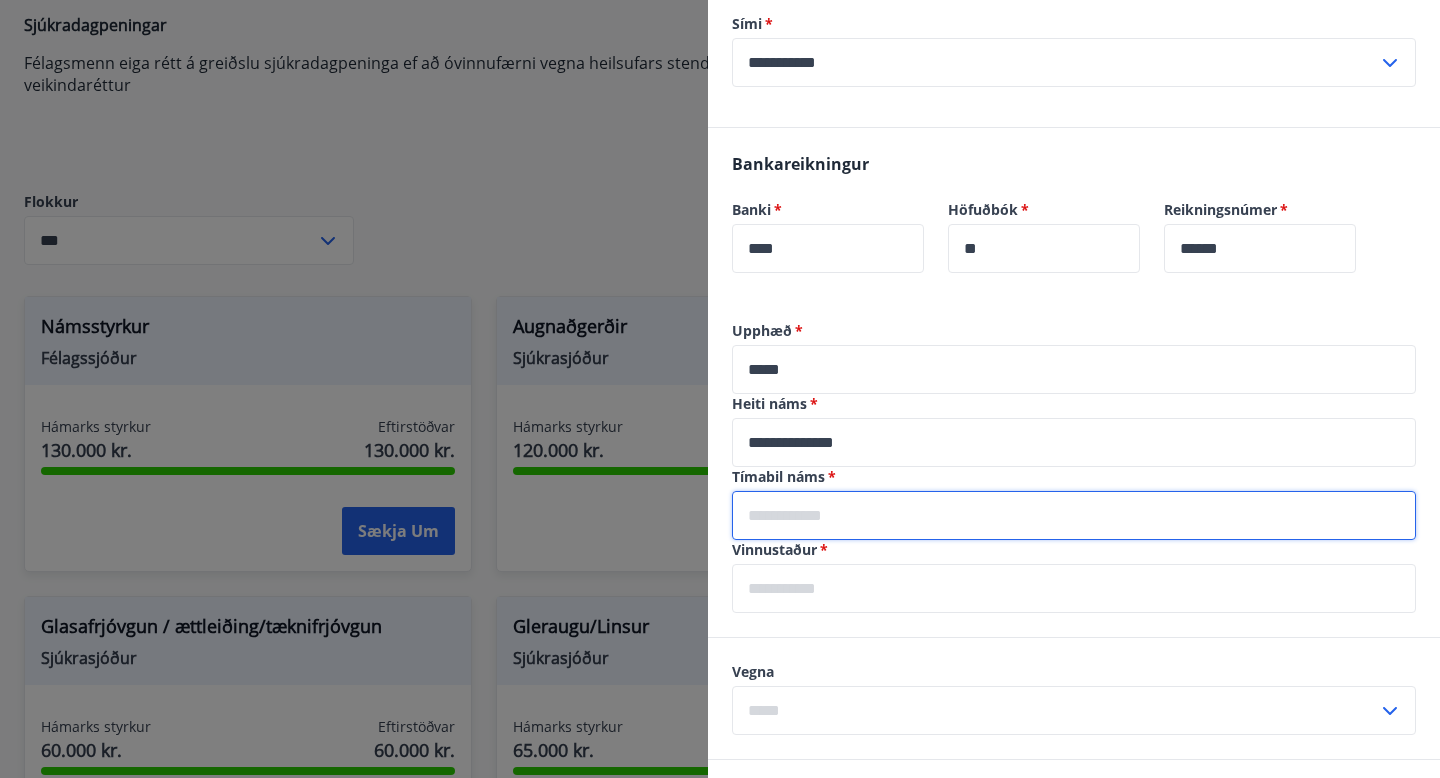 type on "*****" 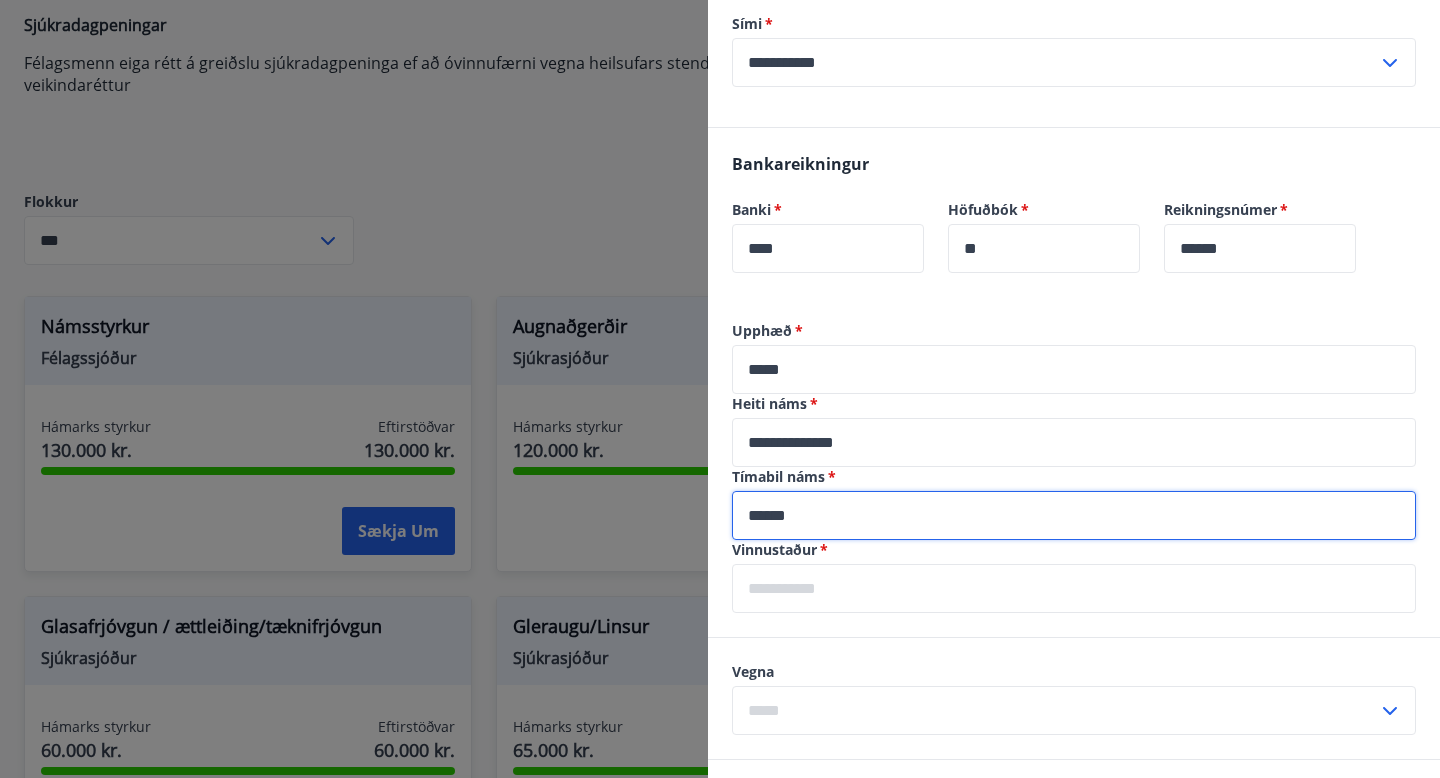 click at bounding box center [1074, 588] 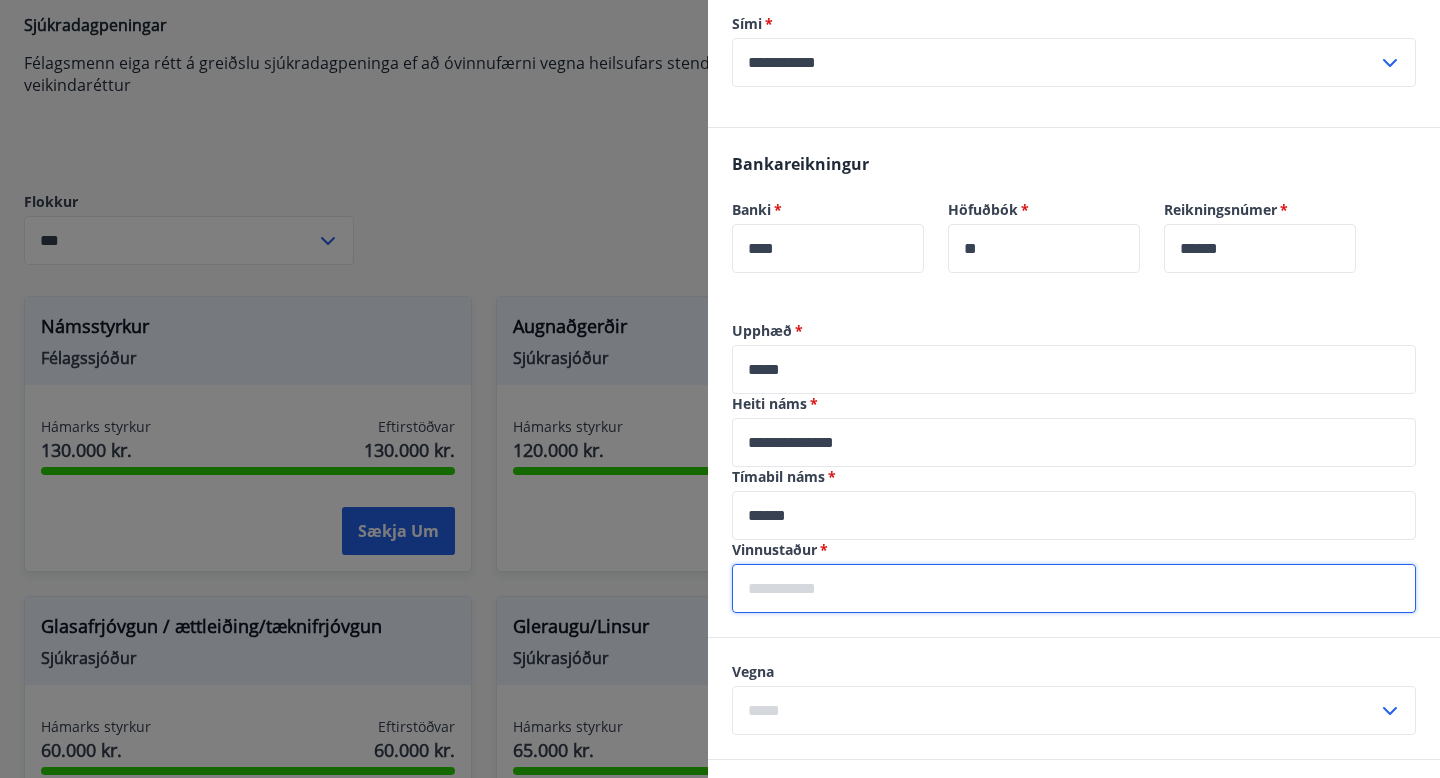 type on "**********" 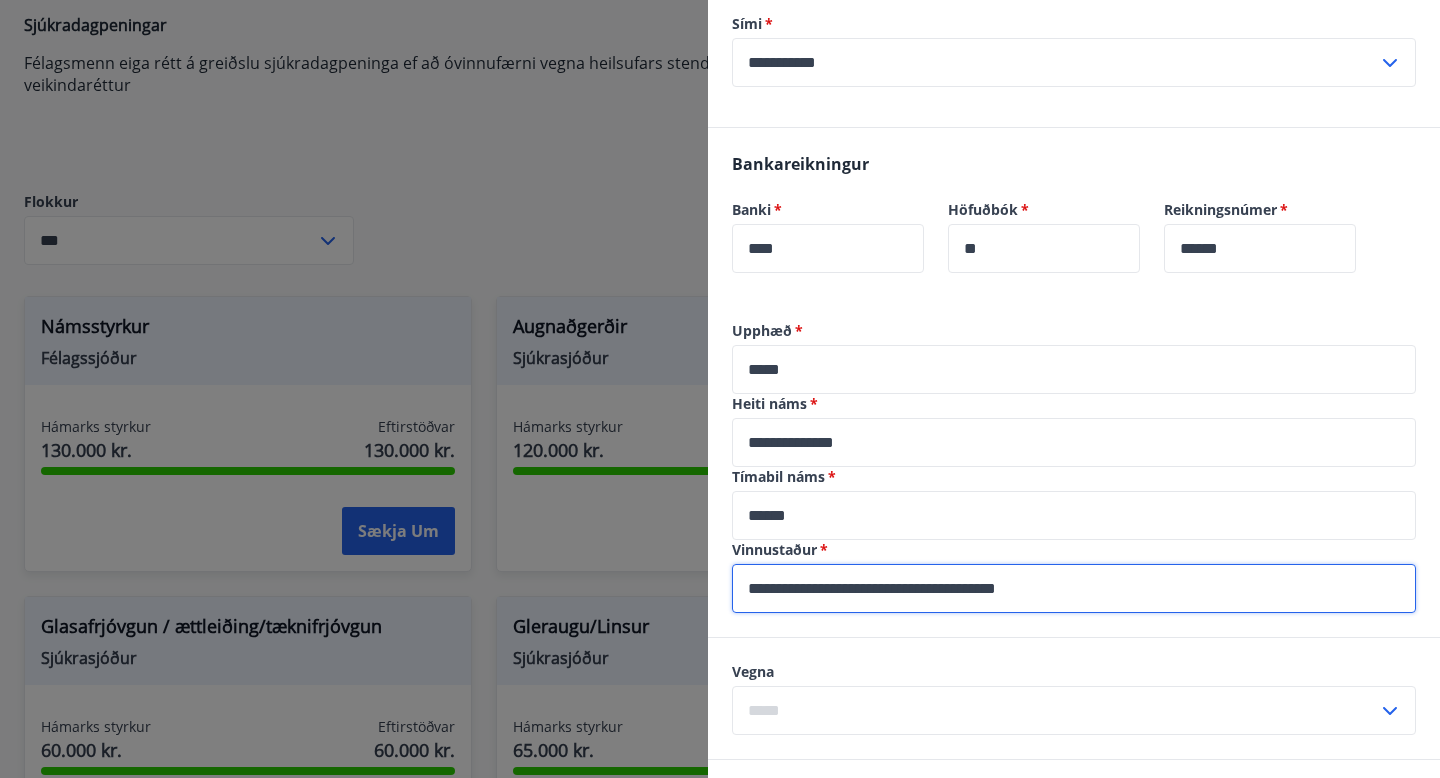 click at bounding box center [1055, 710] 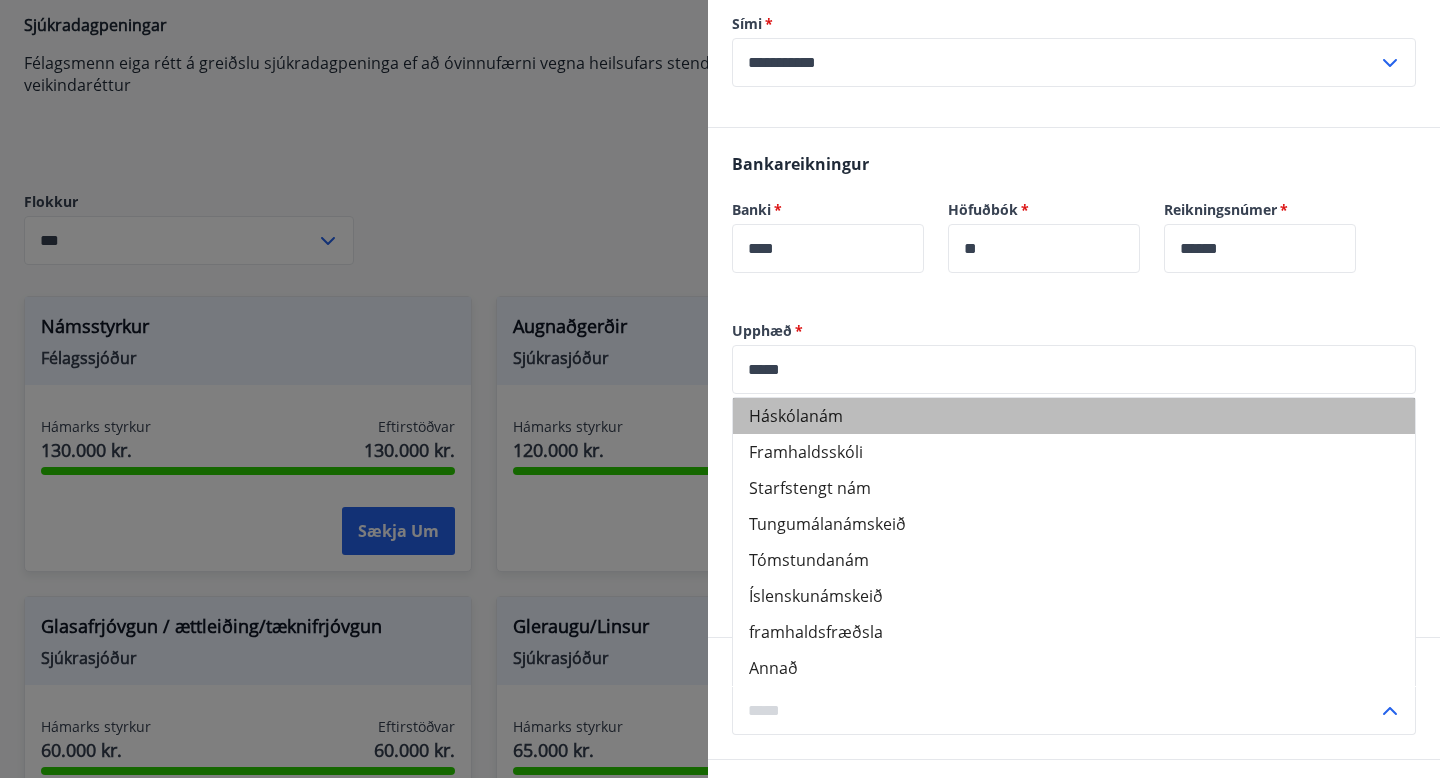 click on "Háskólanám" at bounding box center [1074, 416] 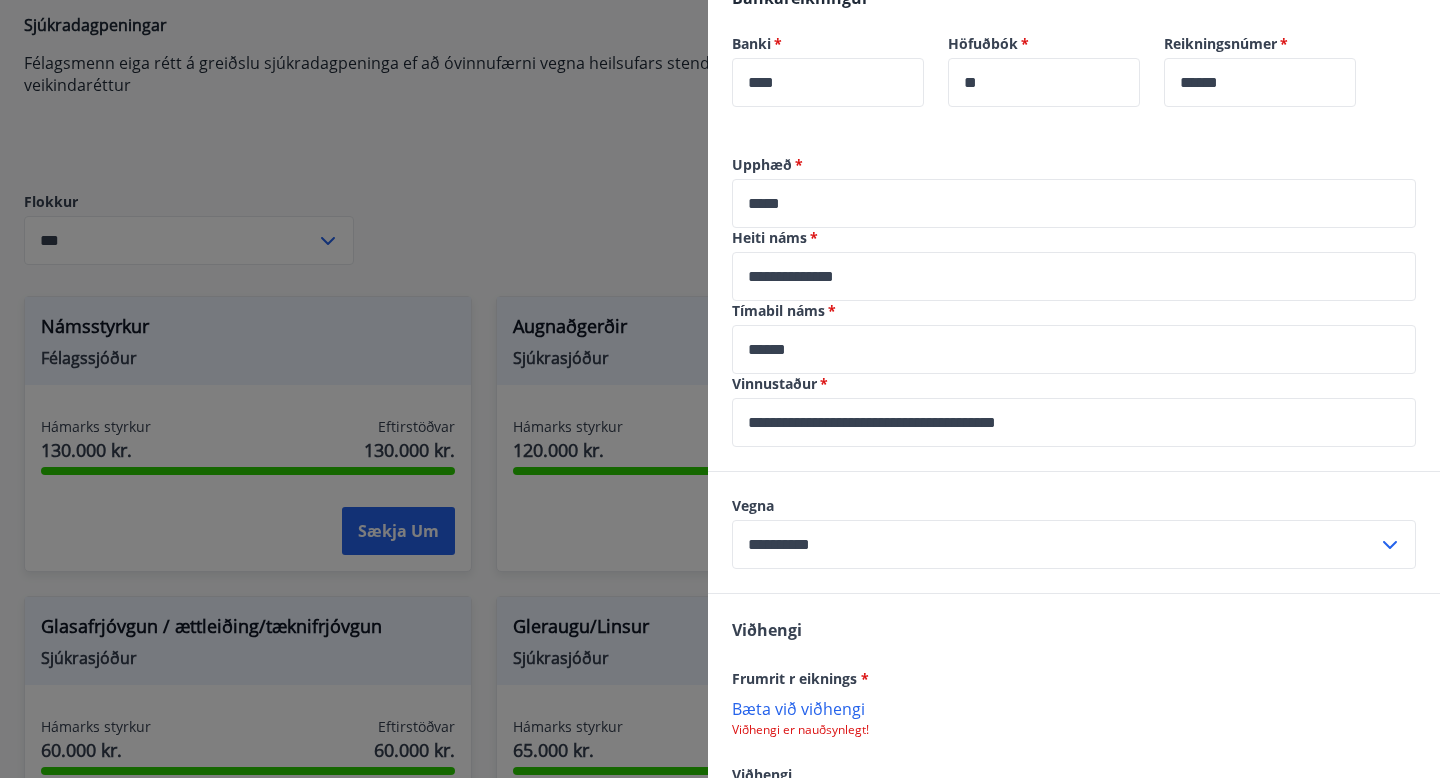 scroll, scrollTop: 676, scrollLeft: 0, axis: vertical 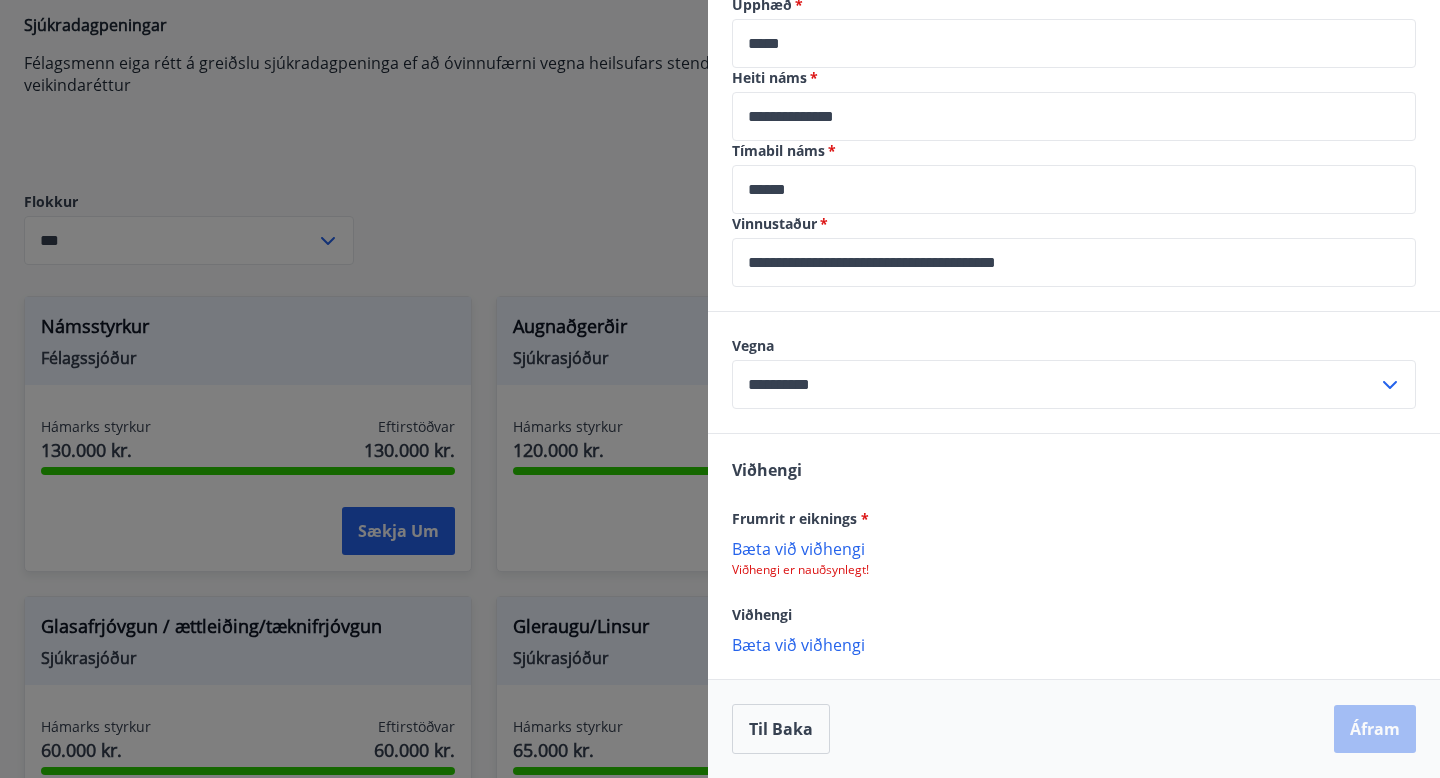 click on "Bæta við viðhengi" at bounding box center (1074, 548) 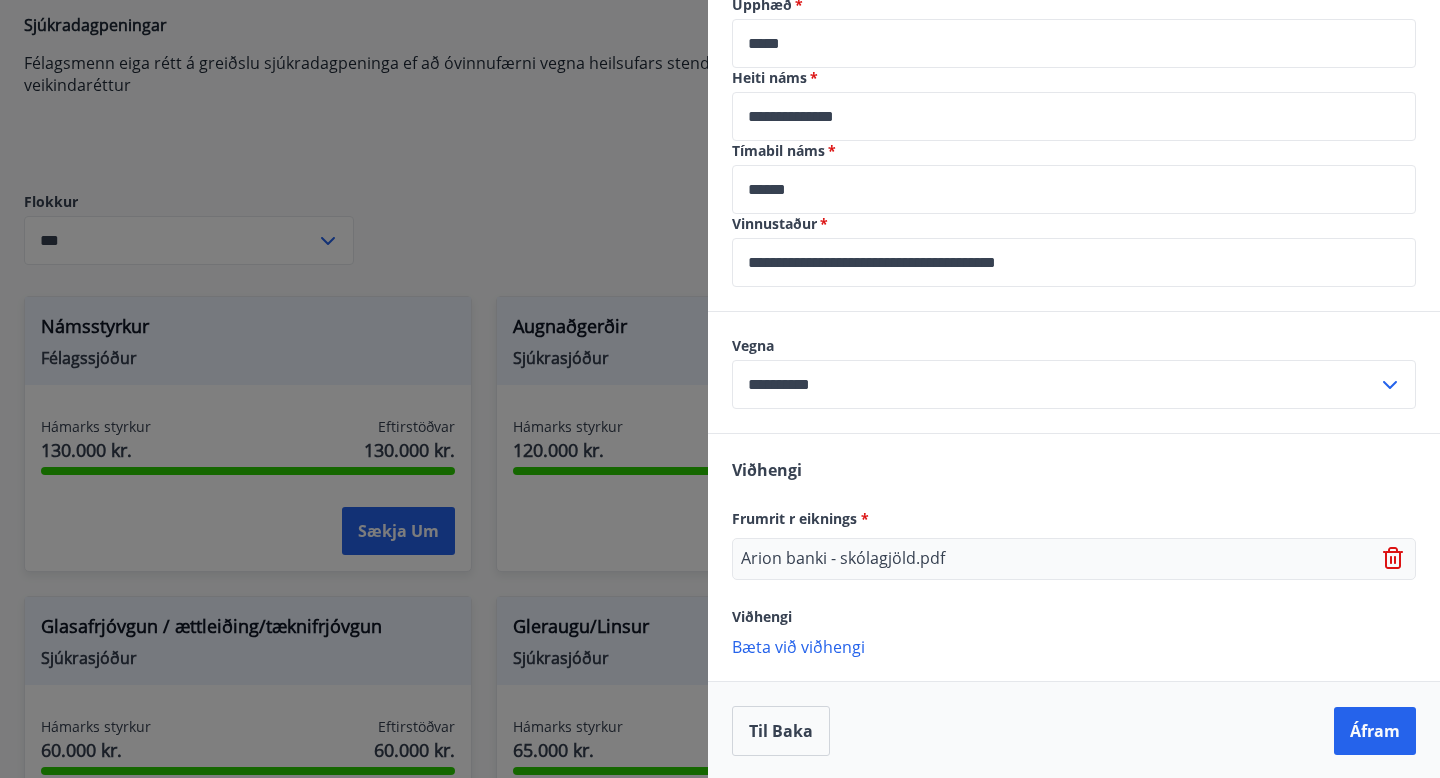 scroll, scrollTop: 678, scrollLeft: 0, axis: vertical 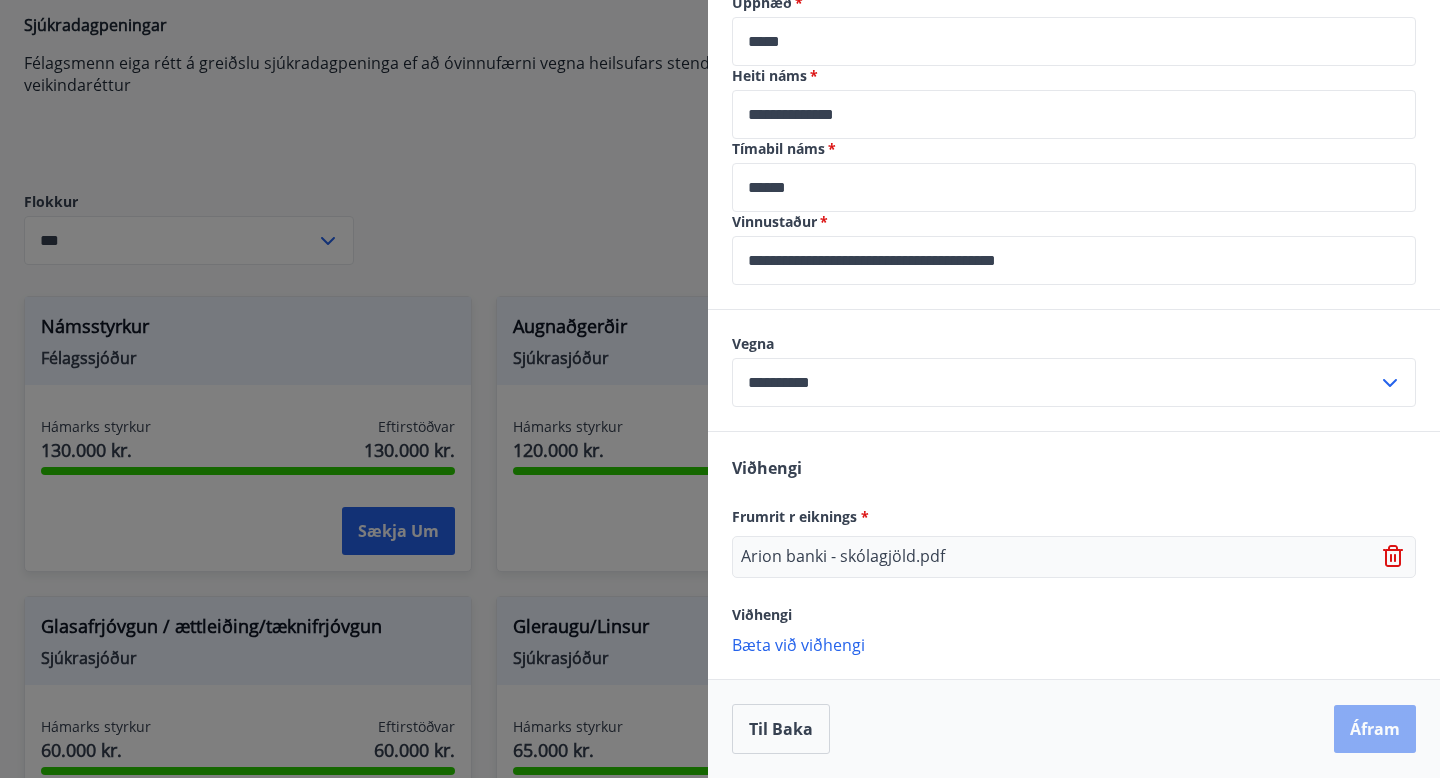 click on "Áfram" at bounding box center [1375, 729] 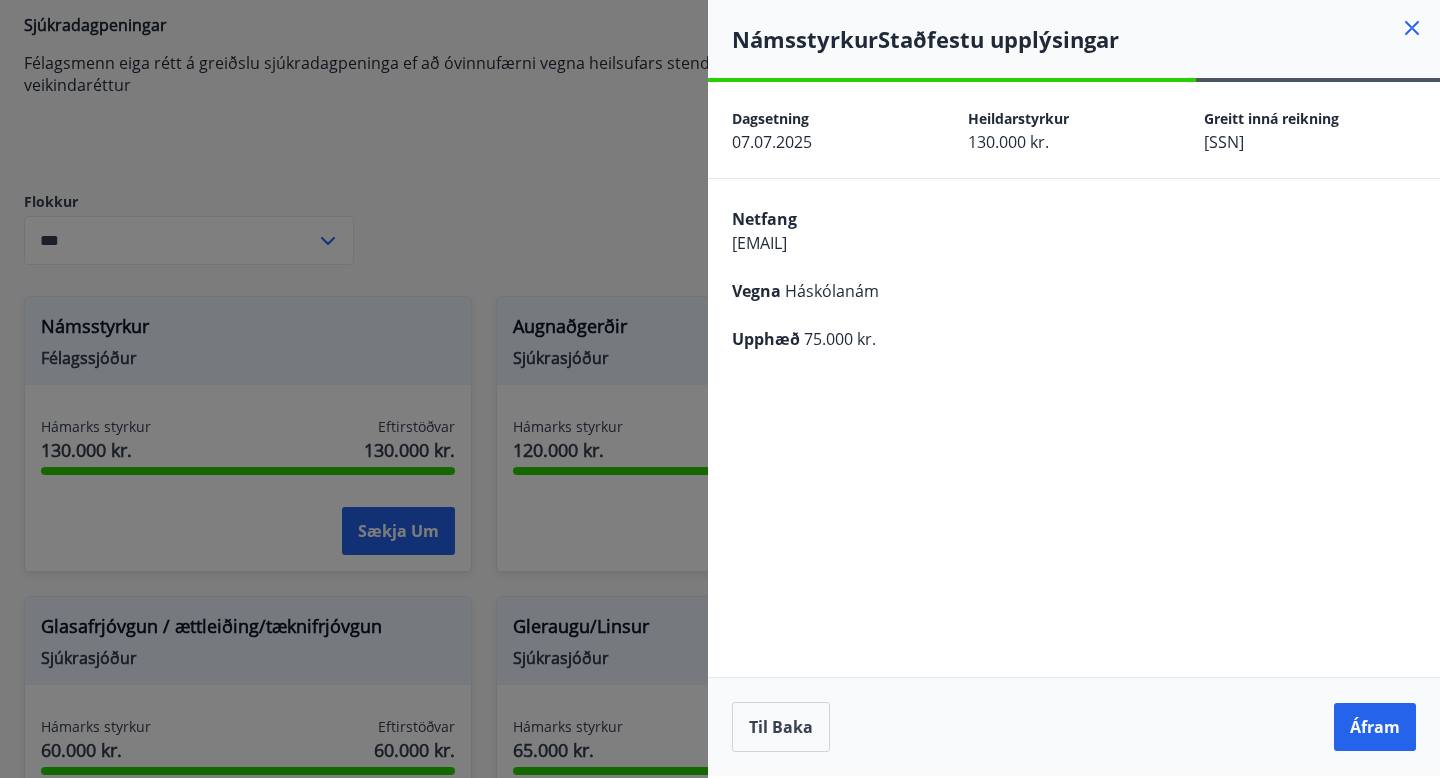 scroll, scrollTop: 0, scrollLeft: 0, axis: both 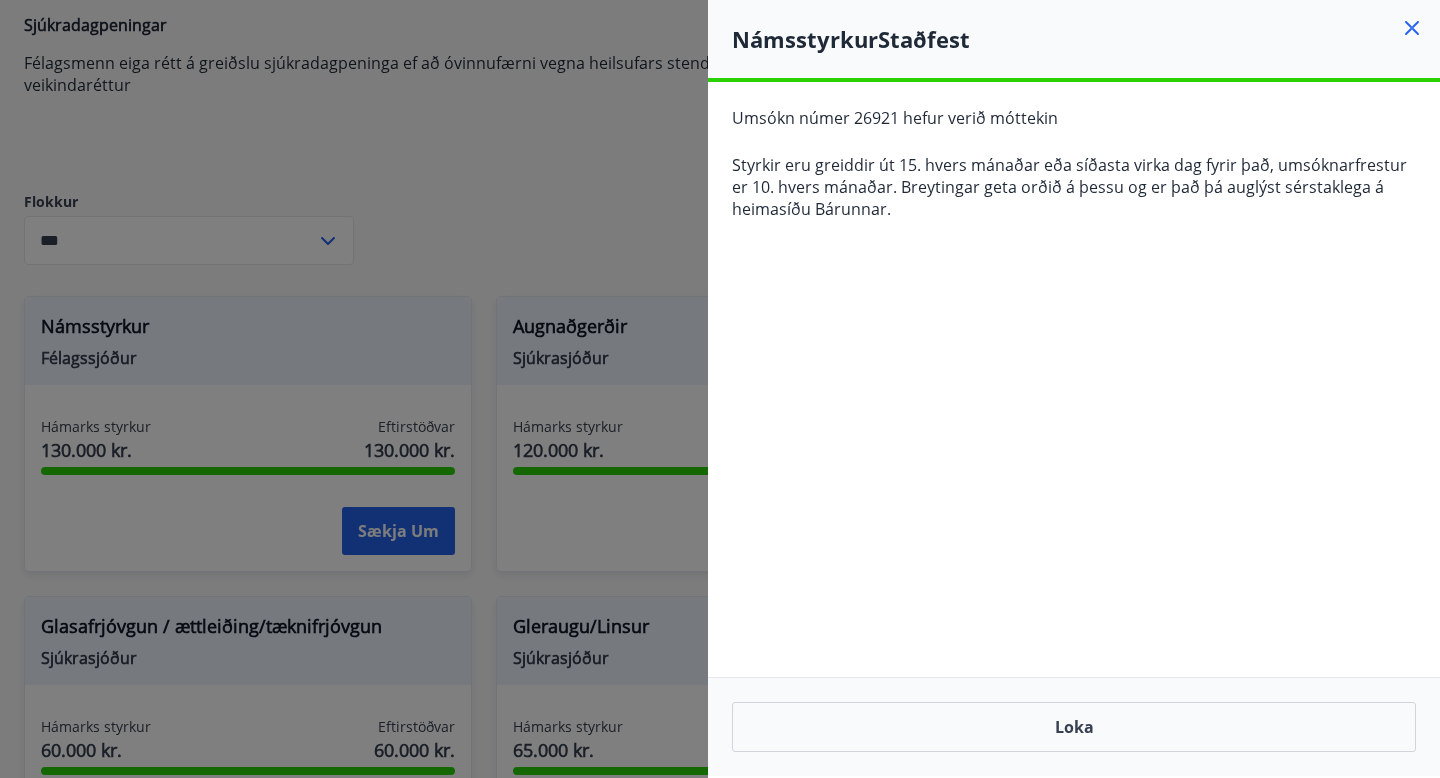 click at bounding box center [1412, 28] 